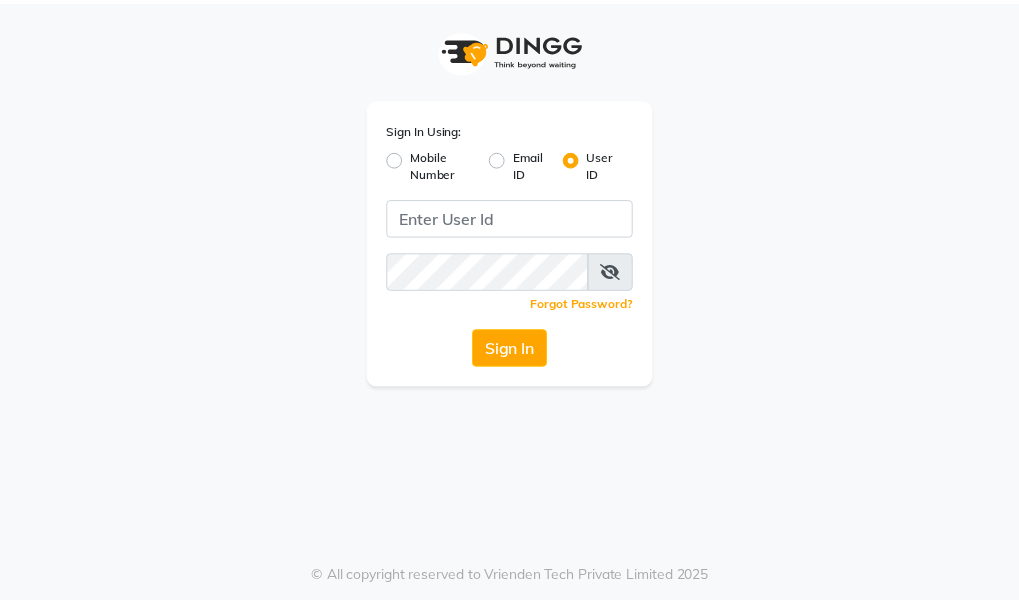 scroll, scrollTop: 0, scrollLeft: 0, axis: both 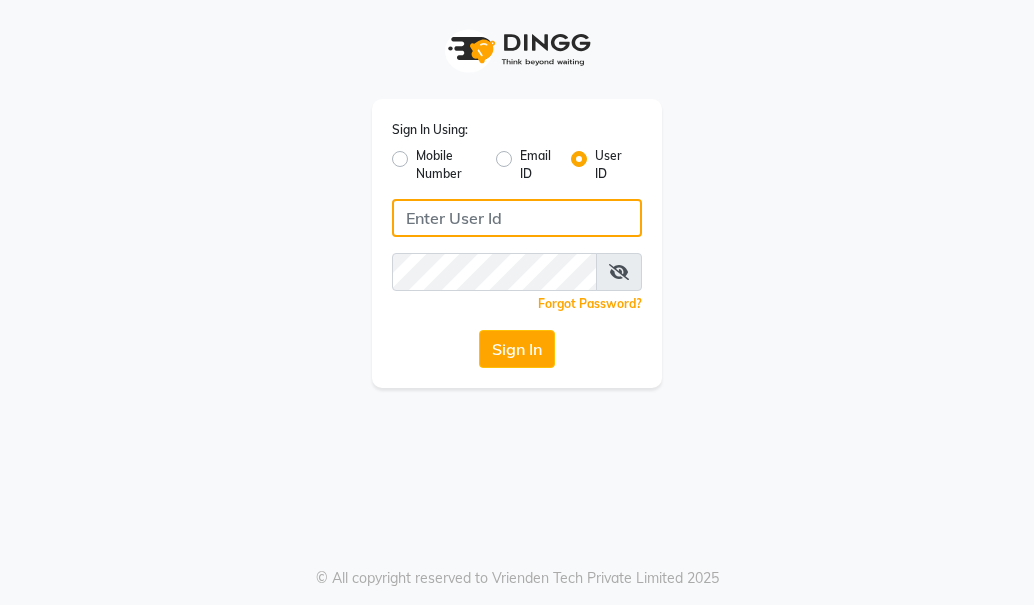 click 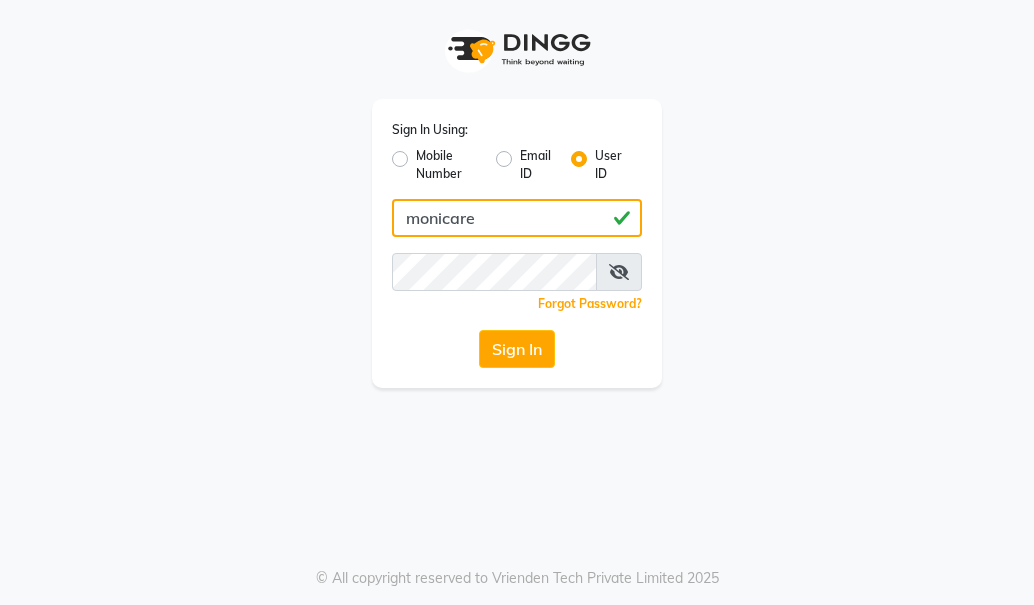 type on "monicare" 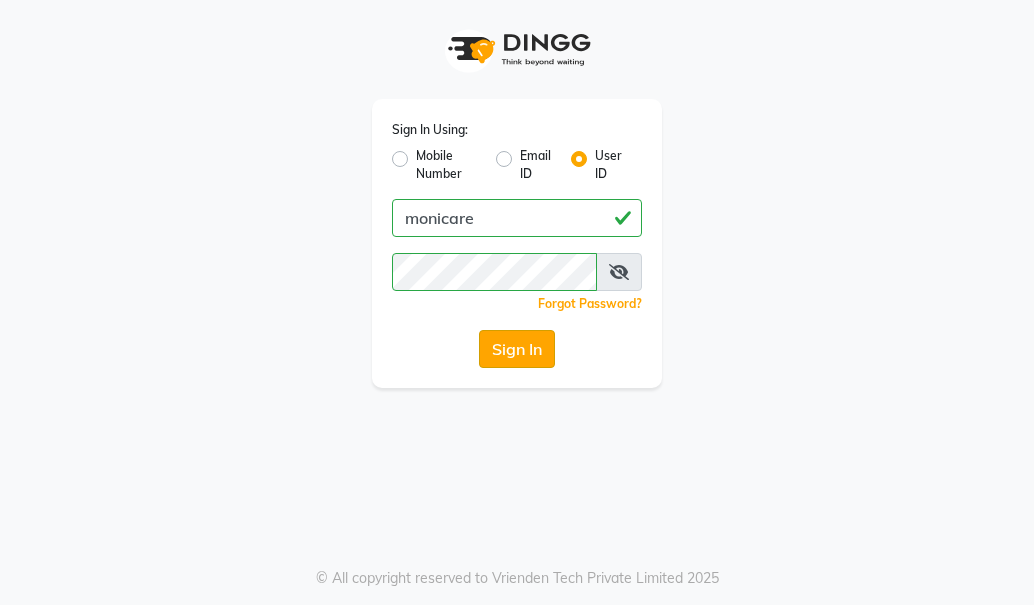 click on "Sign In" 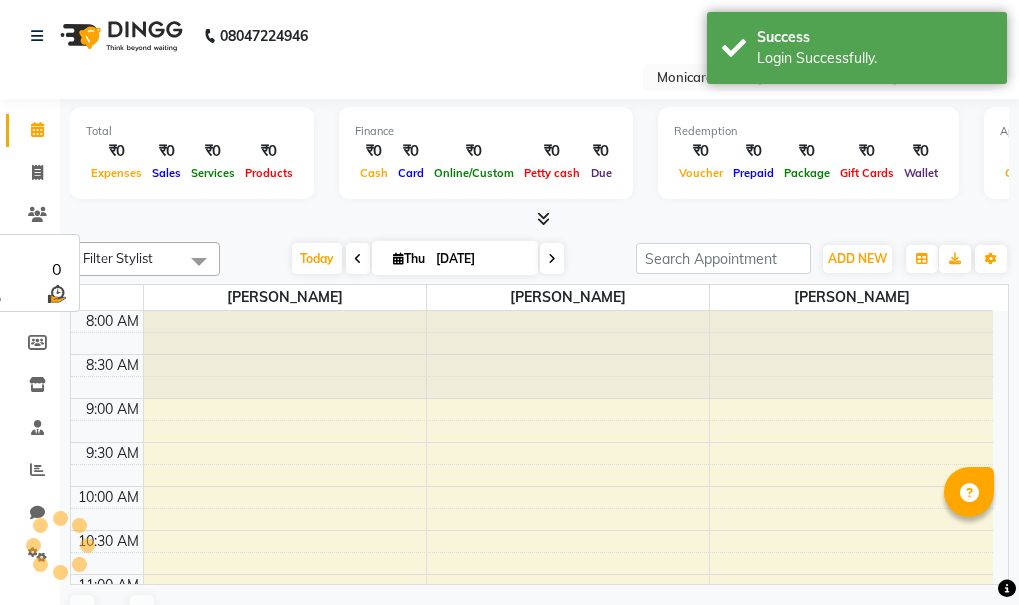 scroll, scrollTop: 0, scrollLeft: 0, axis: both 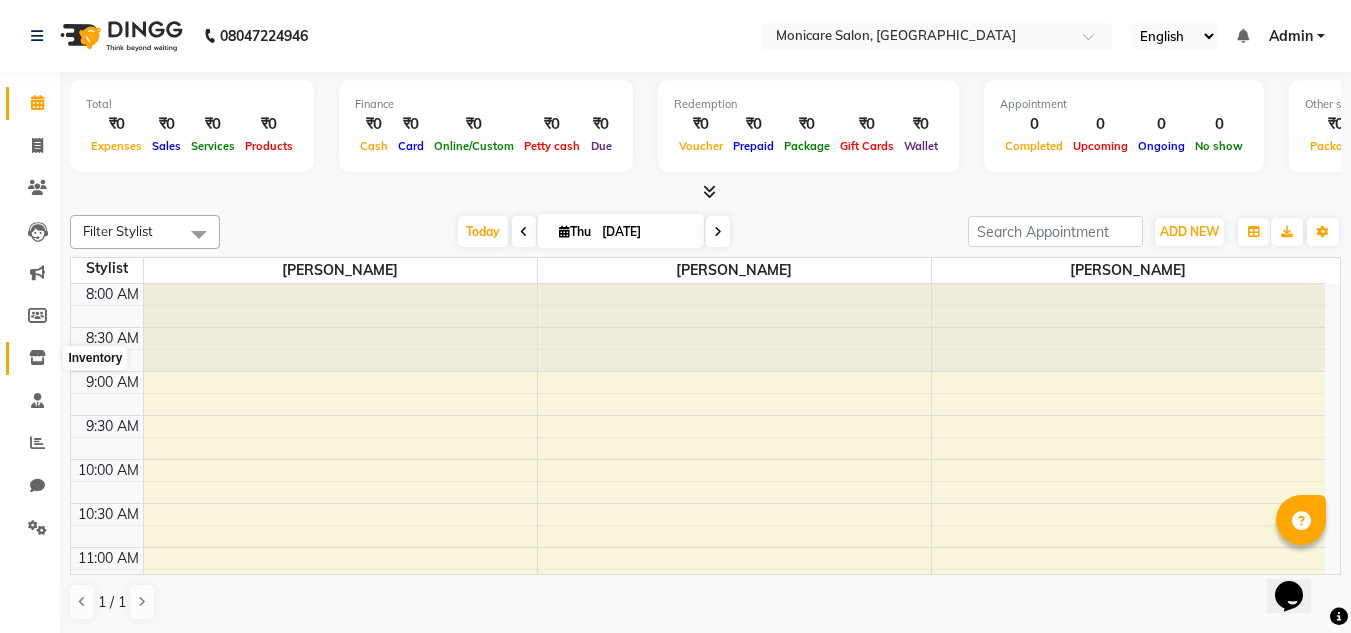 click 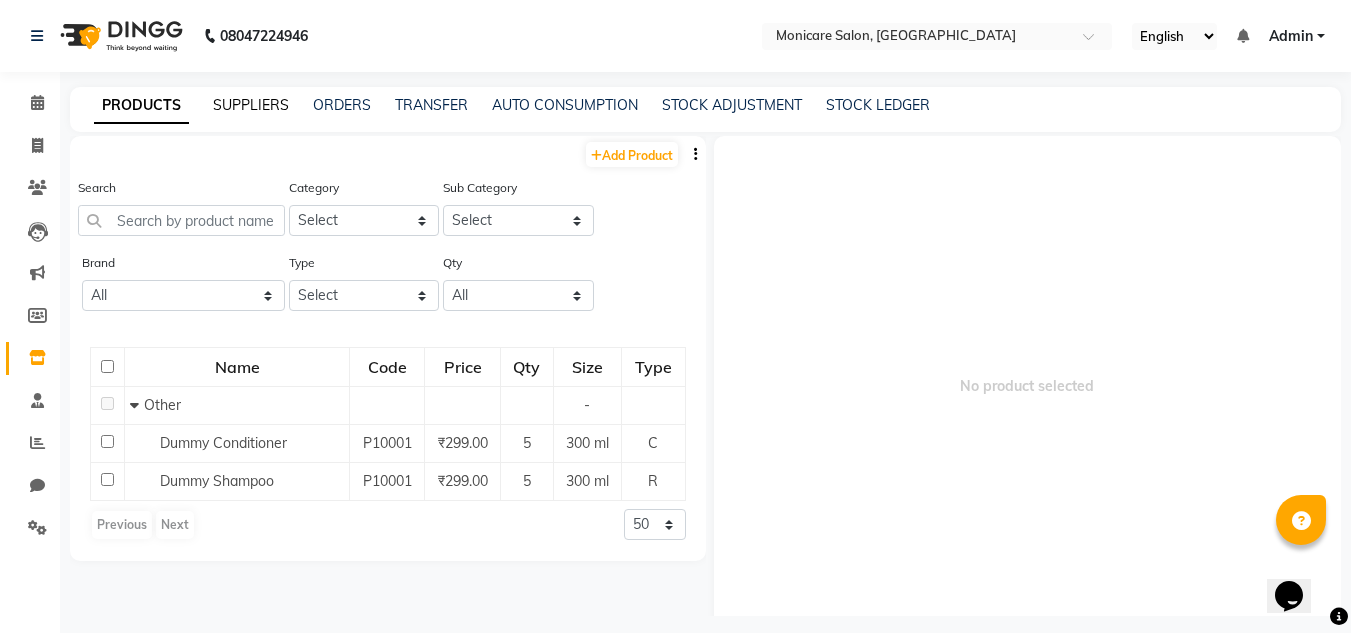 click on "SUPPLIERS" 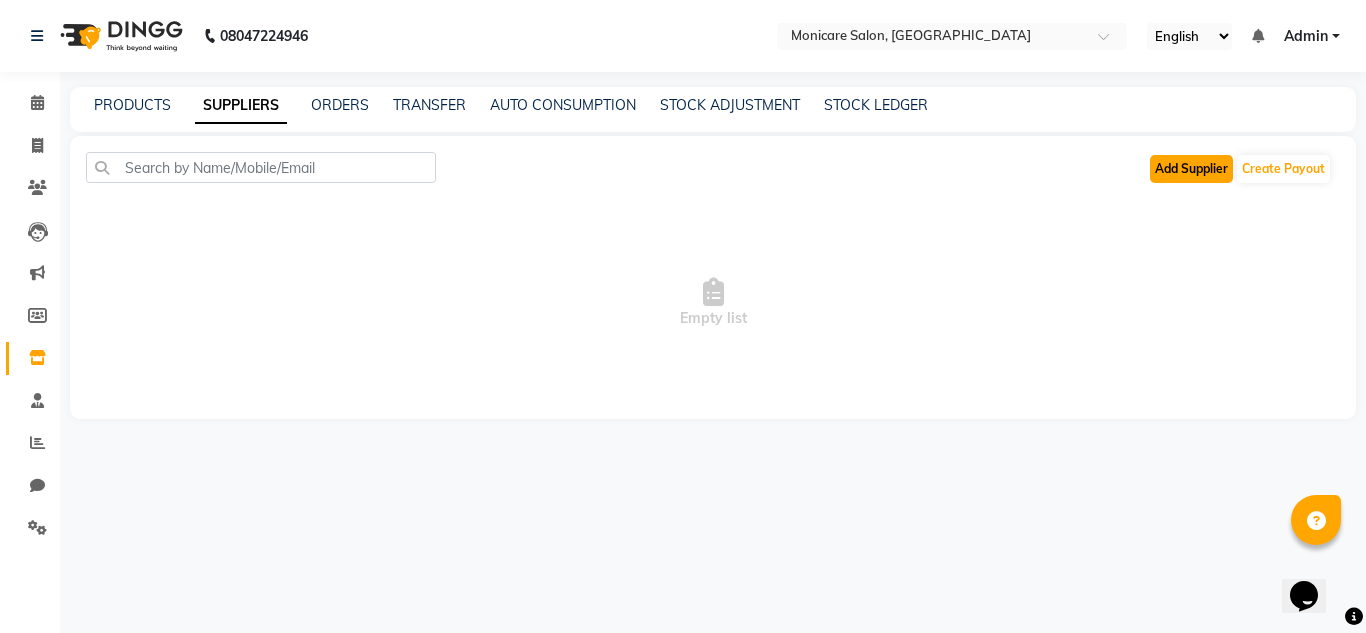 click on "Add Supplier" 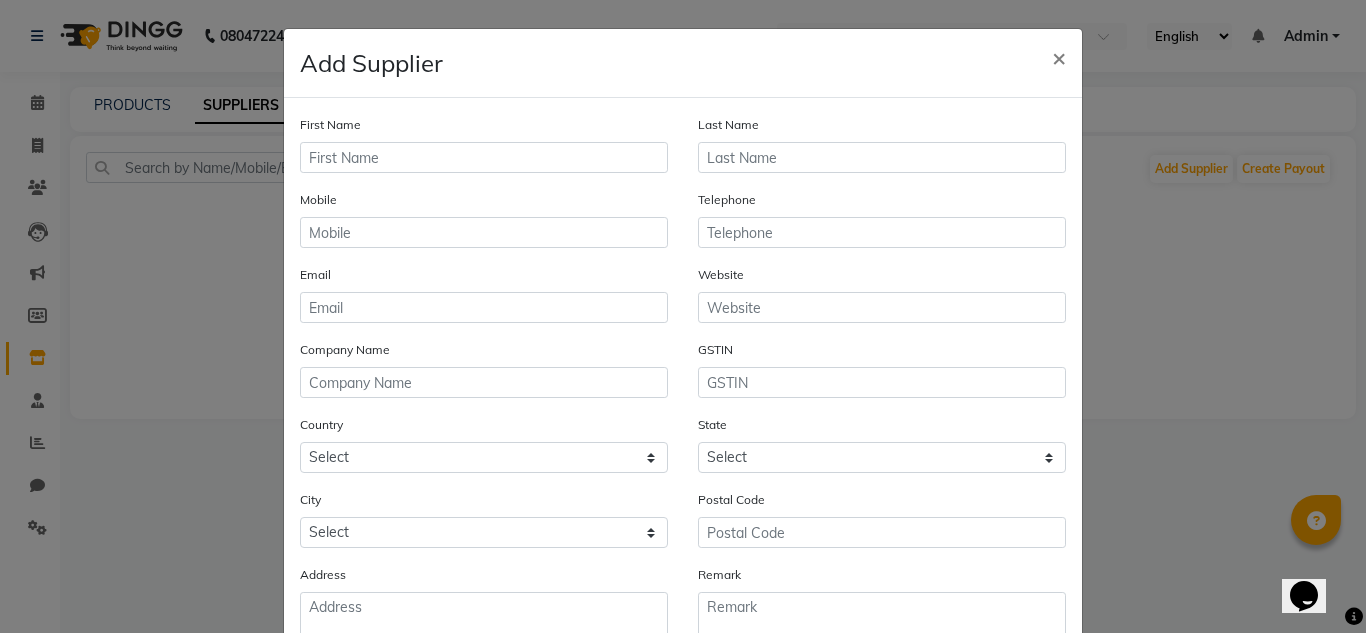 click on "First Name" 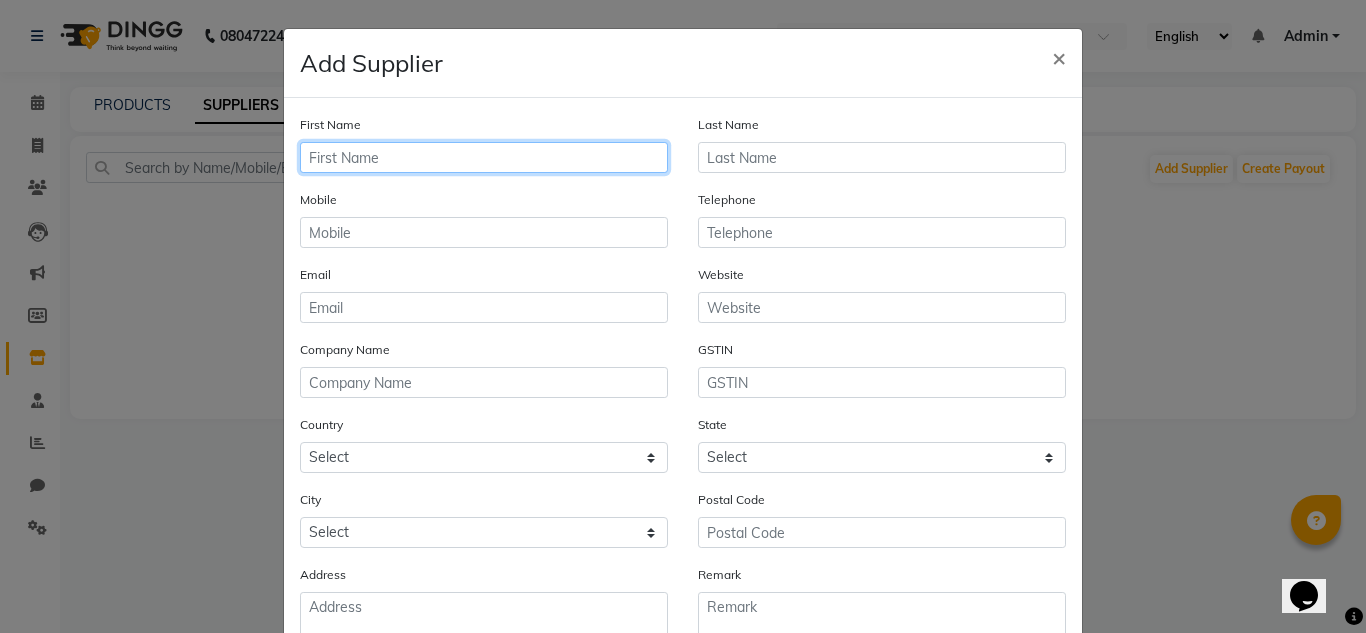 click 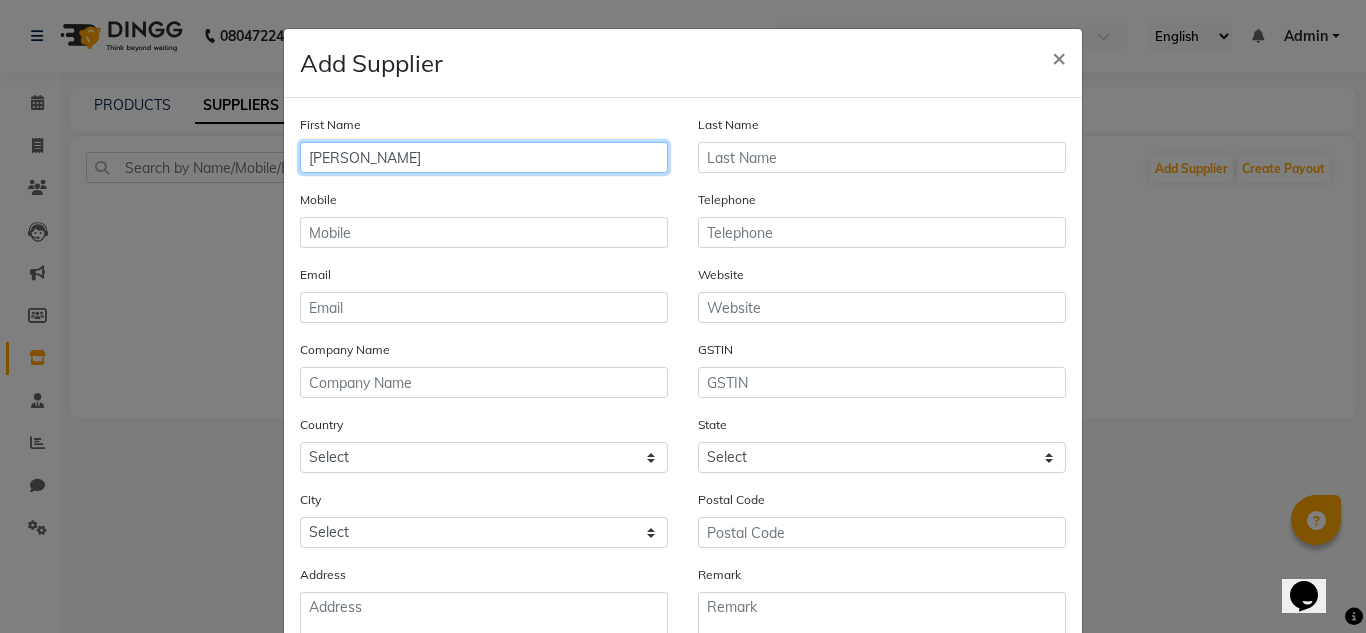 type on "[PERSON_NAME]" 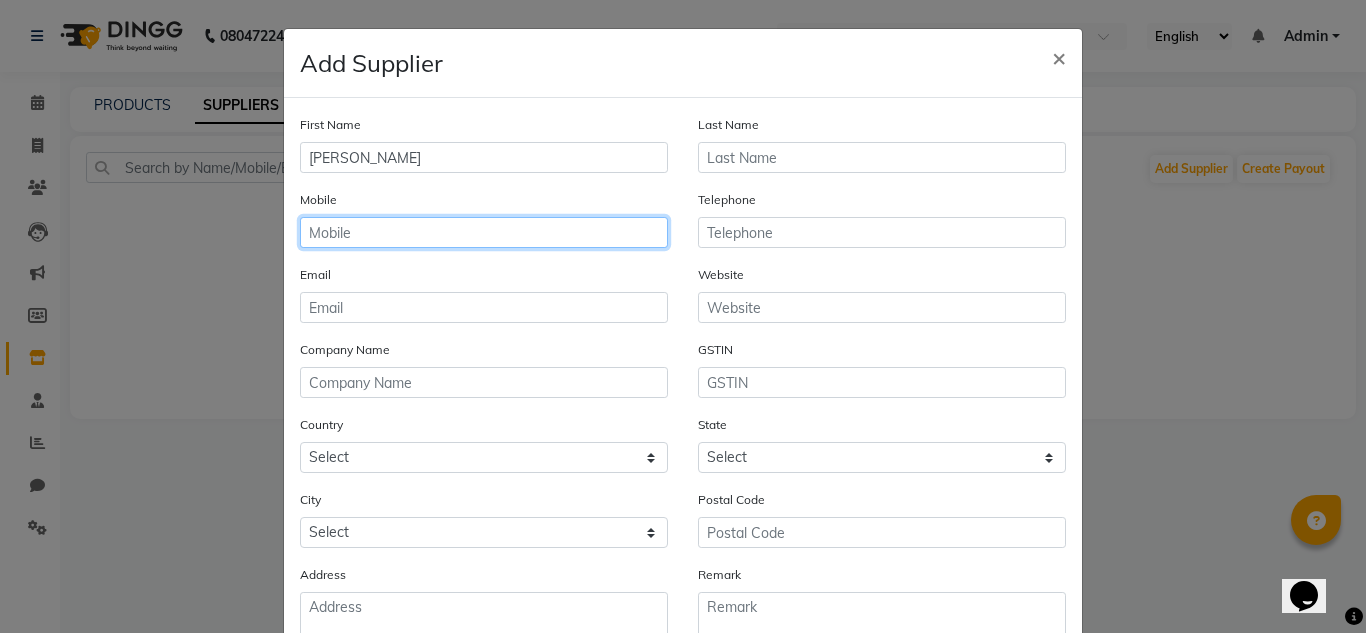 click 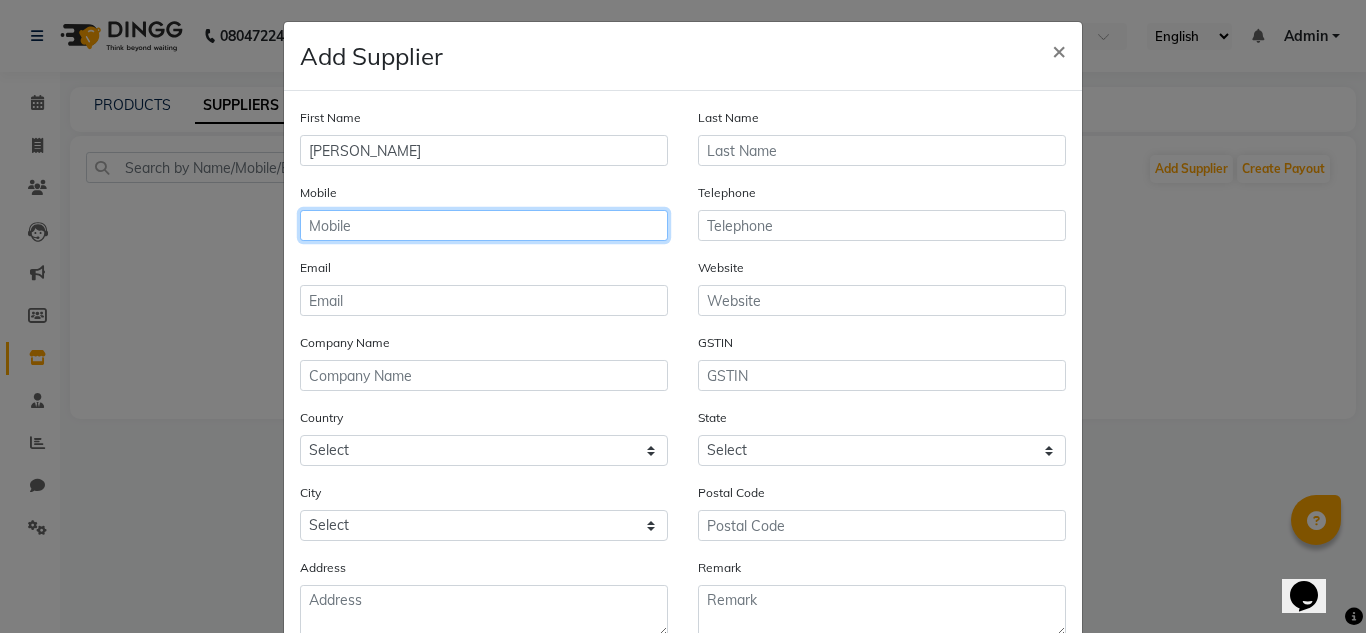 scroll, scrollTop: 0, scrollLeft: 0, axis: both 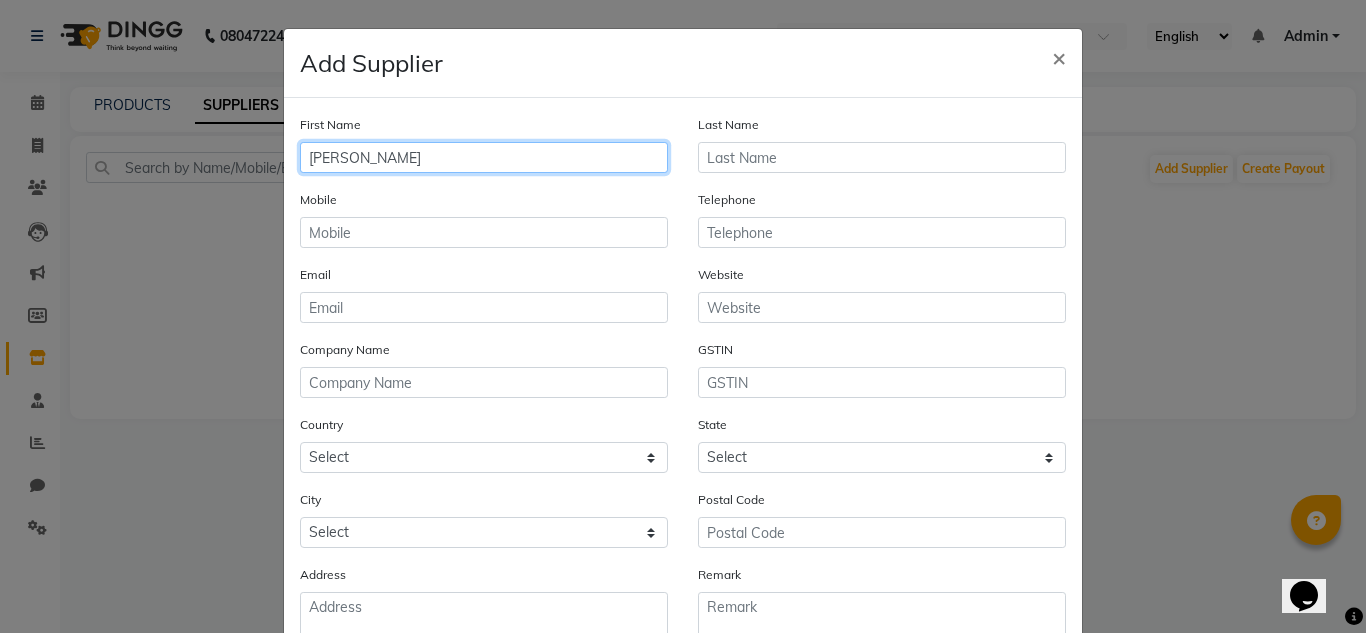 click on "[PERSON_NAME]" 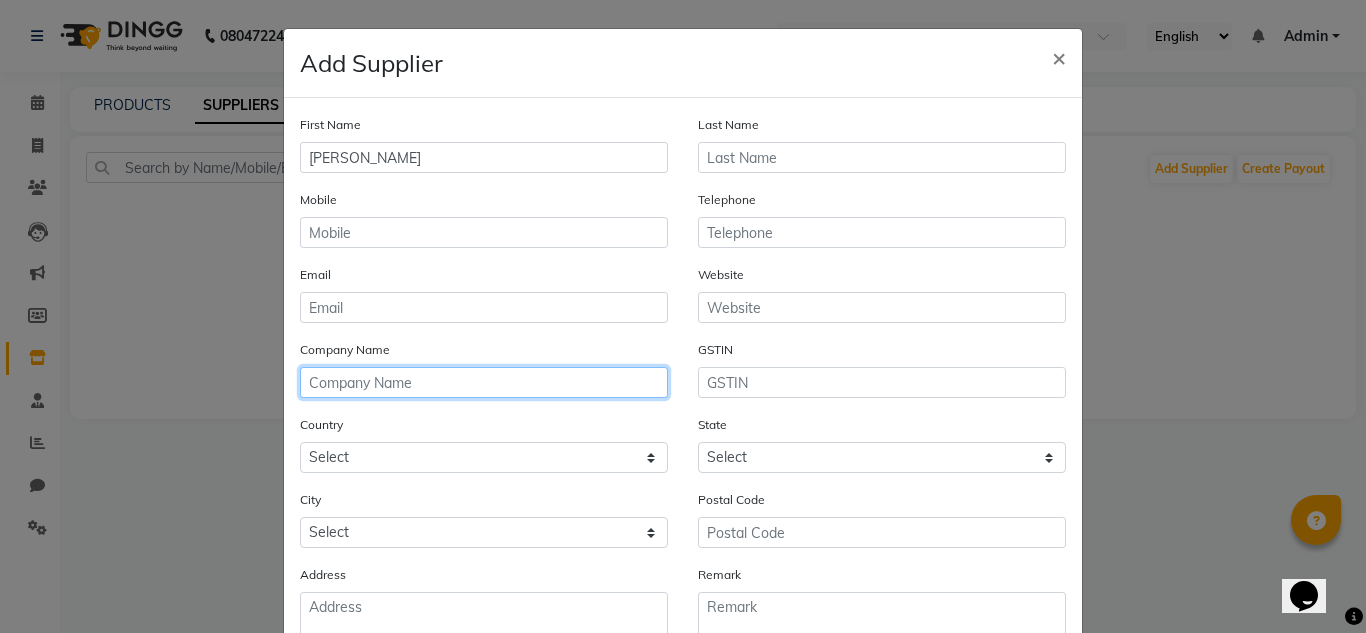 click 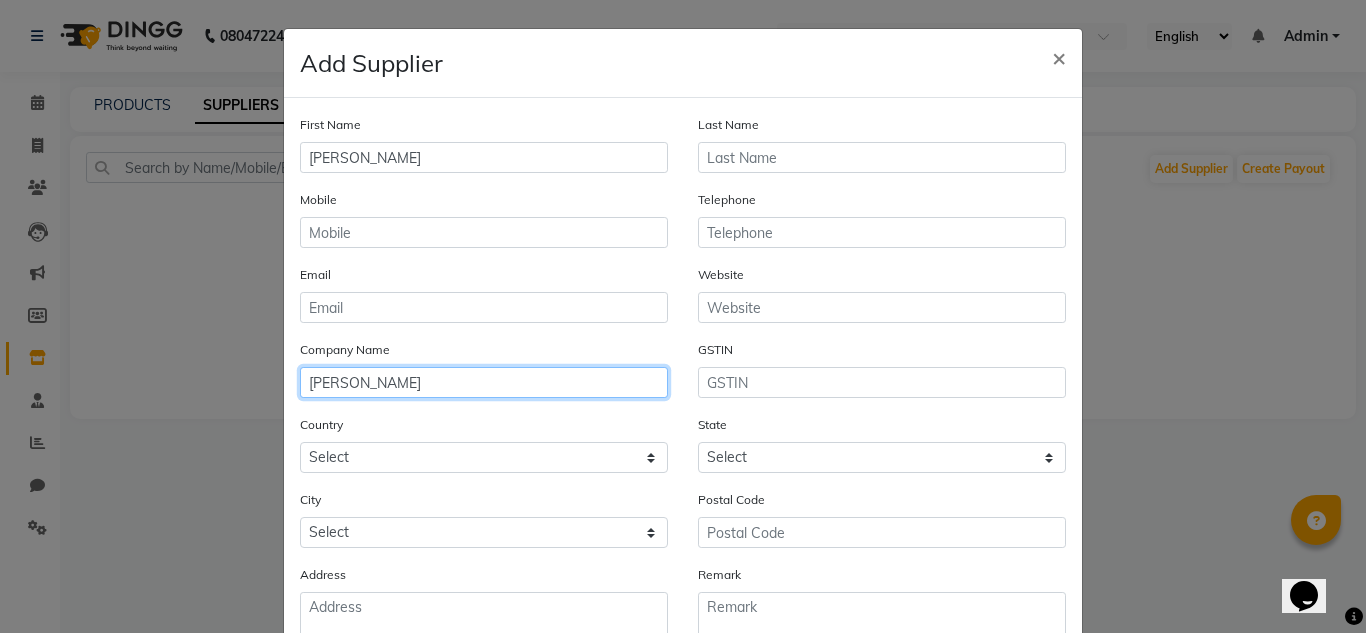 type on "[PERSON_NAME]" 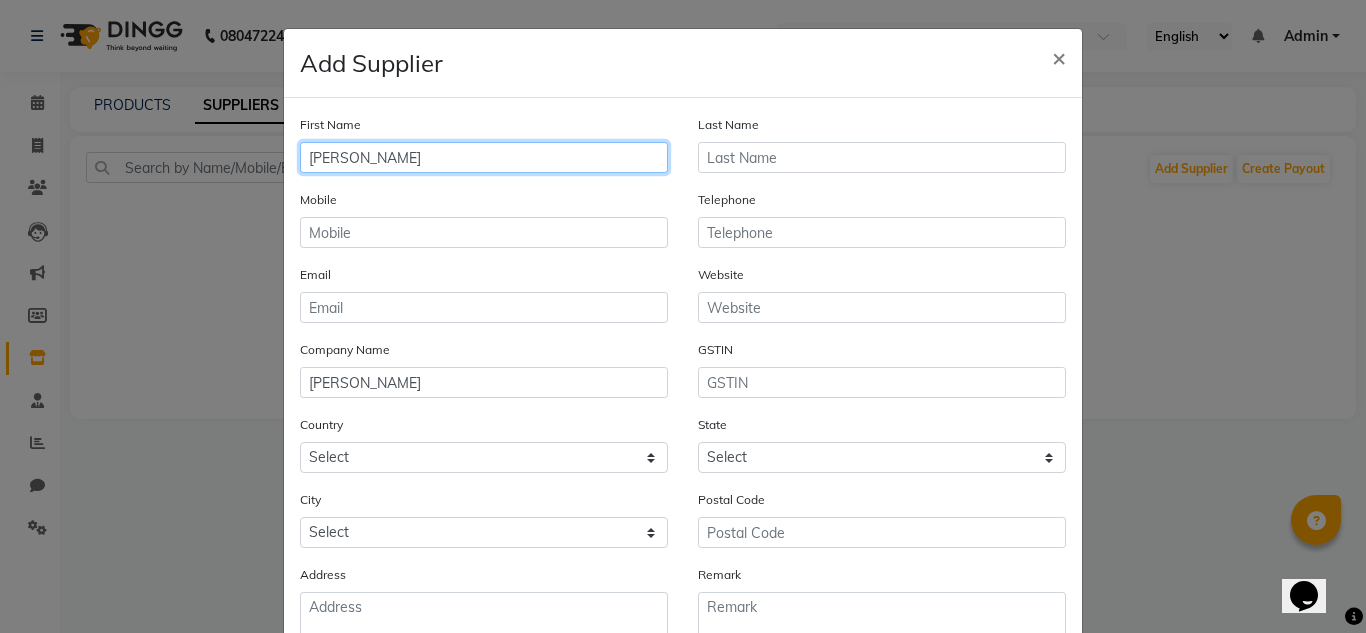 click on "[PERSON_NAME]" 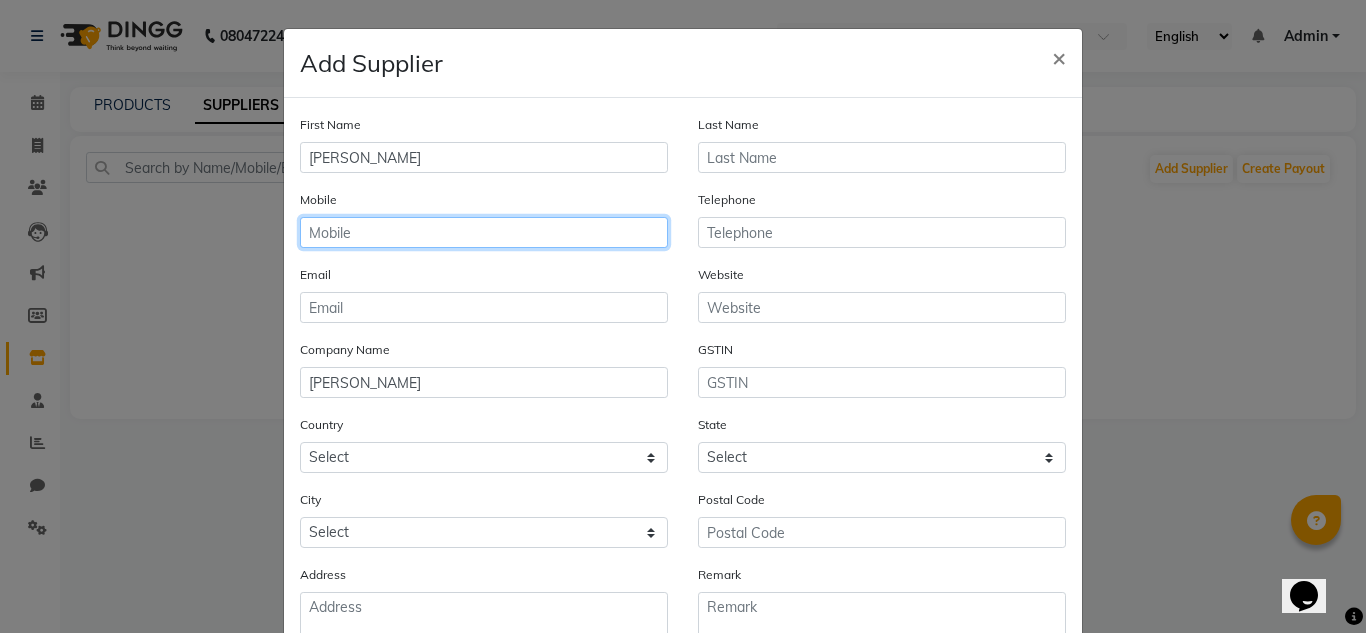 click 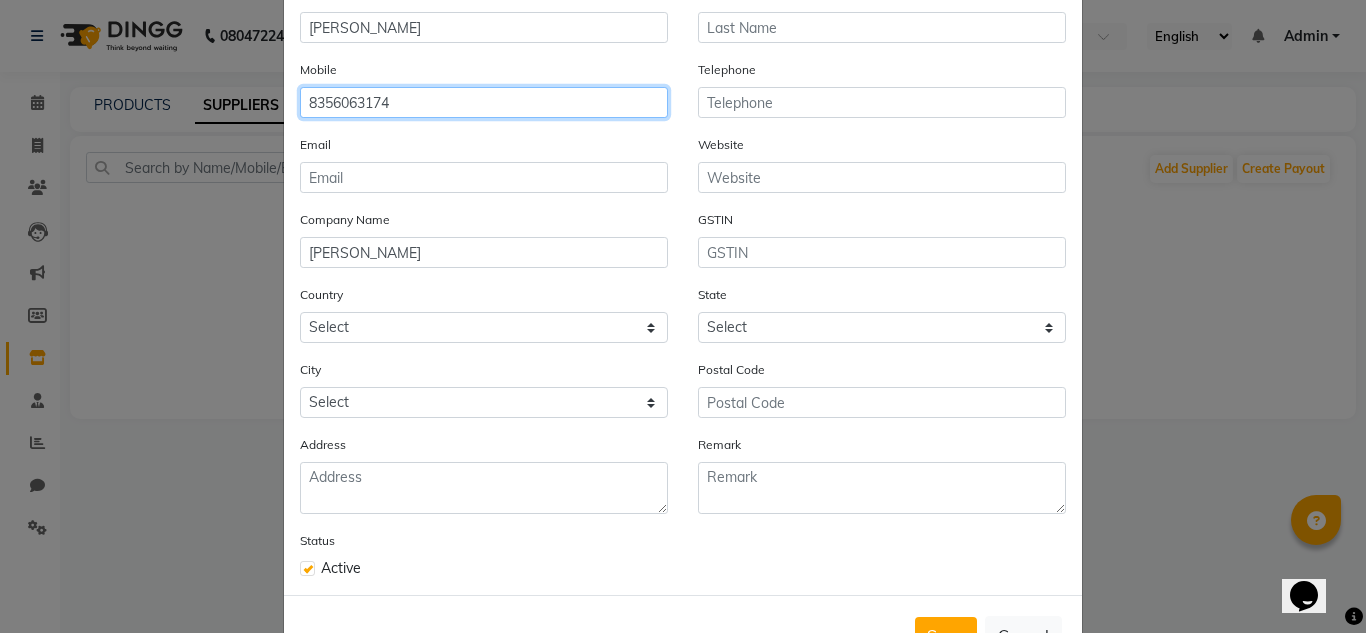 scroll, scrollTop: 129, scrollLeft: 0, axis: vertical 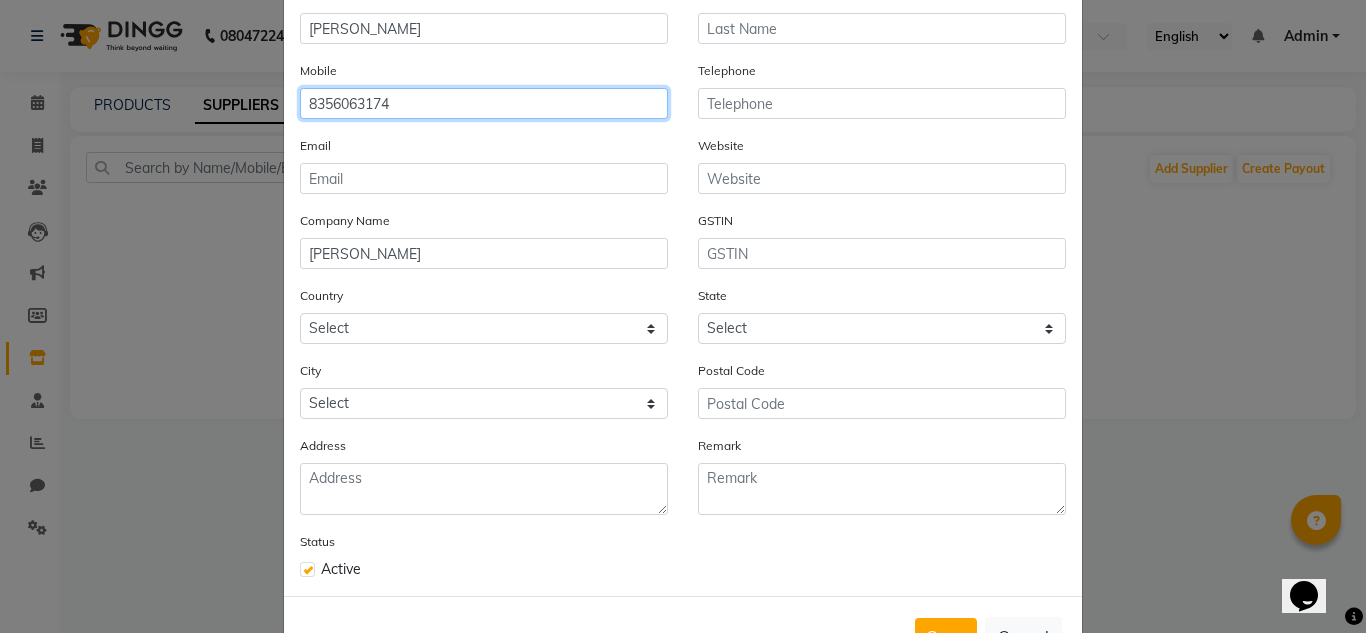type on "8356063174" 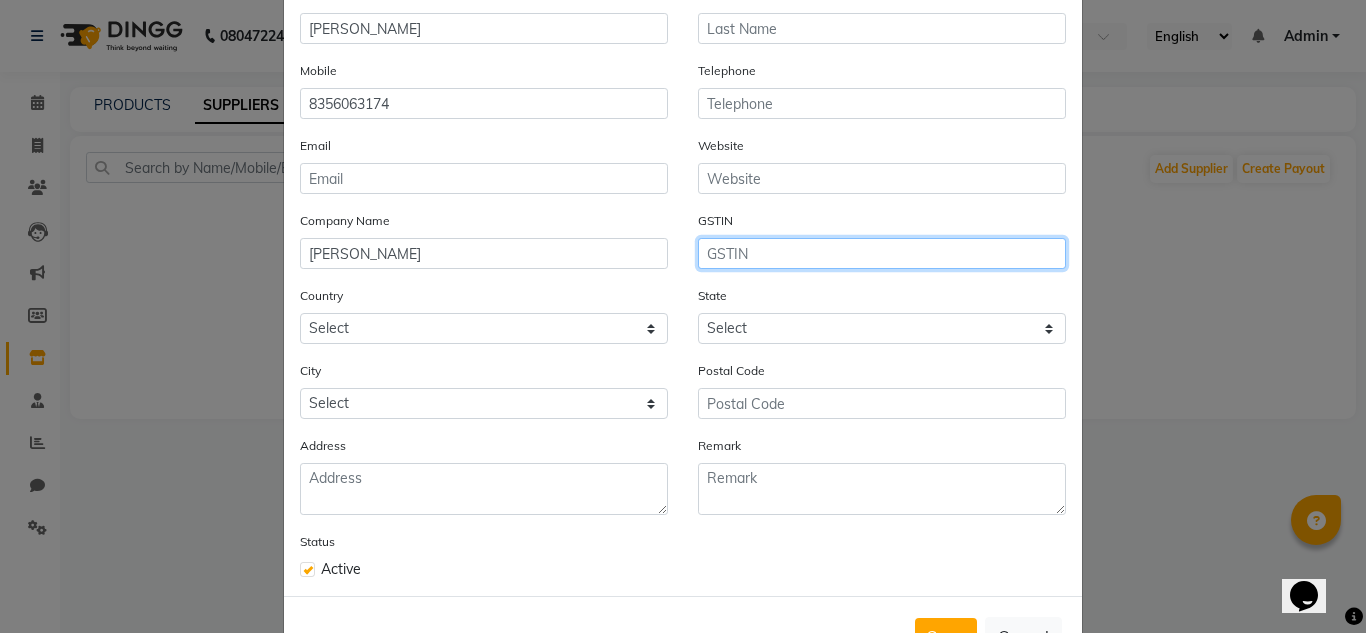 click 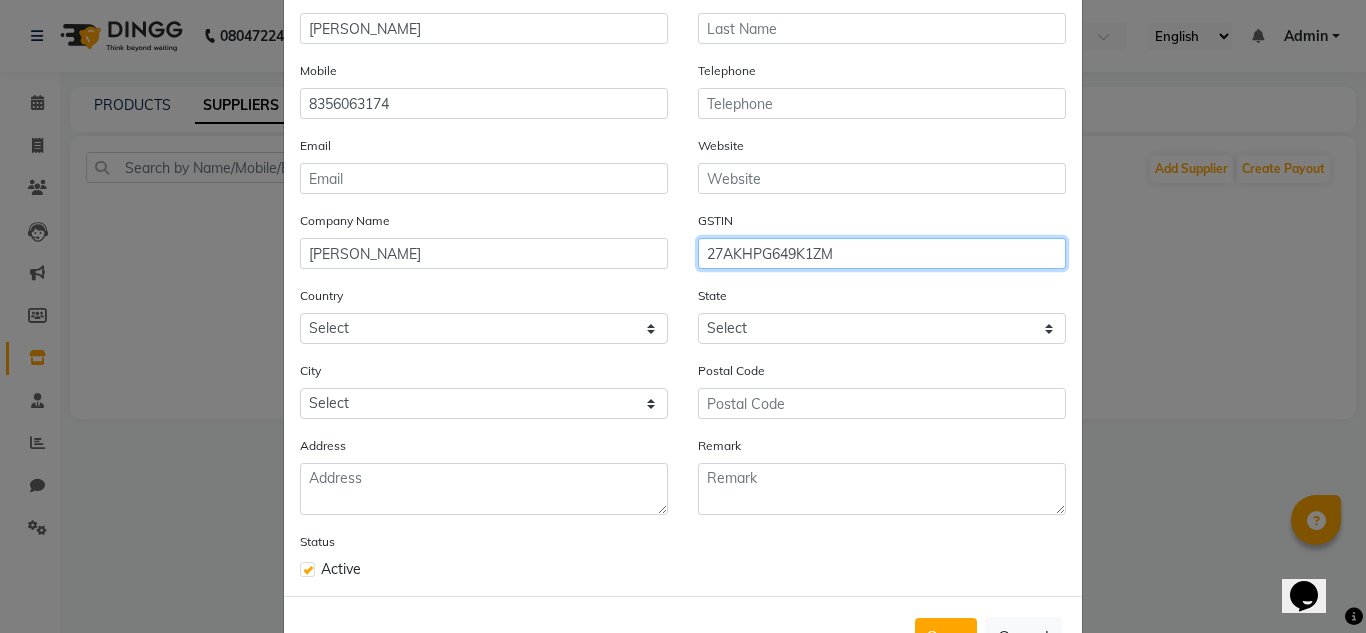 type on "27AKHPG649K1ZM" 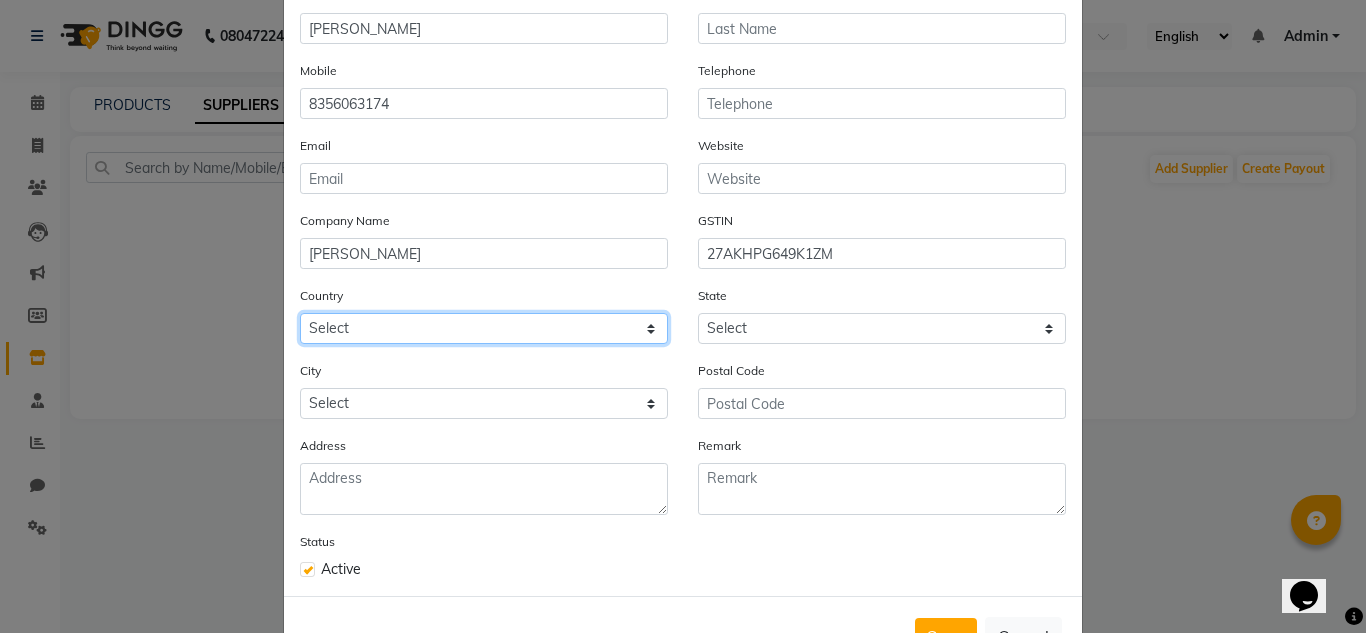 click on "Select [GEOGRAPHIC_DATA] [GEOGRAPHIC_DATA] [GEOGRAPHIC_DATA] [US_STATE] [GEOGRAPHIC_DATA] [GEOGRAPHIC_DATA] [GEOGRAPHIC_DATA] [GEOGRAPHIC_DATA] [GEOGRAPHIC_DATA] [GEOGRAPHIC_DATA] [GEOGRAPHIC_DATA] [GEOGRAPHIC_DATA] [GEOGRAPHIC_DATA] [GEOGRAPHIC_DATA] [GEOGRAPHIC_DATA] [GEOGRAPHIC_DATA] [GEOGRAPHIC_DATA] [GEOGRAPHIC_DATA] [GEOGRAPHIC_DATA] [GEOGRAPHIC_DATA] [GEOGRAPHIC_DATA] [GEOGRAPHIC_DATA] [GEOGRAPHIC_DATA] [GEOGRAPHIC_DATA] [GEOGRAPHIC_DATA] [GEOGRAPHIC_DATA] [GEOGRAPHIC_DATA] [GEOGRAPHIC_DATA] [GEOGRAPHIC_DATA] [GEOGRAPHIC_DATA] [GEOGRAPHIC_DATA] [GEOGRAPHIC_DATA] [GEOGRAPHIC_DATA] [GEOGRAPHIC_DATA] [GEOGRAPHIC_DATA] [GEOGRAPHIC_DATA] [GEOGRAPHIC_DATA] [GEOGRAPHIC_DATA] [GEOGRAPHIC_DATA] [GEOGRAPHIC_DATA] [GEOGRAPHIC_DATA] [GEOGRAPHIC_DATA] [GEOGRAPHIC_DATA] [GEOGRAPHIC_DATA] [GEOGRAPHIC_DATA] [GEOGRAPHIC_DATA] [GEOGRAPHIC_DATA] [GEOGRAPHIC_DATA] [GEOGRAPHIC_DATA] [GEOGRAPHIC_DATA], [GEOGRAPHIC_DATA] [GEOGRAPHIC_DATA] [GEOGRAPHIC_DATA] [GEOGRAPHIC_DATA] D'Ivoire [GEOGRAPHIC_DATA] [GEOGRAPHIC_DATA] [GEOGRAPHIC_DATA] [GEOGRAPHIC_DATA] [GEOGRAPHIC_DATA] [GEOGRAPHIC_DATA] [GEOGRAPHIC_DATA] [GEOGRAPHIC_DATA] [GEOGRAPHIC_DATA] [GEOGRAPHIC_DATA] [GEOGRAPHIC_DATA] [GEOGRAPHIC_DATA] [GEOGRAPHIC_DATA] [GEOGRAPHIC_DATA] [GEOGRAPHIC_DATA] [GEOGRAPHIC_DATA] ([GEOGRAPHIC_DATA]) [GEOGRAPHIC_DATA] [GEOGRAPHIC_DATA] [GEOGRAPHIC_DATA] [GEOGRAPHIC_DATA] [GEOGRAPHIC_DATA] [GEOGRAPHIC_DATA] [GEOGRAPHIC_DATA] [GEOGRAPHIC_DATA] [GEOGRAPHIC_DATA] [US_STATE] [GEOGRAPHIC_DATA] [GEOGRAPHIC_DATA] [GEOGRAPHIC_DATA] [GEOGRAPHIC_DATA] [GEOGRAPHIC_DATA] [GEOGRAPHIC_DATA] [GEOGRAPHIC_DATA] [US_STATE] [GEOGRAPHIC_DATA] [GEOGRAPHIC_DATA] [GEOGRAPHIC_DATA] [GEOGRAPHIC_DATA] [GEOGRAPHIC_DATA] [GEOGRAPHIC_DATA] [GEOGRAPHIC_DATA]" 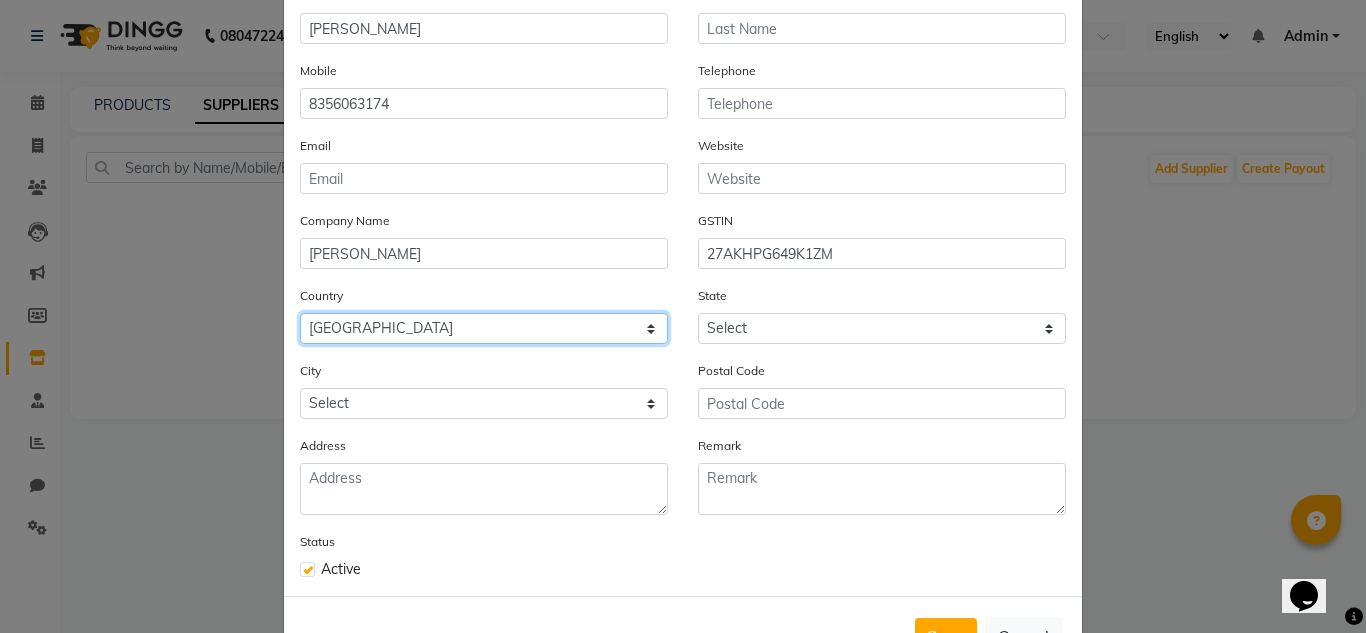 click on "Select [GEOGRAPHIC_DATA] [GEOGRAPHIC_DATA] [GEOGRAPHIC_DATA] [US_STATE] [GEOGRAPHIC_DATA] [GEOGRAPHIC_DATA] [GEOGRAPHIC_DATA] [GEOGRAPHIC_DATA] [GEOGRAPHIC_DATA] [GEOGRAPHIC_DATA] [GEOGRAPHIC_DATA] [GEOGRAPHIC_DATA] [GEOGRAPHIC_DATA] [GEOGRAPHIC_DATA] [GEOGRAPHIC_DATA] [GEOGRAPHIC_DATA] [GEOGRAPHIC_DATA] [GEOGRAPHIC_DATA] [GEOGRAPHIC_DATA] [GEOGRAPHIC_DATA] [GEOGRAPHIC_DATA] [GEOGRAPHIC_DATA] [GEOGRAPHIC_DATA] [GEOGRAPHIC_DATA] [GEOGRAPHIC_DATA] [GEOGRAPHIC_DATA] [GEOGRAPHIC_DATA] [GEOGRAPHIC_DATA] [GEOGRAPHIC_DATA] [GEOGRAPHIC_DATA] [GEOGRAPHIC_DATA] [GEOGRAPHIC_DATA] [GEOGRAPHIC_DATA] [GEOGRAPHIC_DATA] [GEOGRAPHIC_DATA] [GEOGRAPHIC_DATA] [GEOGRAPHIC_DATA] [GEOGRAPHIC_DATA] [GEOGRAPHIC_DATA] [GEOGRAPHIC_DATA] [GEOGRAPHIC_DATA] [GEOGRAPHIC_DATA] [GEOGRAPHIC_DATA] [GEOGRAPHIC_DATA] [GEOGRAPHIC_DATA] [GEOGRAPHIC_DATA] [GEOGRAPHIC_DATA] [GEOGRAPHIC_DATA] [GEOGRAPHIC_DATA] [GEOGRAPHIC_DATA], [GEOGRAPHIC_DATA] [GEOGRAPHIC_DATA] [GEOGRAPHIC_DATA] [GEOGRAPHIC_DATA] D'Ivoire [GEOGRAPHIC_DATA] [GEOGRAPHIC_DATA] [GEOGRAPHIC_DATA] [GEOGRAPHIC_DATA] [GEOGRAPHIC_DATA] [GEOGRAPHIC_DATA] [GEOGRAPHIC_DATA] [GEOGRAPHIC_DATA] [GEOGRAPHIC_DATA] [GEOGRAPHIC_DATA] [GEOGRAPHIC_DATA] [GEOGRAPHIC_DATA] [GEOGRAPHIC_DATA] [GEOGRAPHIC_DATA] [GEOGRAPHIC_DATA] [GEOGRAPHIC_DATA] ([GEOGRAPHIC_DATA]) [GEOGRAPHIC_DATA] [GEOGRAPHIC_DATA] [GEOGRAPHIC_DATA] [GEOGRAPHIC_DATA] [GEOGRAPHIC_DATA] [GEOGRAPHIC_DATA] [GEOGRAPHIC_DATA] [GEOGRAPHIC_DATA] [GEOGRAPHIC_DATA] [US_STATE] [GEOGRAPHIC_DATA] [GEOGRAPHIC_DATA] [GEOGRAPHIC_DATA] [GEOGRAPHIC_DATA] [GEOGRAPHIC_DATA] [GEOGRAPHIC_DATA] [GEOGRAPHIC_DATA] [US_STATE] [GEOGRAPHIC_DATA] [GEOGRAPHIC_DATA] [GEOGRAPHIC_DATA] [GEOGRAPHIC_DATA] [GEOGRAPHIC_DATA] [GEOGRAPHIC_DATA] [GEOGRAPHIC_DATA]" 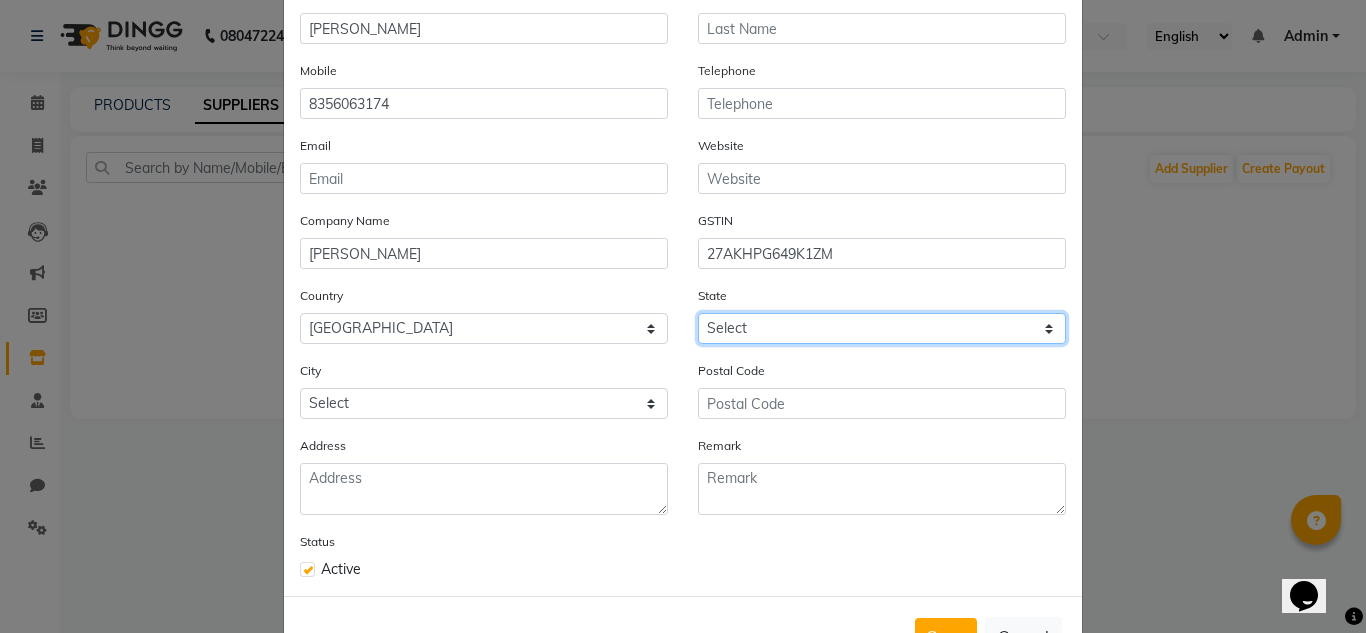 click on "Select [GEOGRAPHIC_DATA] [GEOGRAPHIC_DATA] [GEOGRAPHIC_DATA] [GEOGRAPHIC_DATA] [GEOGRAPHIC_DATA] [GEOGRAPHIC_DATA] [GEOGRAPHIC_DATA] [GEOGRAPHIC_DATA] and [GEOGRAPHIC_DATA] [GEOGRAPHIC_DATA] [GEOGRAPHIC_DATA] [GEOGRAPHIC_DATA] [GEOGRAPHIC_DATA] [GEOGRAPHIC_DATA] [GEOGRAPHIC_DATA] [GEOGRAPHIC_DATA] [GEOGRAPHIC_DATA] [GEOGRAPHIC_DATA] [GEOGRAPHIC_DATA] [GEOGRAPHIC_DATA] [GEOGRAPHIC_DATA] [GEOGRAPHIC_DATA] [GEOGRAPHIC_DATA] [GEOGRAPHIC_DATA] [GEOGRAPHIC_DATA] [GEOGRAPHIC_DATA] [GEOGRAPHIC_DATA] [GEOGRAPHIC_DATA] [GEOGRAPHIC_DATA] [GEOGRAPHIC_DATA] [GEOGRAPHIC_DATA] [GEOGRAPHIC_DATA] [GEOGRAPHIC_DATA] [GEOGRAPHIC_DATA] [GEOGRAPHIC_DATA] [GEOGRAPHIC_DATA] [GEOGRAPHIC_DATA] [GEOGRAPHIC_DATA] Other Territory Centre Jurisdiction" 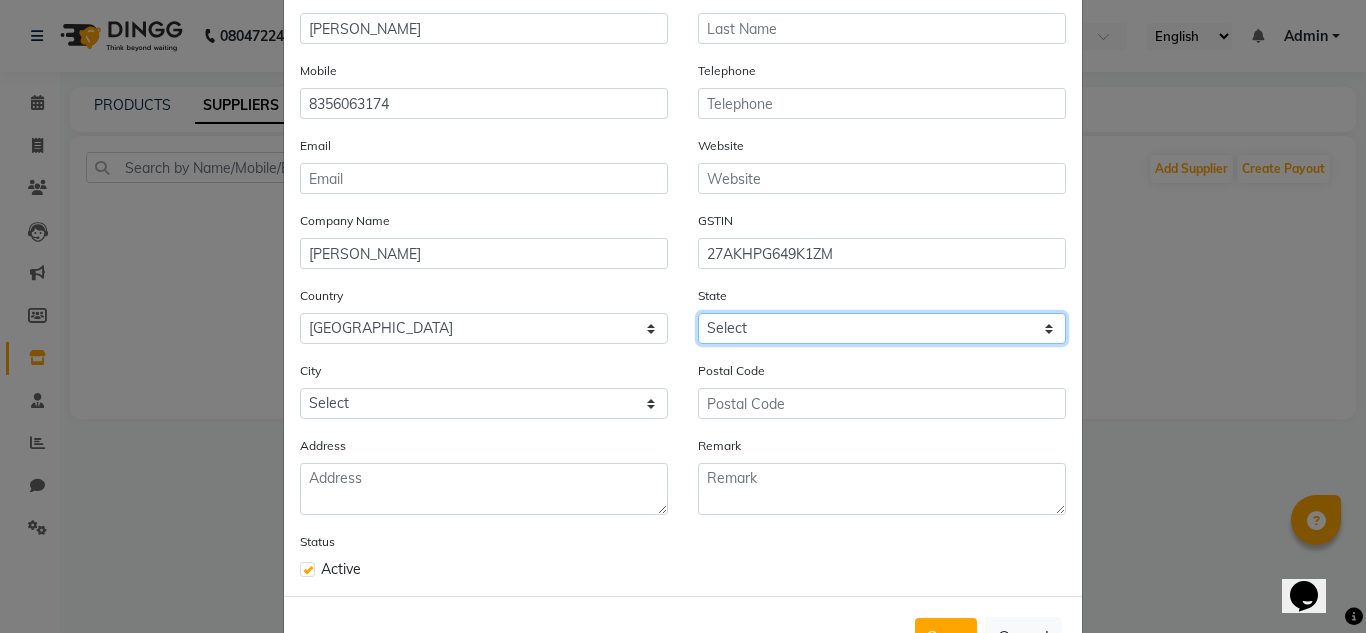 select on "22" 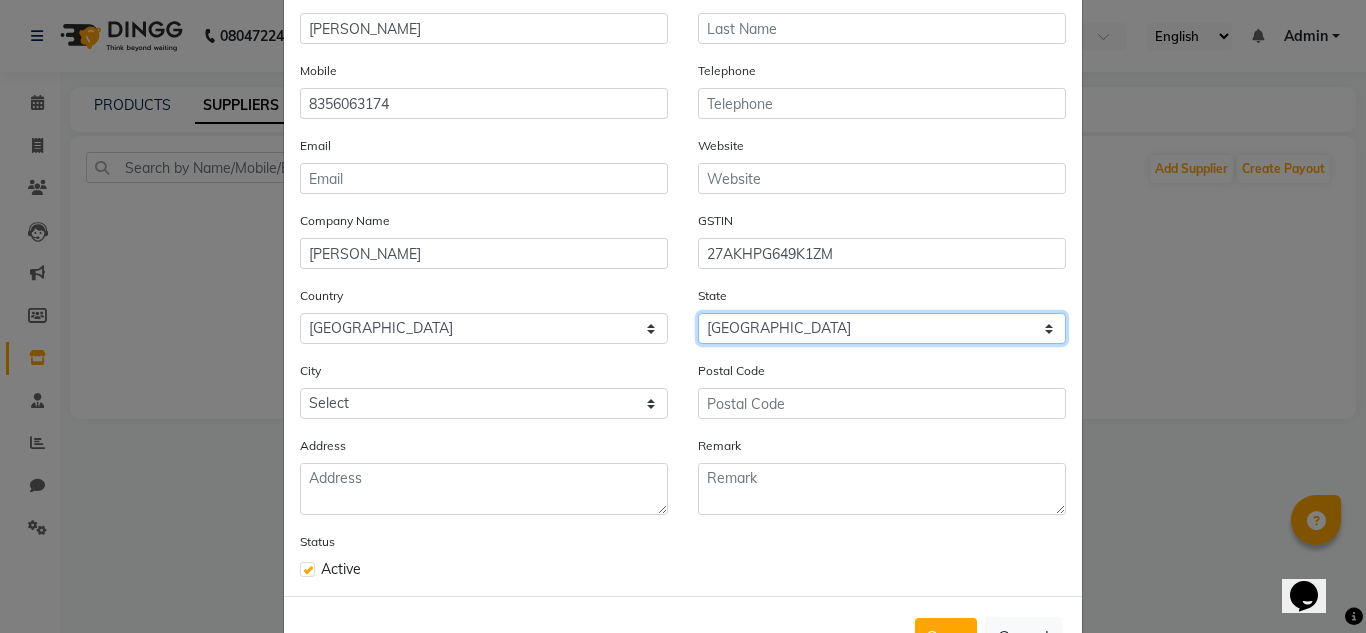 click on "Select [GEOGRAPHIC_DATA] [GEOGRAPHIC_DATA] [GEOGRAPHIC_DATA] [GEOGRAPHIC_DATA] [GEOGRAPHIC_DATA] [GEOGRAPHIC_DATA] [GEOGRAPHIC_DATA] [GEOGRAPHIC_DATA] and [GEOGRAPHIC_DATA] [GEOGRAPHIC_DATA] [GEOGRAPHIC_DATA] [GEOGRAPHIC_DATA] [GEOGRAPHIC_DATA] [GEOGRAPHIC_DATA] [GEOGRAPHIC_DATA] [GEOGRAPHIC_DATA] [GEOGRAPHIC_DATA] [GEOGRAPHIC_DATA] [GEOGRAPHIC_DATA] [GEOGRAPHIC_DATA] [GEOGRAPHIC_DATA] [GEOGRAPHIC_DATA] [GEOGRAPHIC_DATA] [GEOGRAPHIC_DATA] [GEOGRAPHIC_DATA] [GEOGRAPHIC_DATA] [GEOGRAPHIC_DATA] [GEOGRAPHIC_DATA] [GEOGRAPHIC_DATA] [GEOGRAPHIC_DATA] [GEOGRAPHIC_DATA] [GEOGRAPHIC_DATA] [GEOGRAPHIC_DATA] [GEOGRAPHIC_DATA] [GEOGRAPHIC_DATA] [GEOGRAPHIC_DATA] [GEOGRAPHIC_DATA] [GEOGRAPHIC_DATA] Other Territory Centre Jurisdiction" 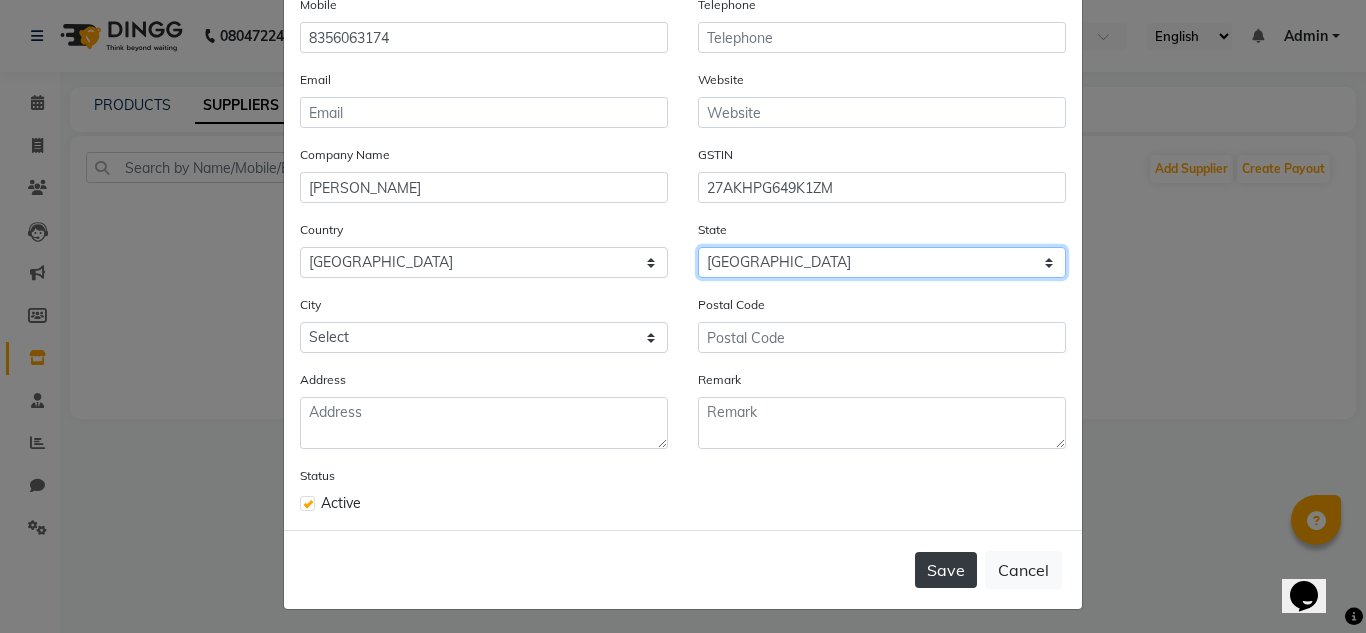 scroll, scrollTop: 194, scrollLeft: 0, axis: vertical 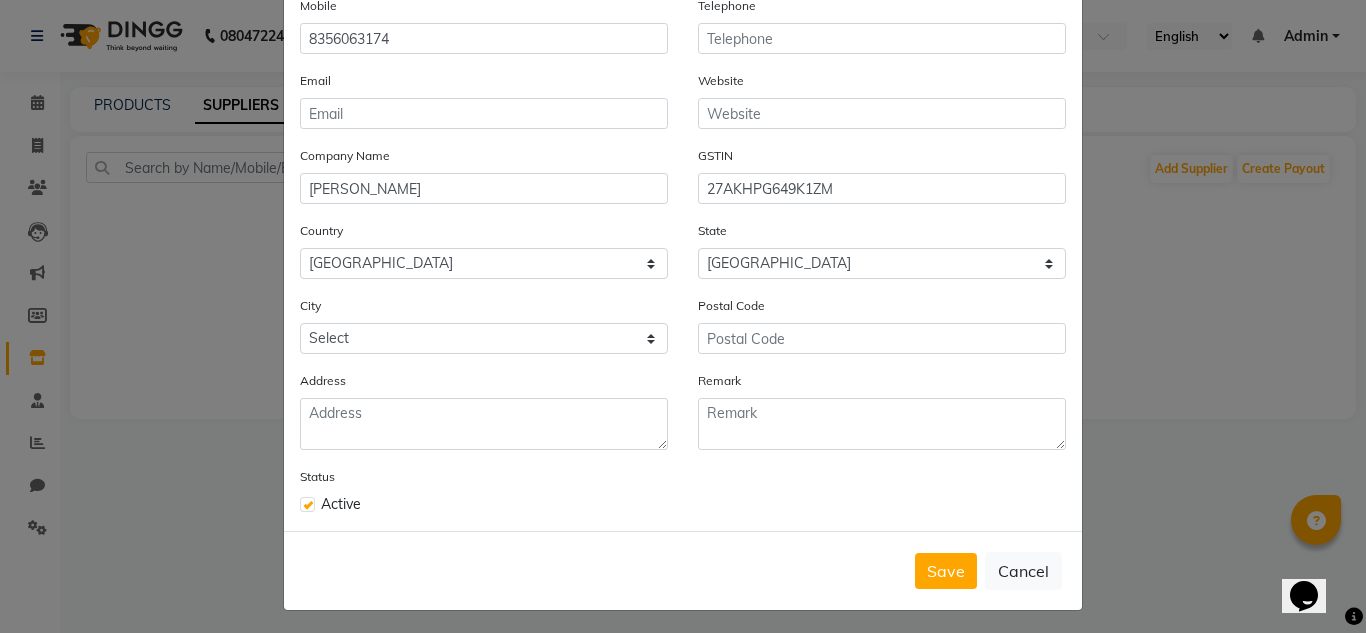 click on "Company Name [PERSON_NAME]" 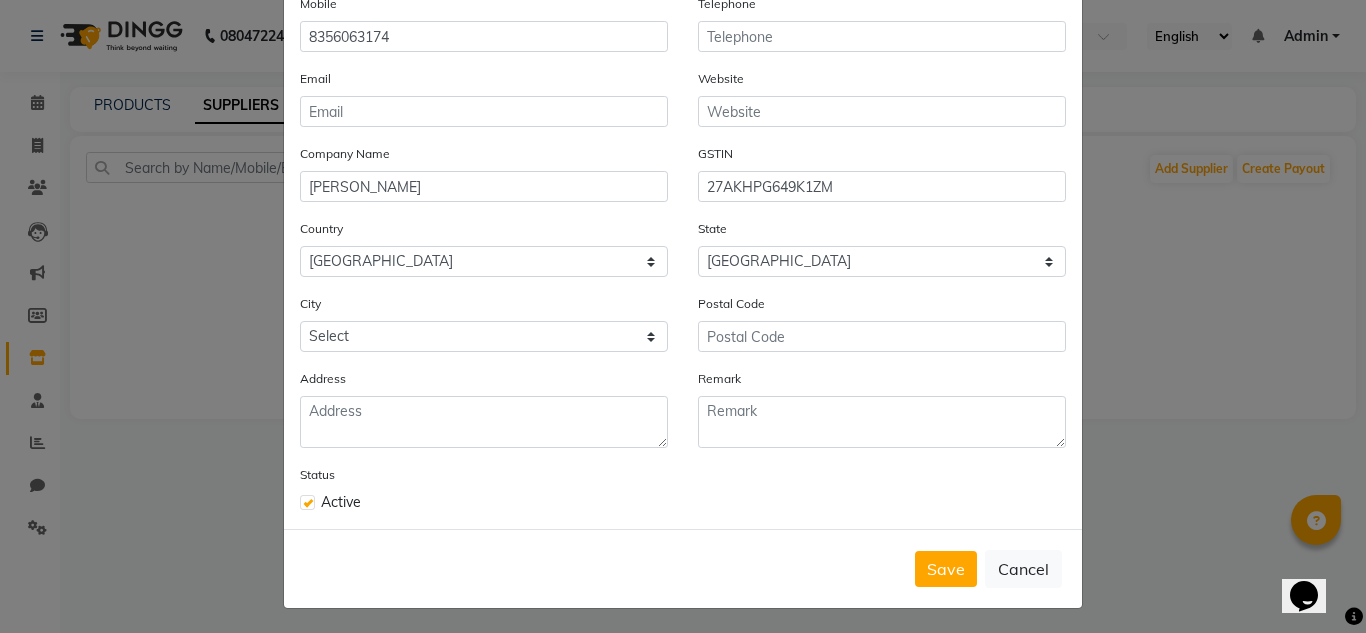 scroll, scrollTop: 198, scrollLeft: 0, axis: vertical 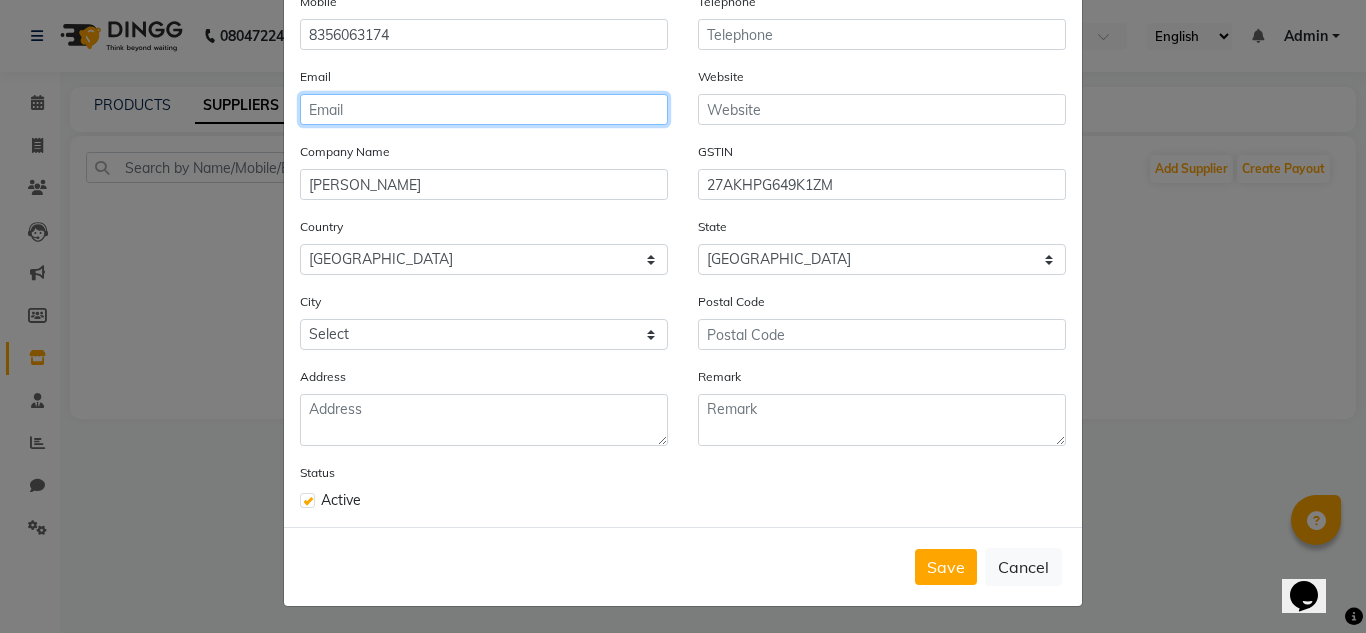 click 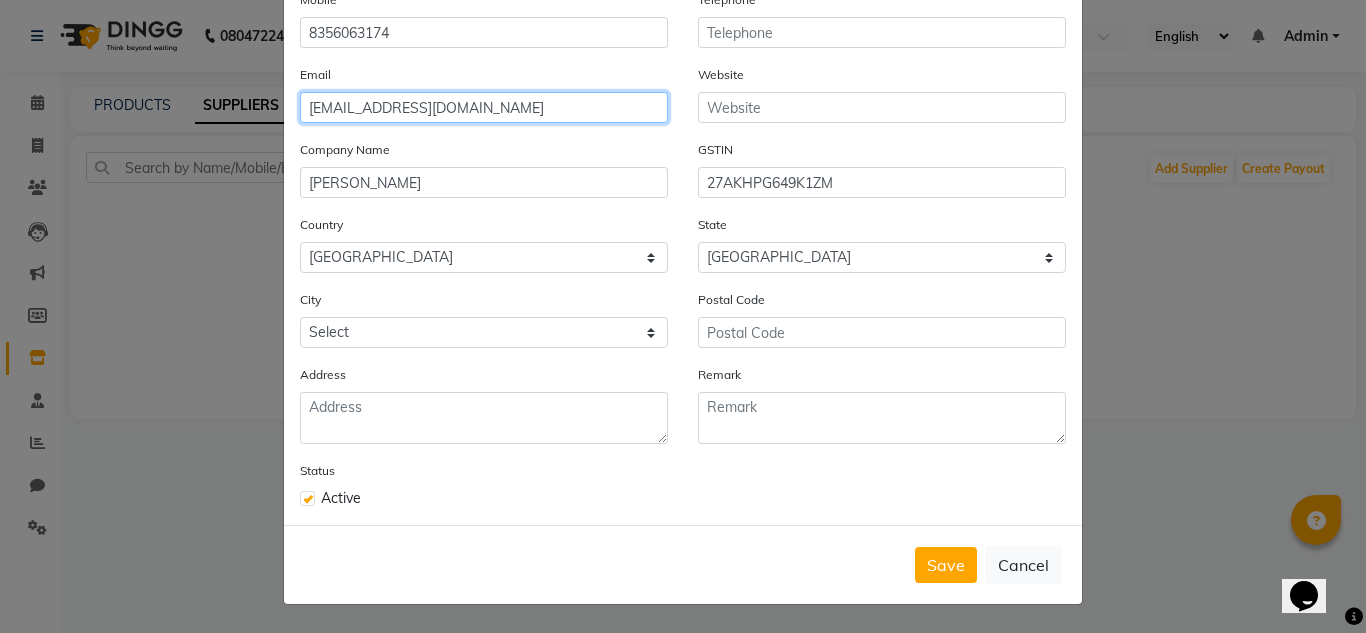 scroll, scrollTop: 200, scrollLeft: 0, axis: vertical 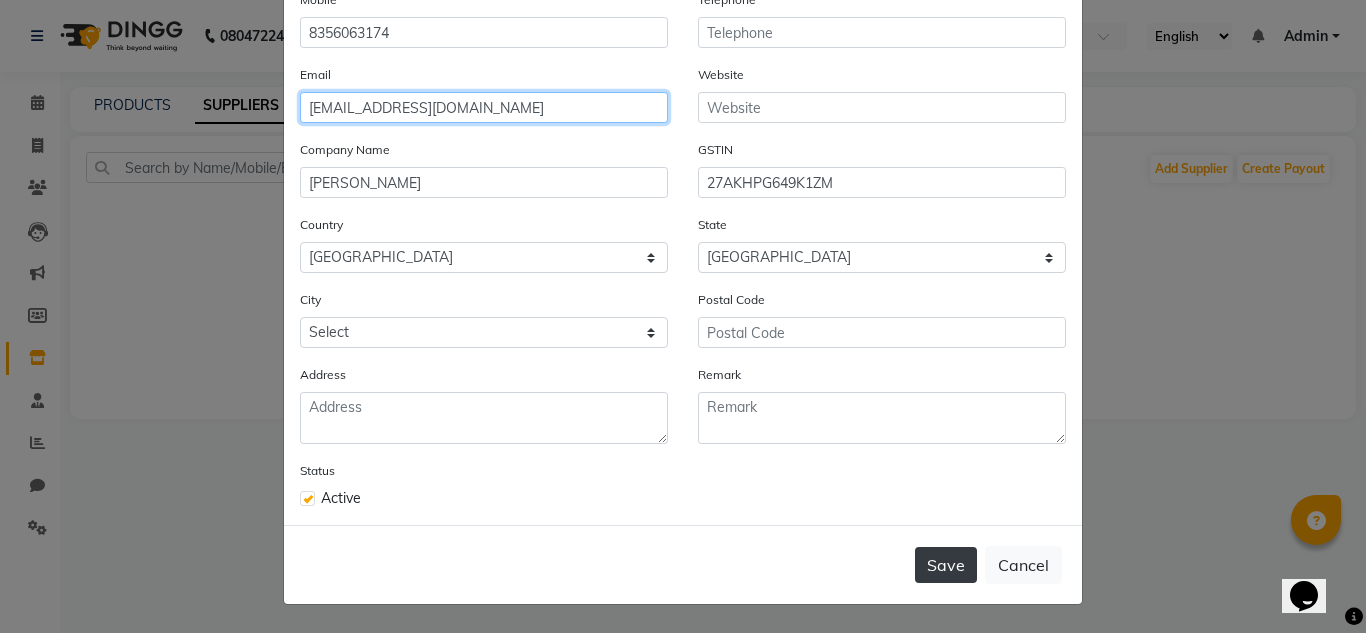 type on "[EMAIL_ADDRESS][DOMAIN_NAME]" 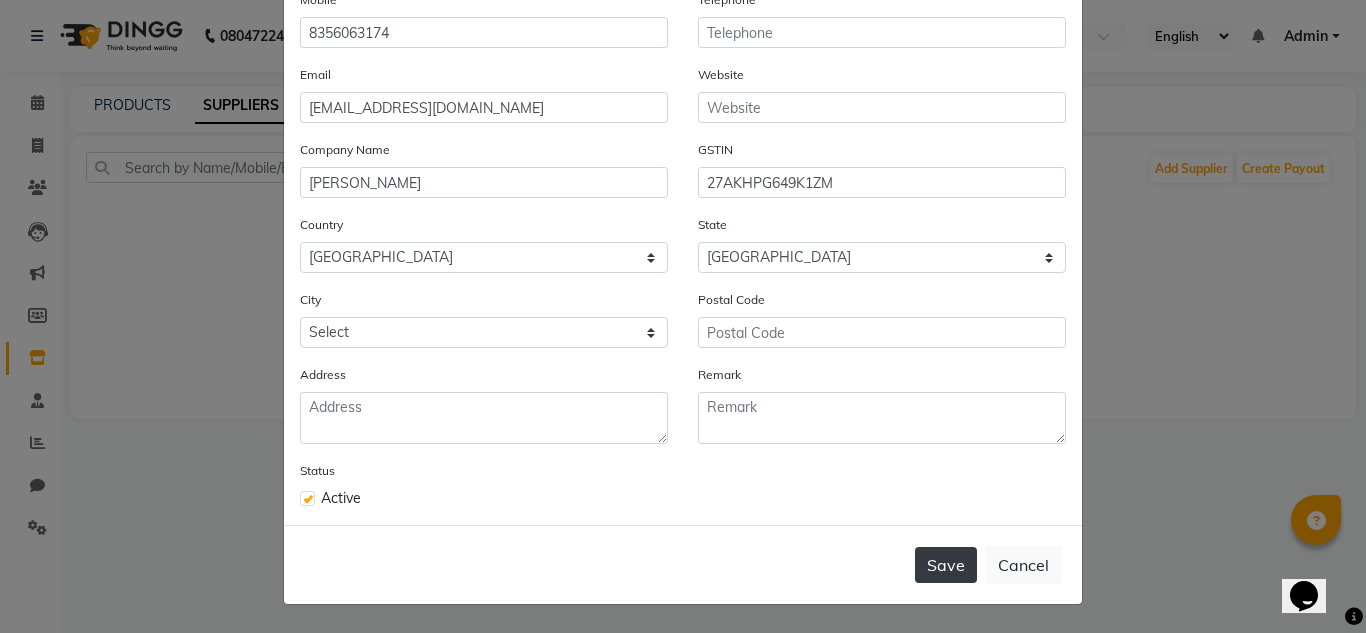 click on "Save" 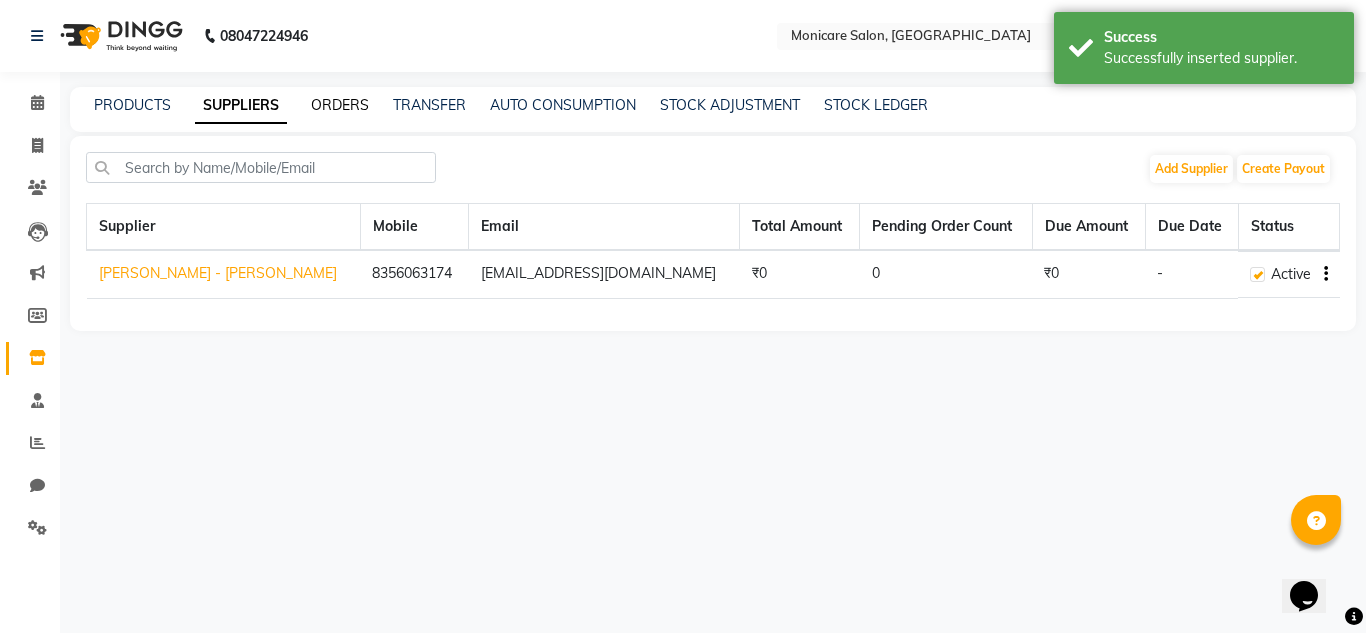 click on "ORDERS" 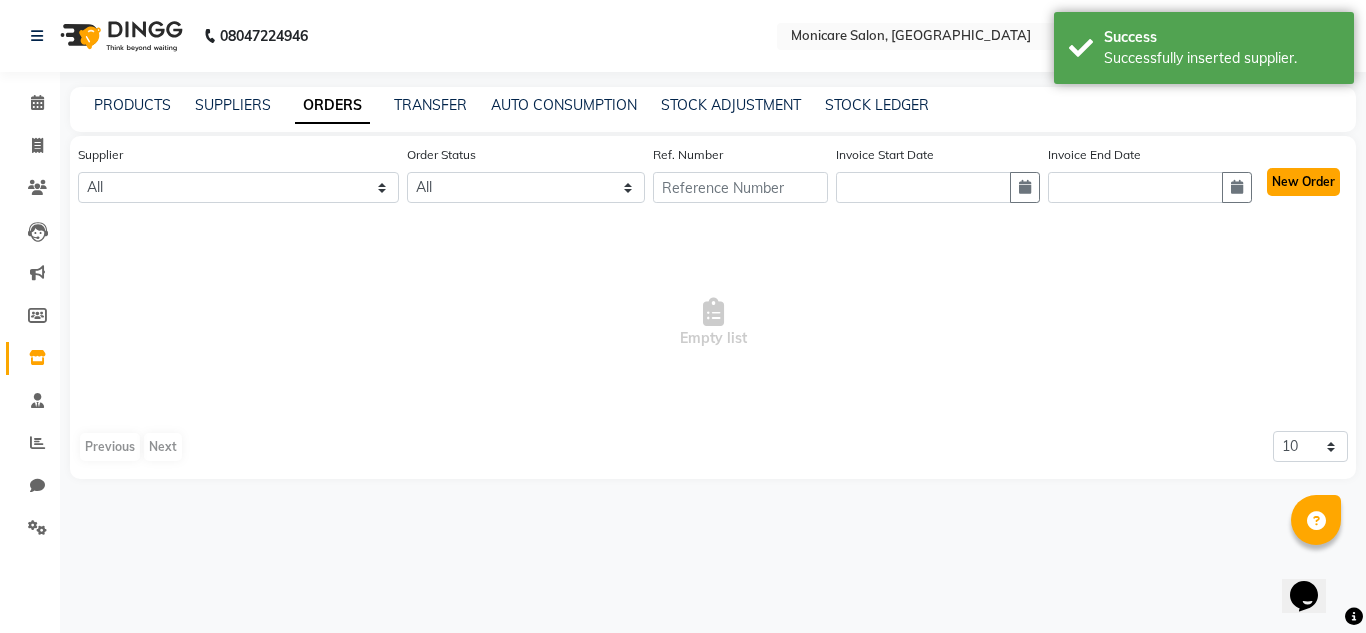 click on "New Order" 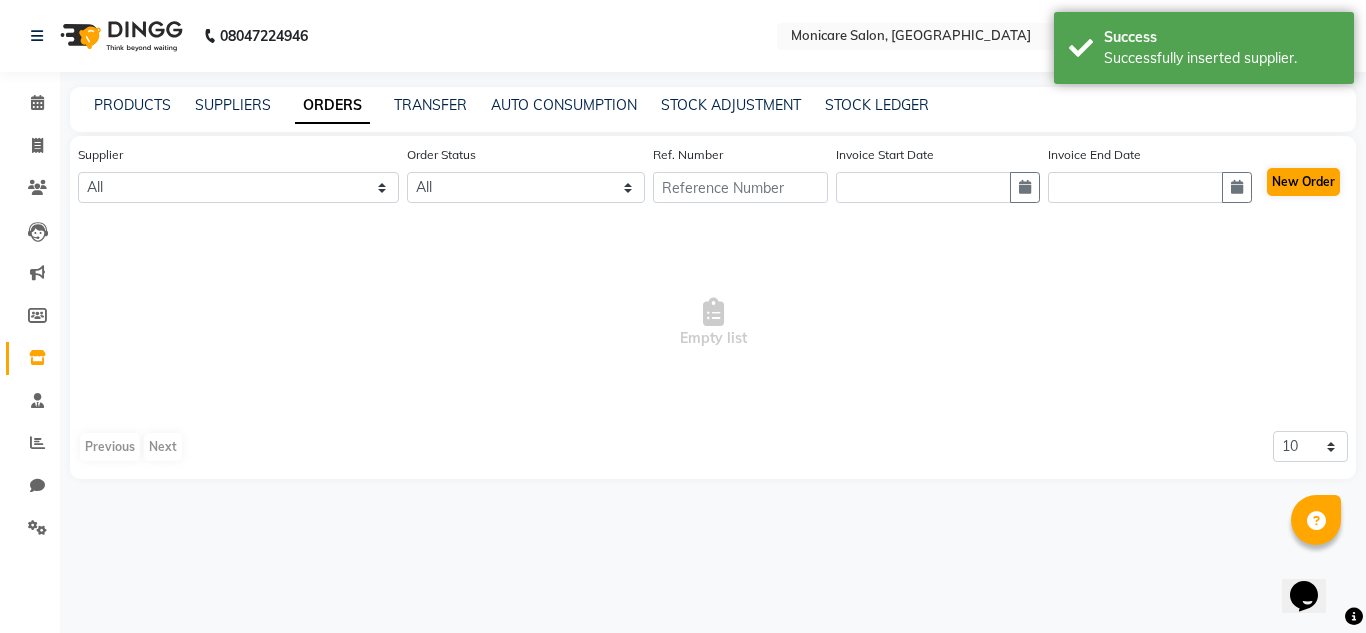 select on "true" 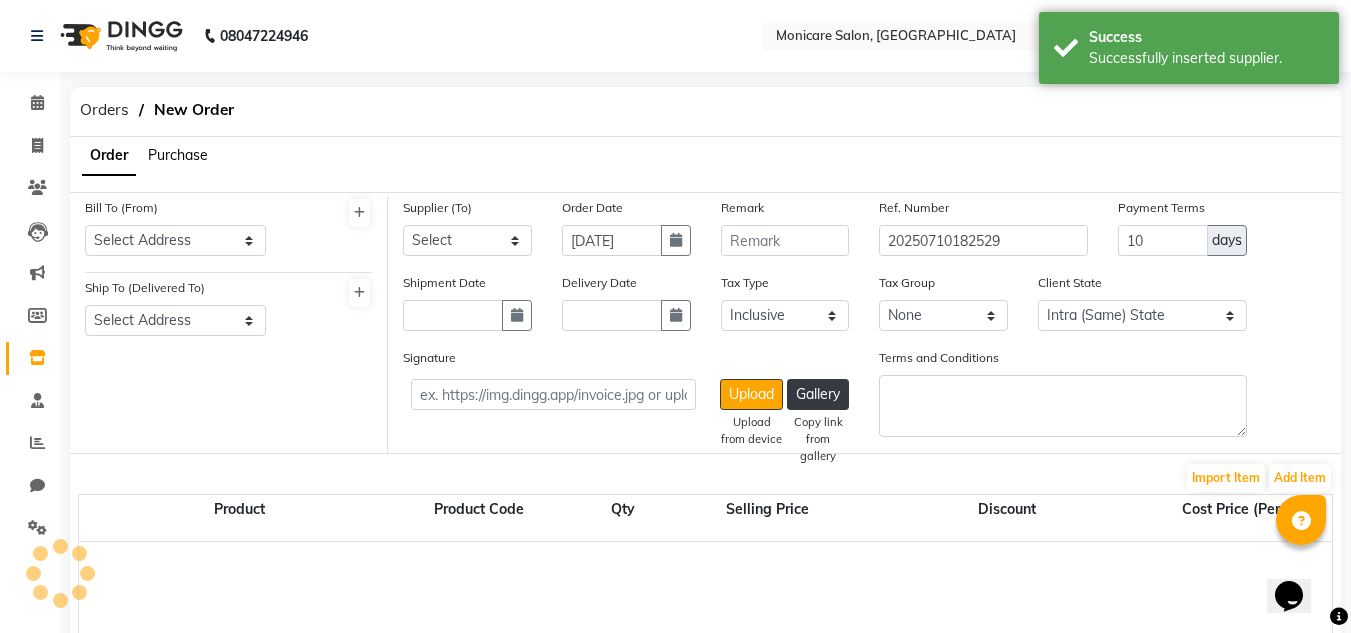 select on "4179" 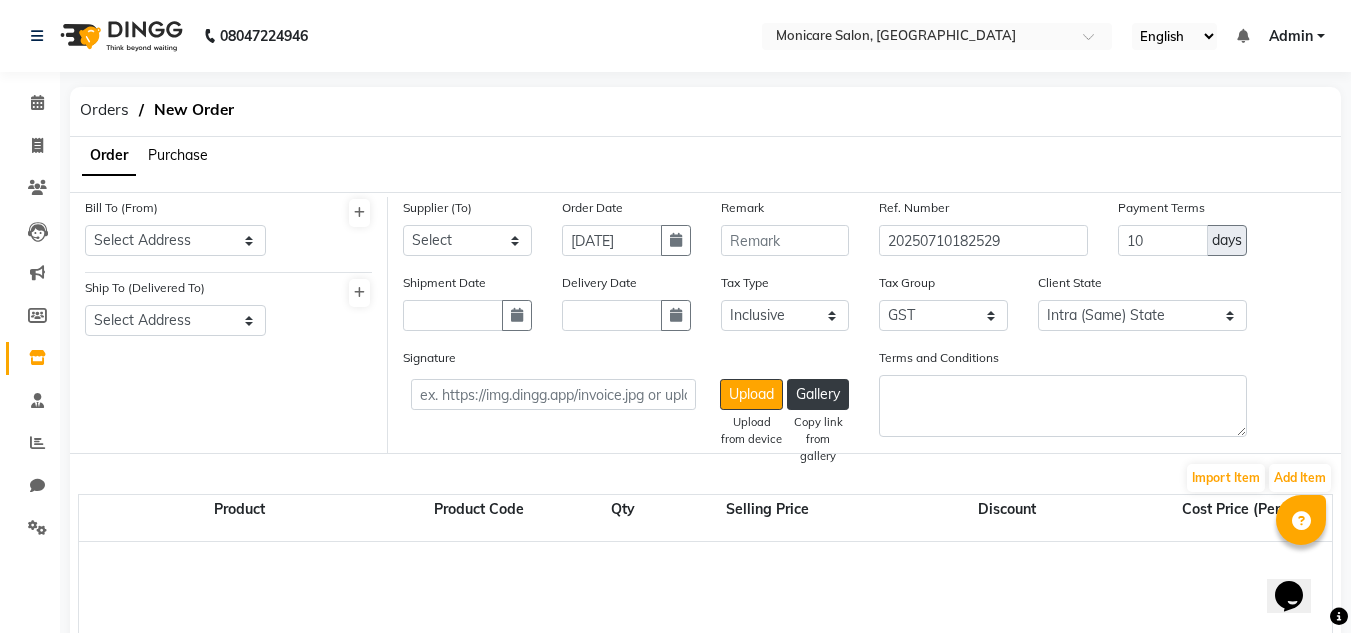 click on "Purchase" 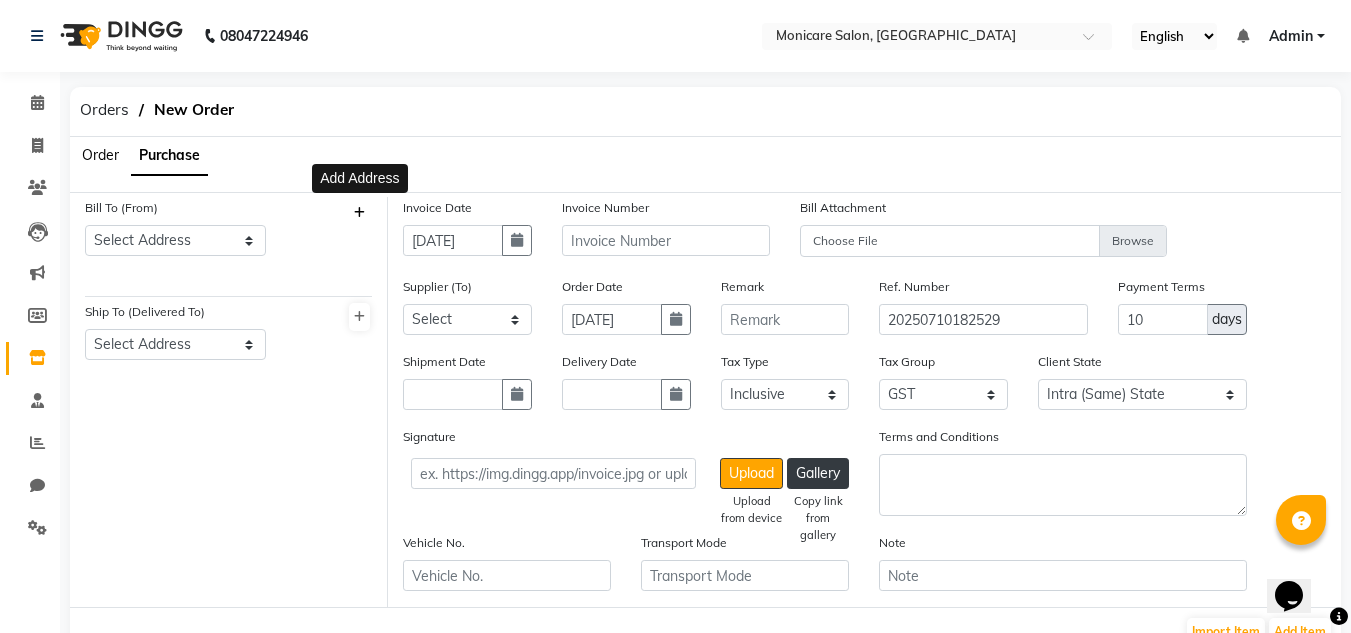 click 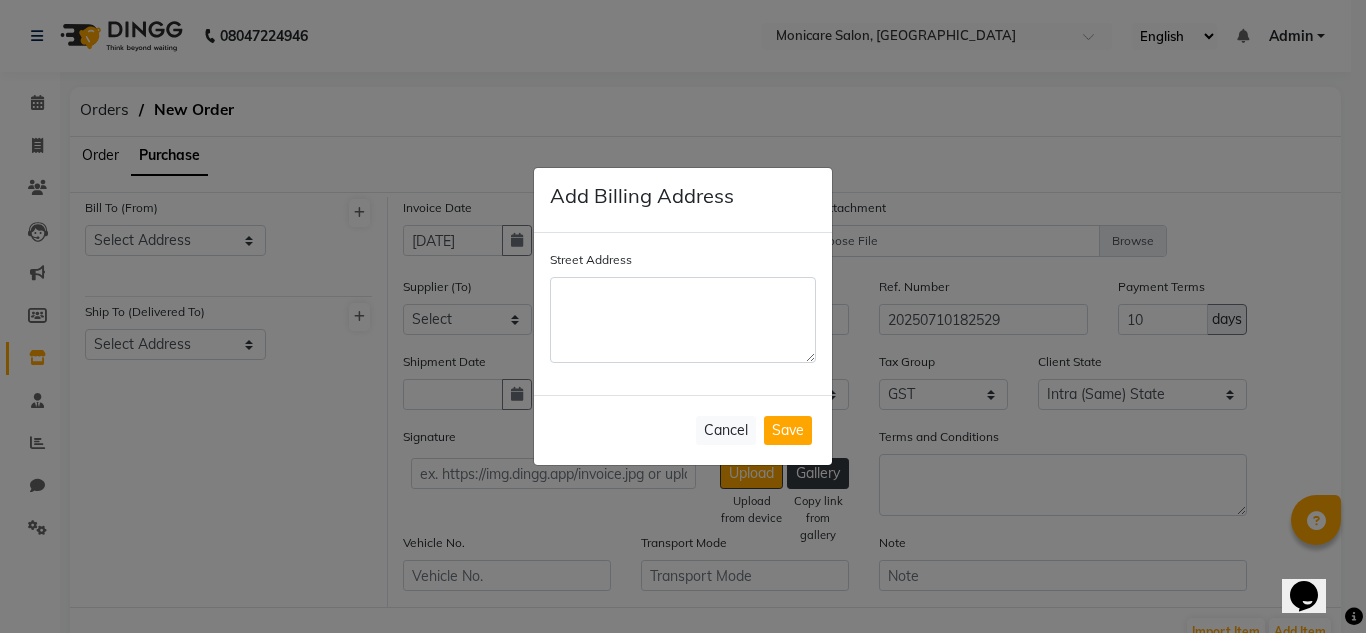 click on "Street Address" at bounding box center [683, 320] 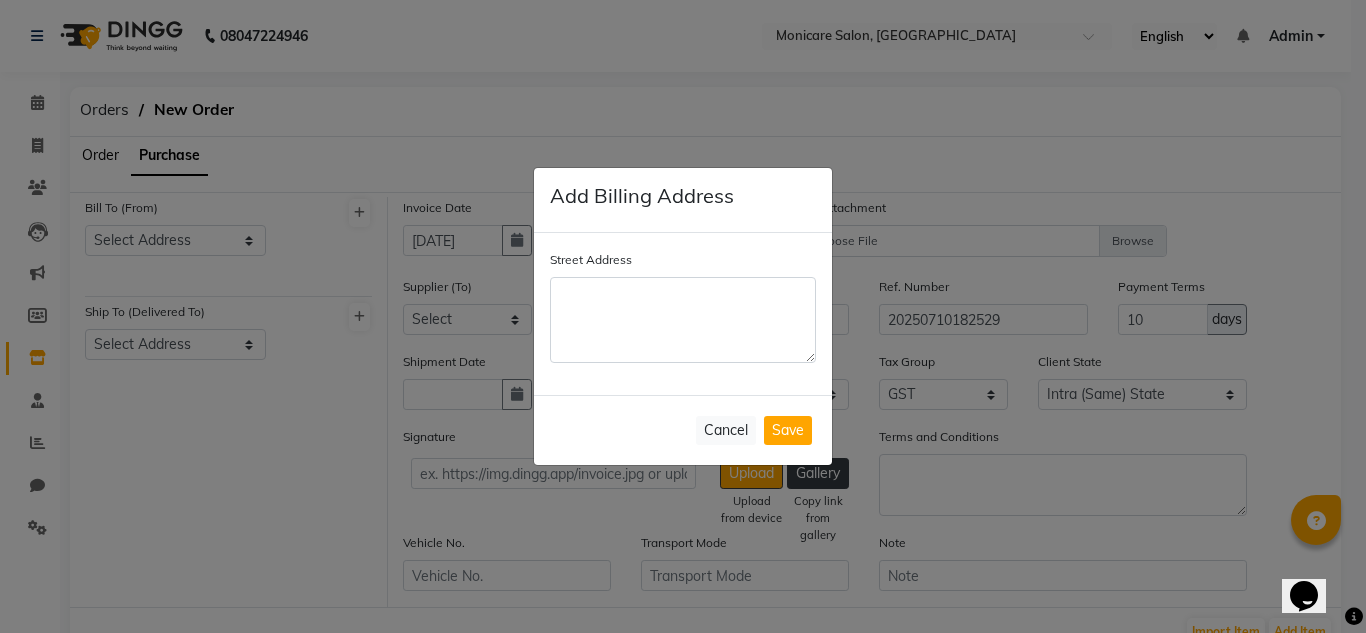 type on "u" 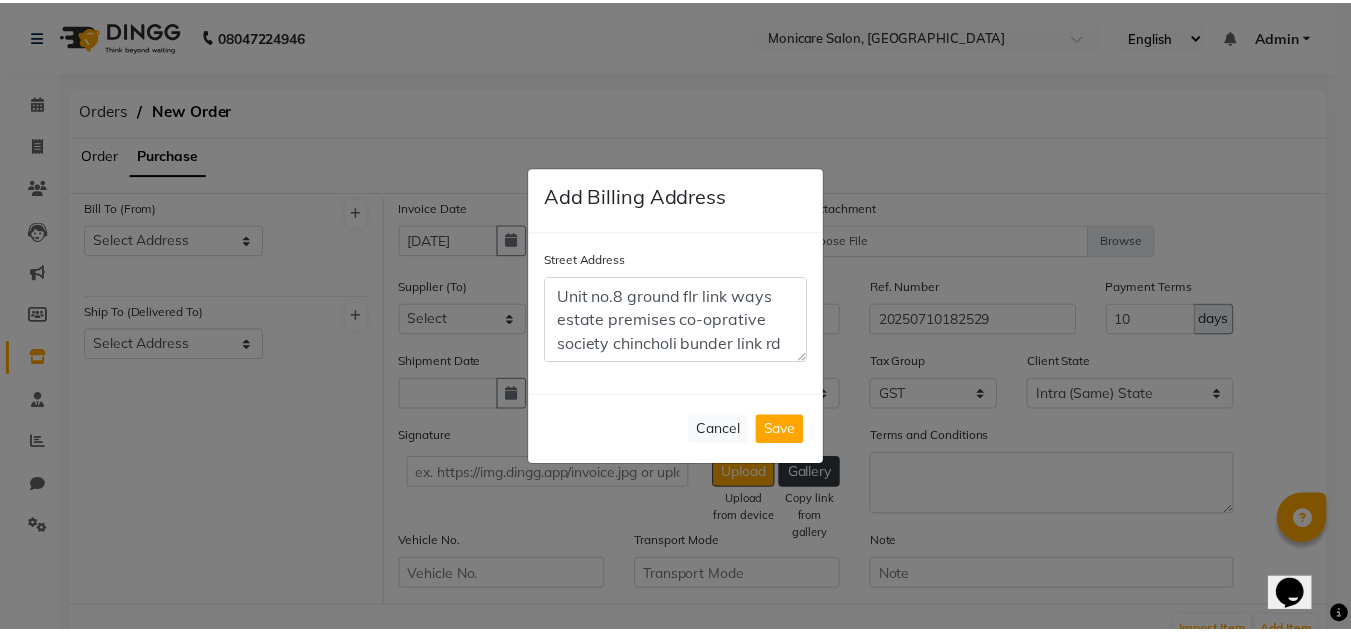scroll, scrollTop: 16, scrollLeft: 0, axis: vertical 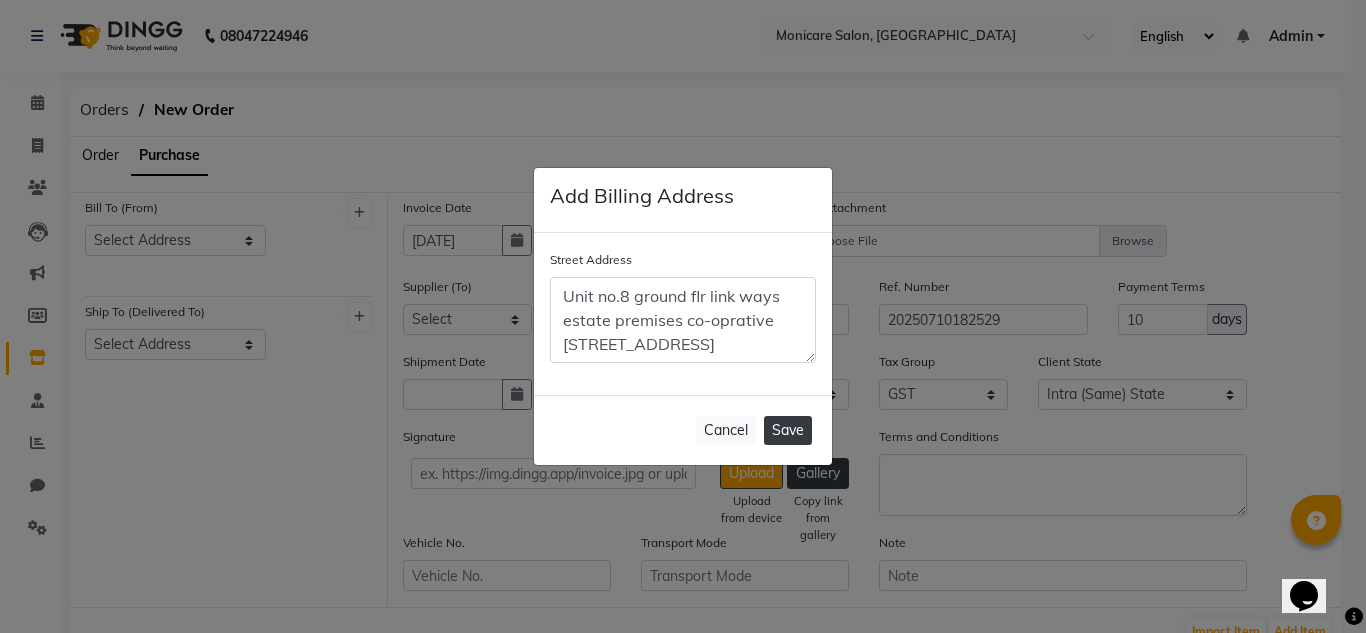 type on "Unit no.8 ground flr link ways estate premises co-oprative [STREET_ADDRESS]" 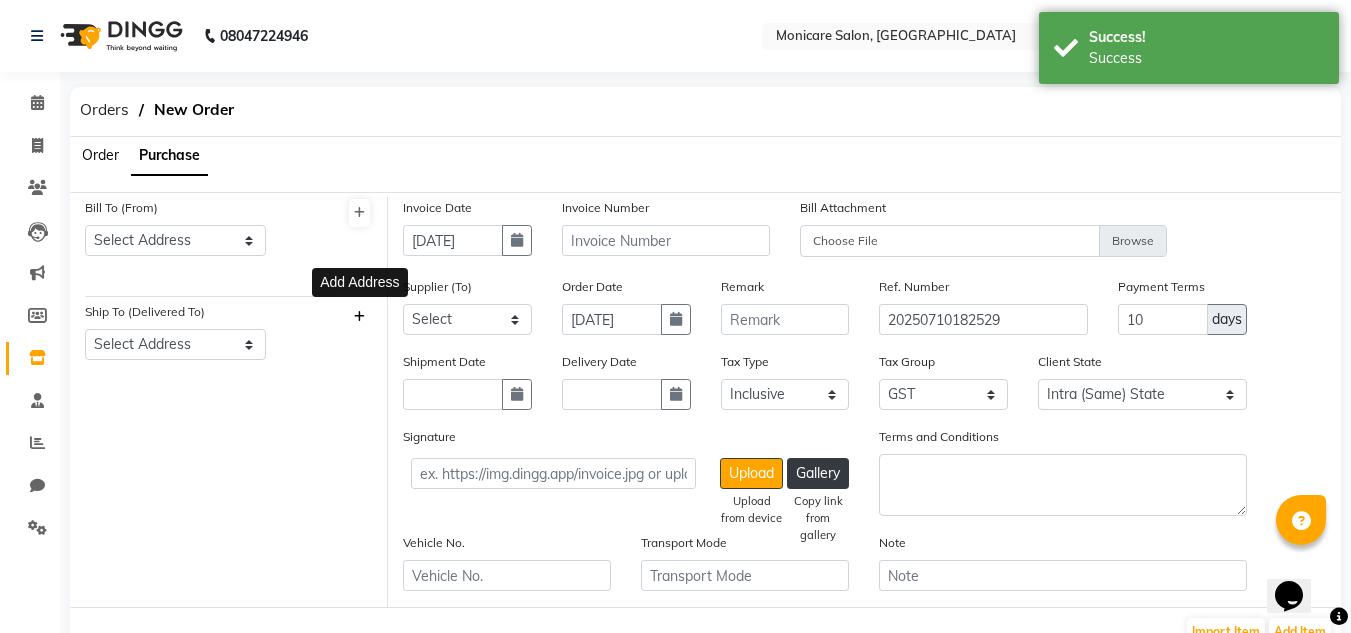 click 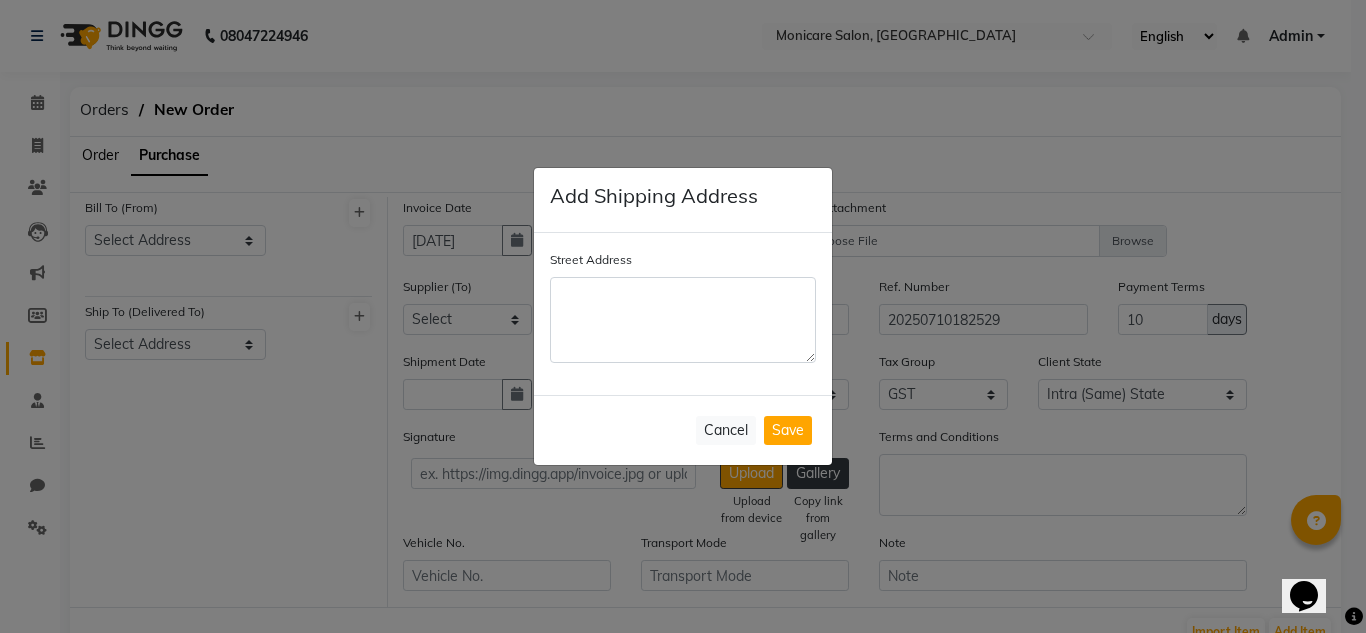 click on "Street Address" at bounding box center [683, 320] 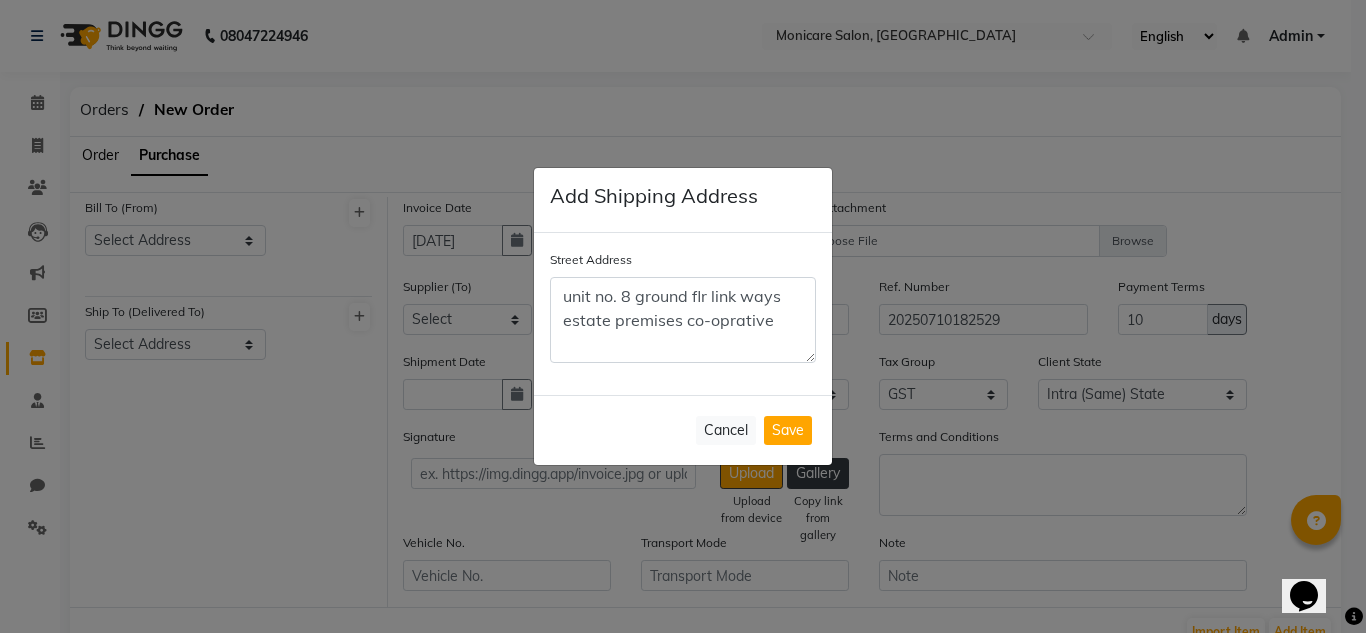 type on "unit no. 8 ground flr link ways estate premises co-oprative" 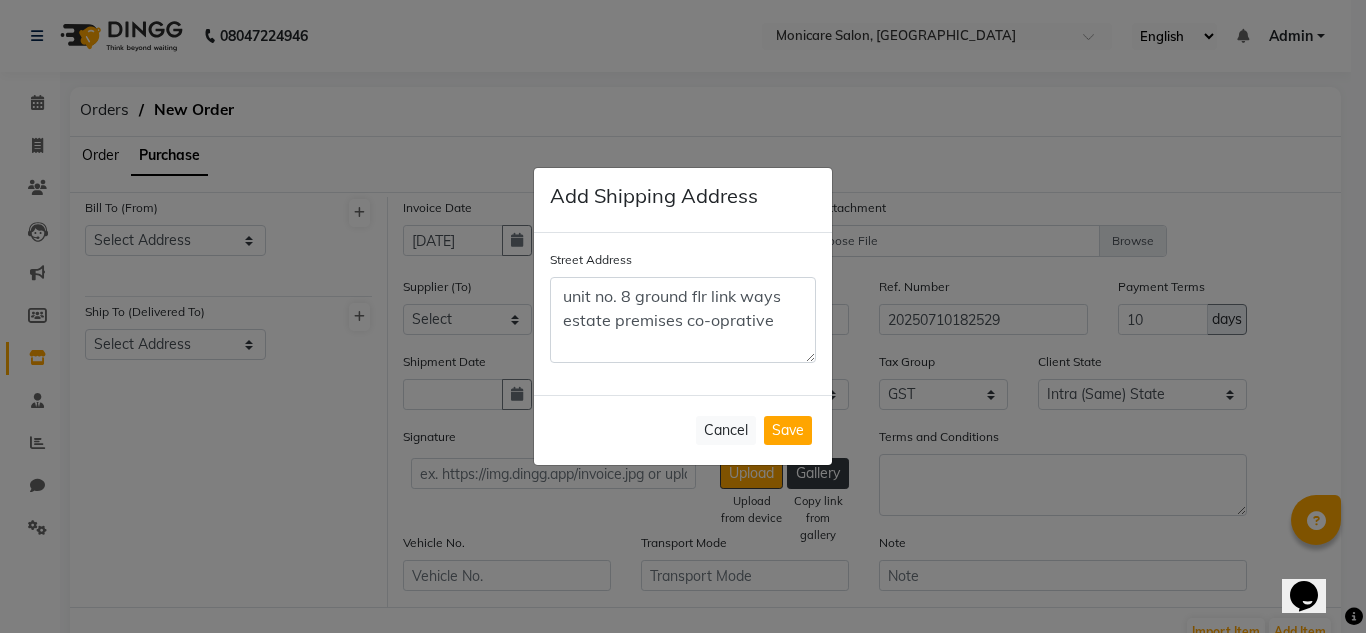 click on "Add Shipping Address Street Address unit no. 8 ground flr link ways estate premises co-oprative  Cancel  Save" 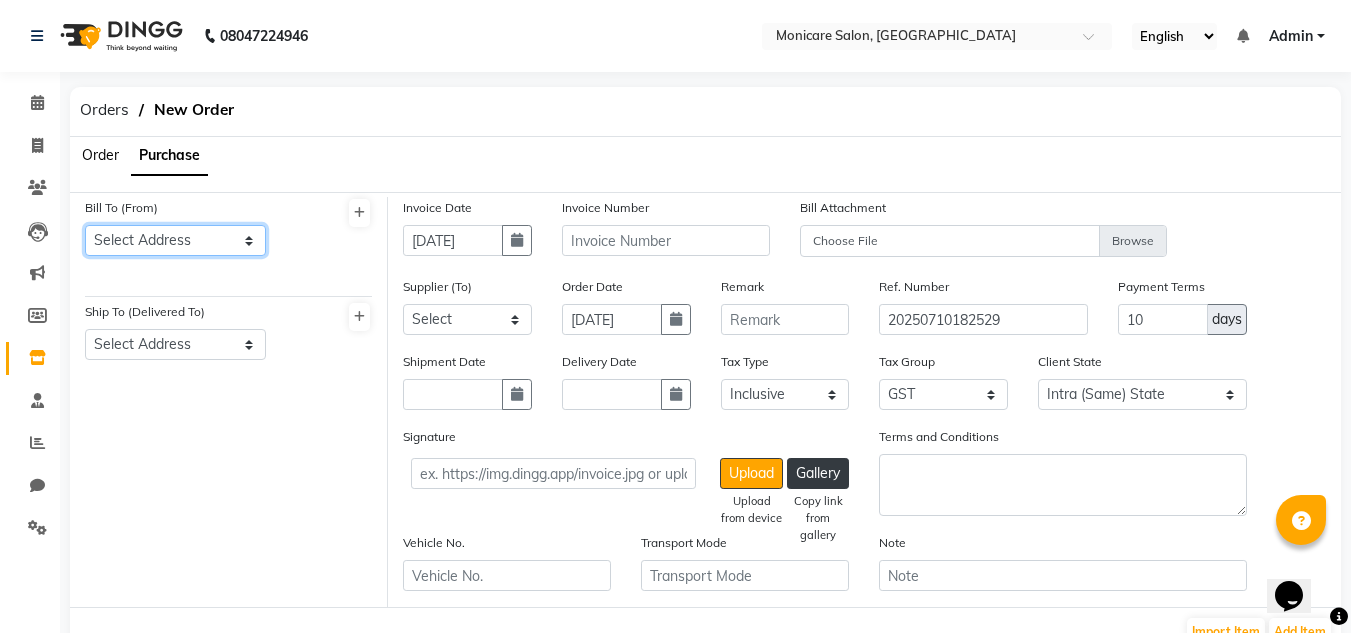 click on "Select Address  Unit no.8 ground flr link ways estate premises co-oprative [STREET_ADDRESS]" 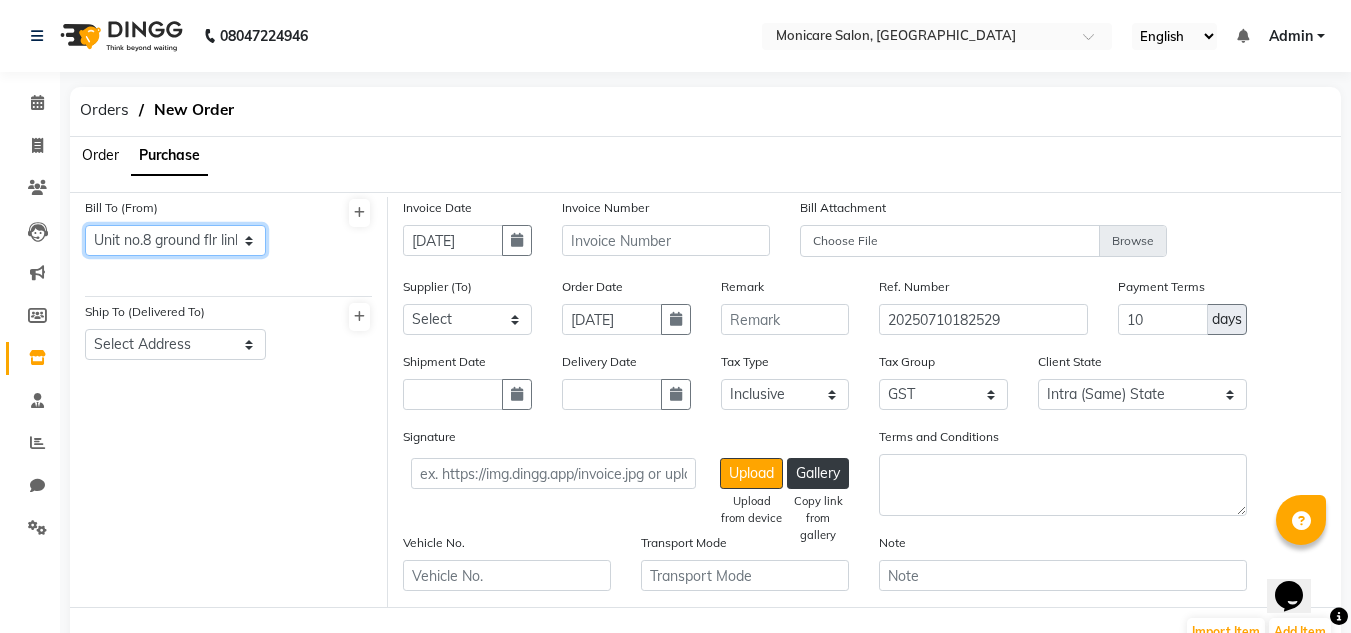 click on "Select Address  Unit no.8 ground flr link ways estate premises co-oprative [STREET_ADDRESS]" 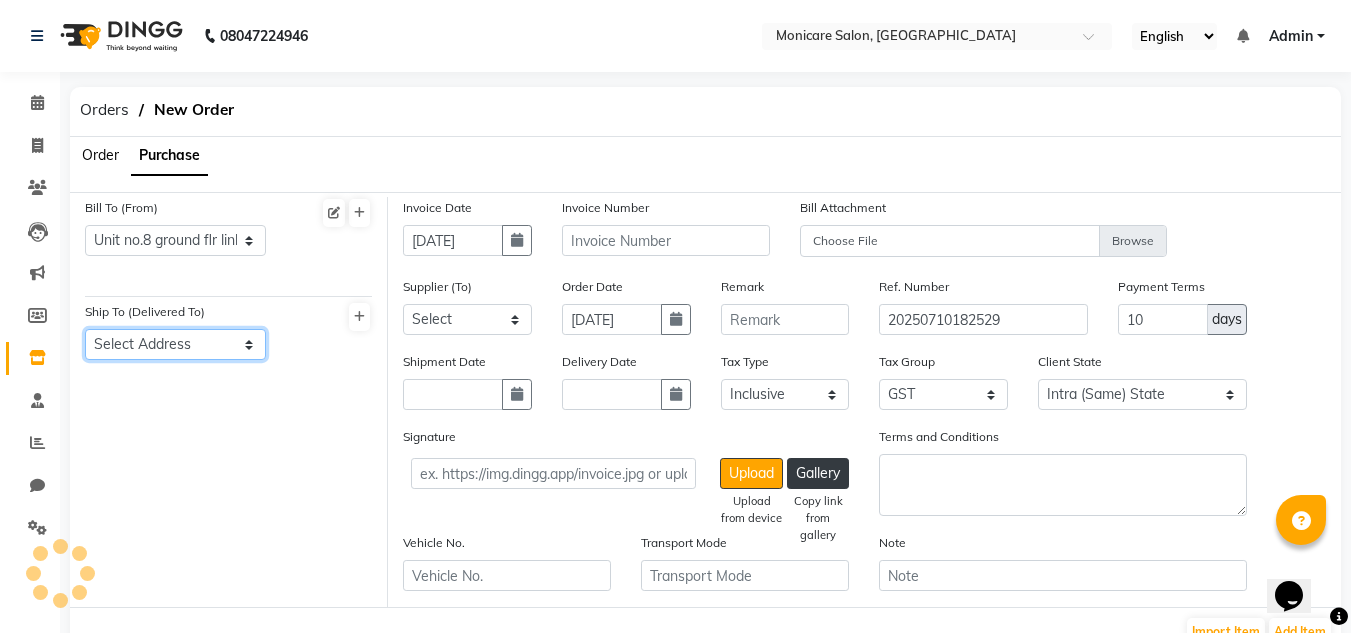click on "Select Address" 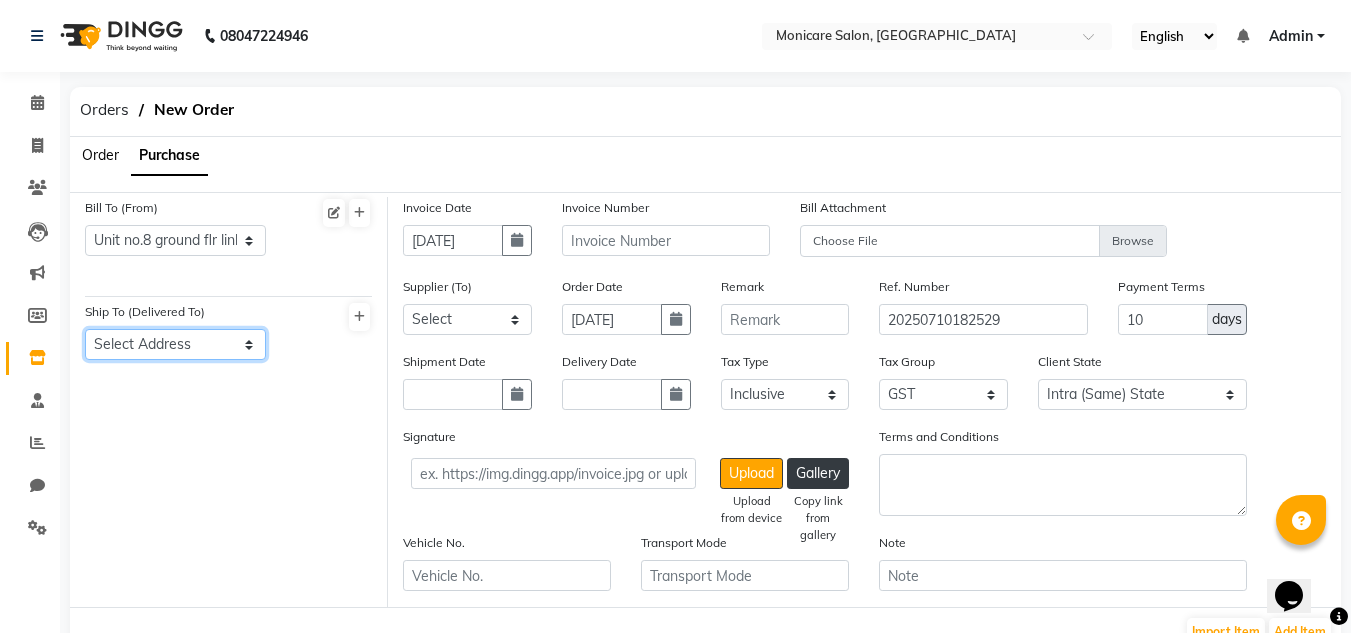 click on "Select Address" 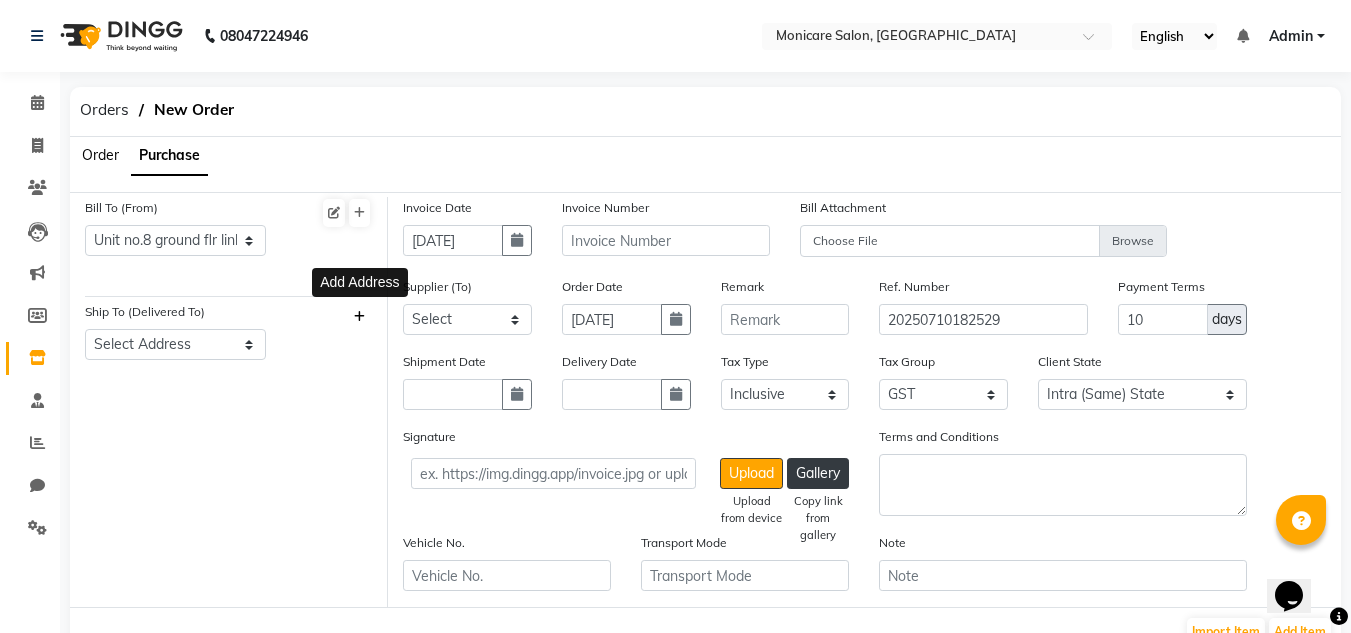 click 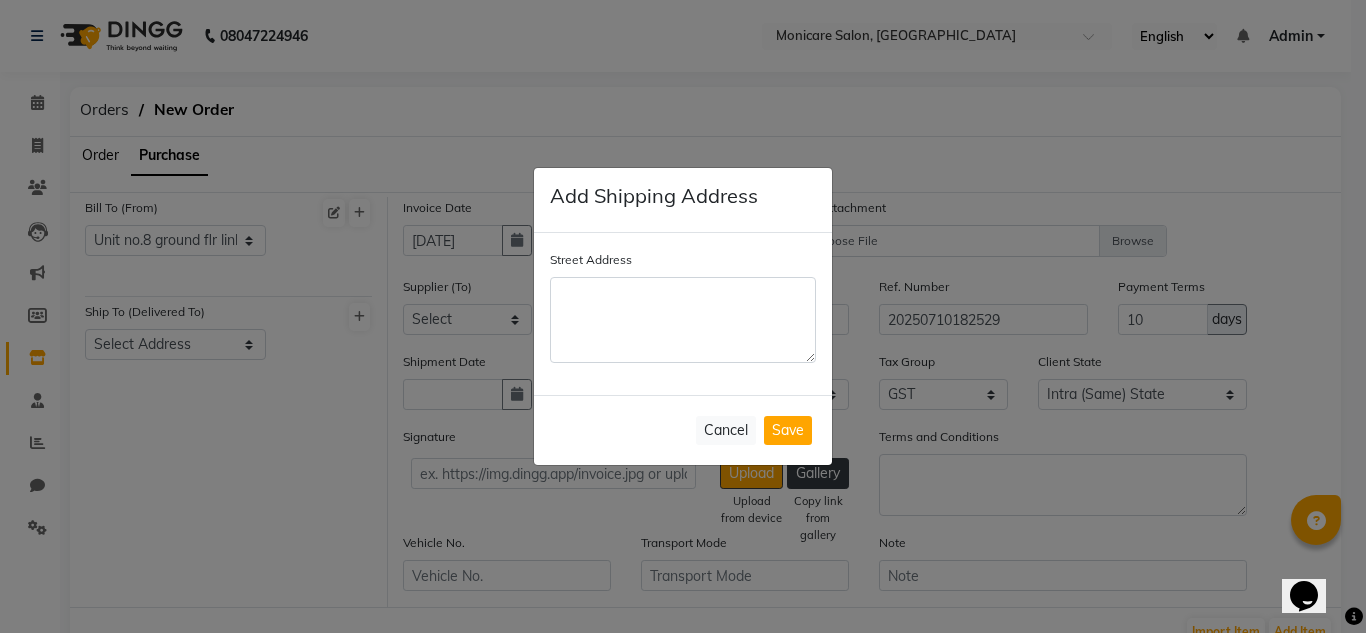 click on "Street Address" at bounding box center (683, 320) 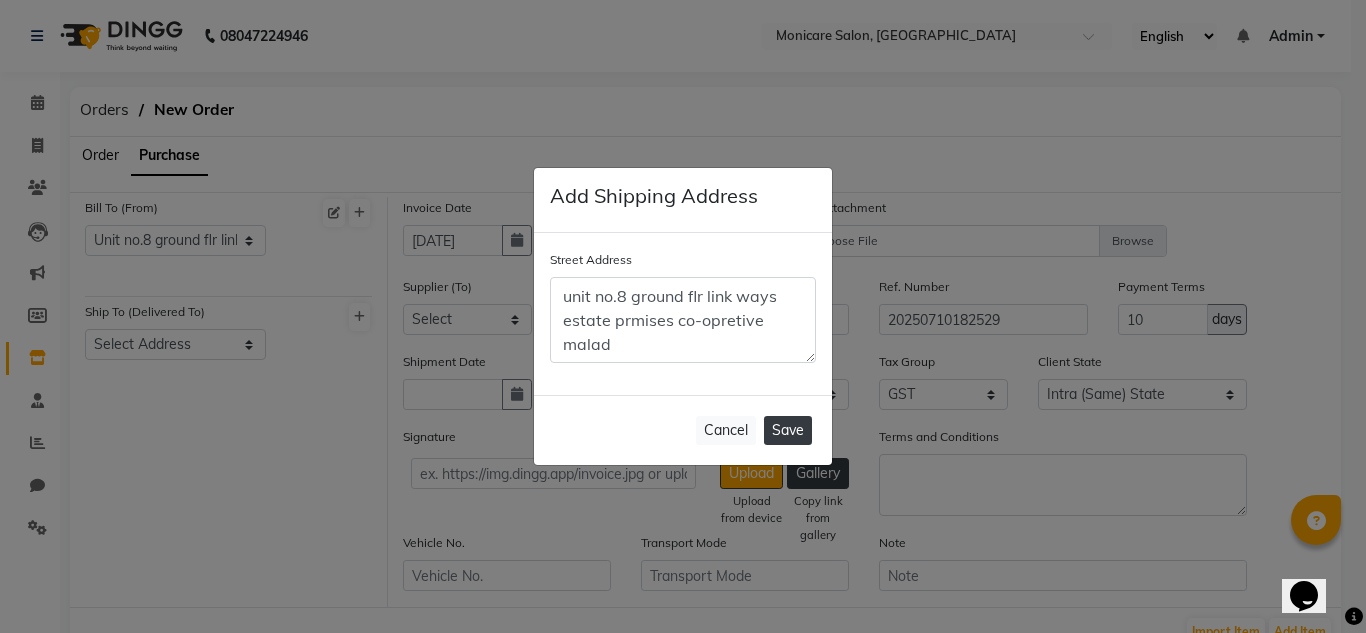 type on "unit no.8 ground flr link ways estate prmises co-opretive malad" 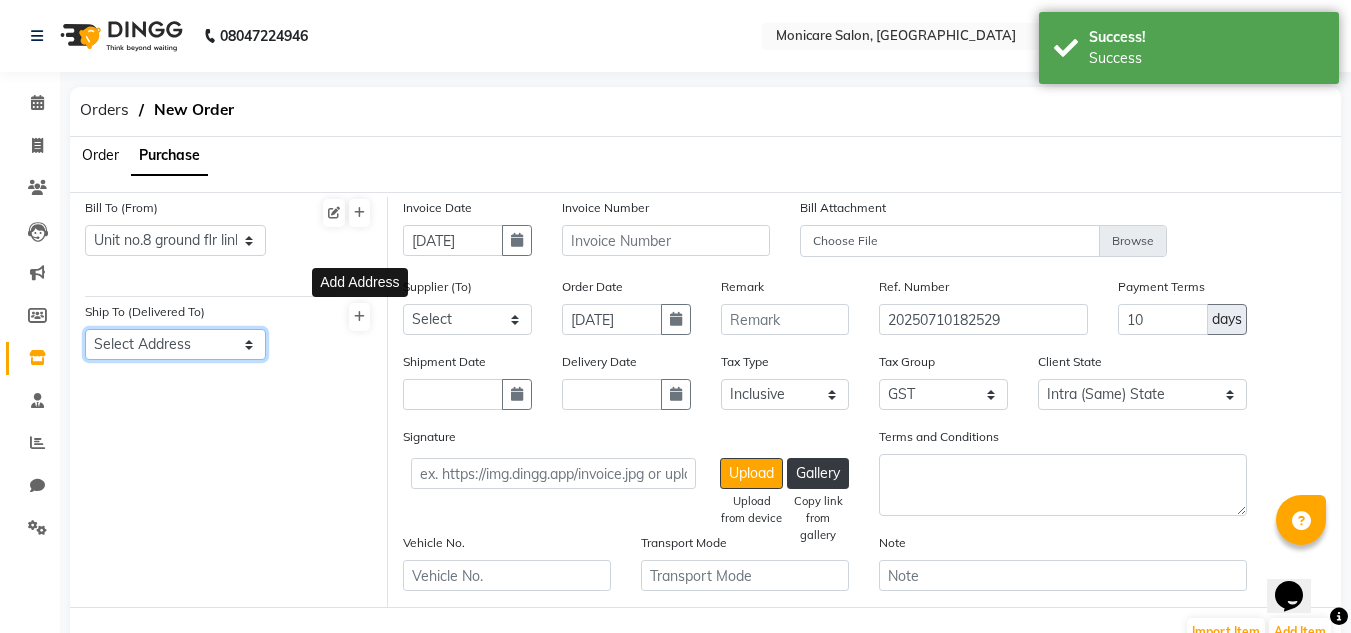 click on "Select Address  unit no.8 ground flr link ways estate prmises co-opretive malad" 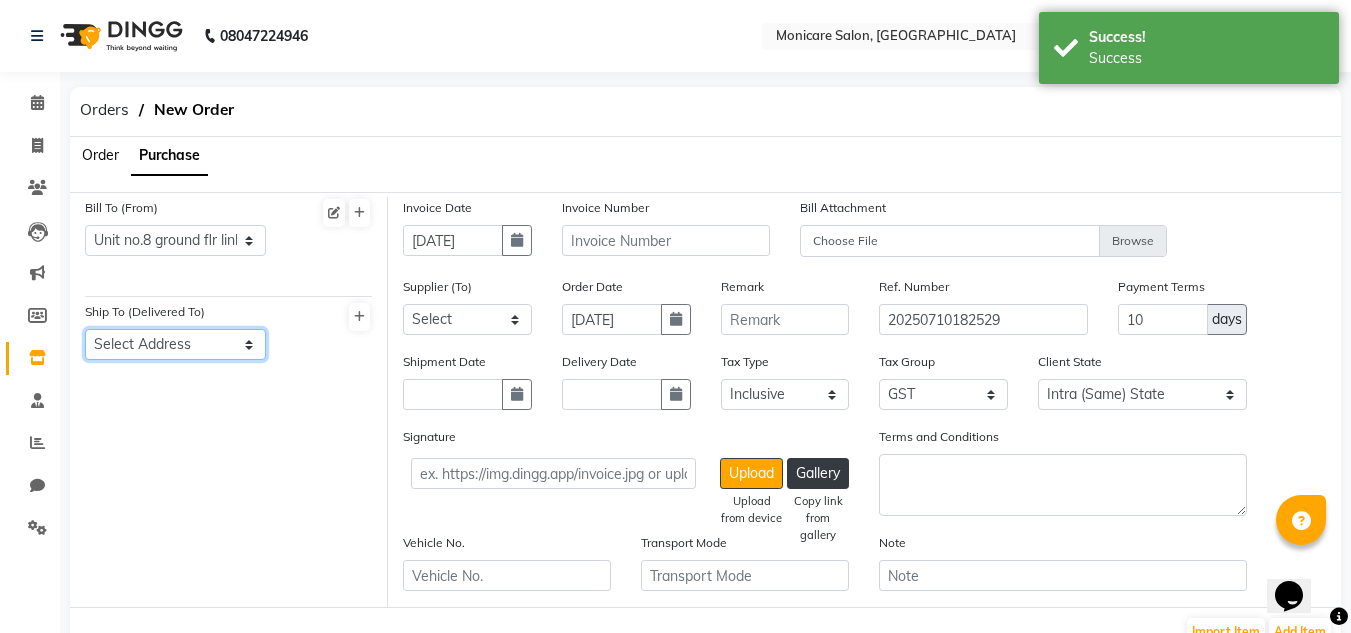 select on "1583" 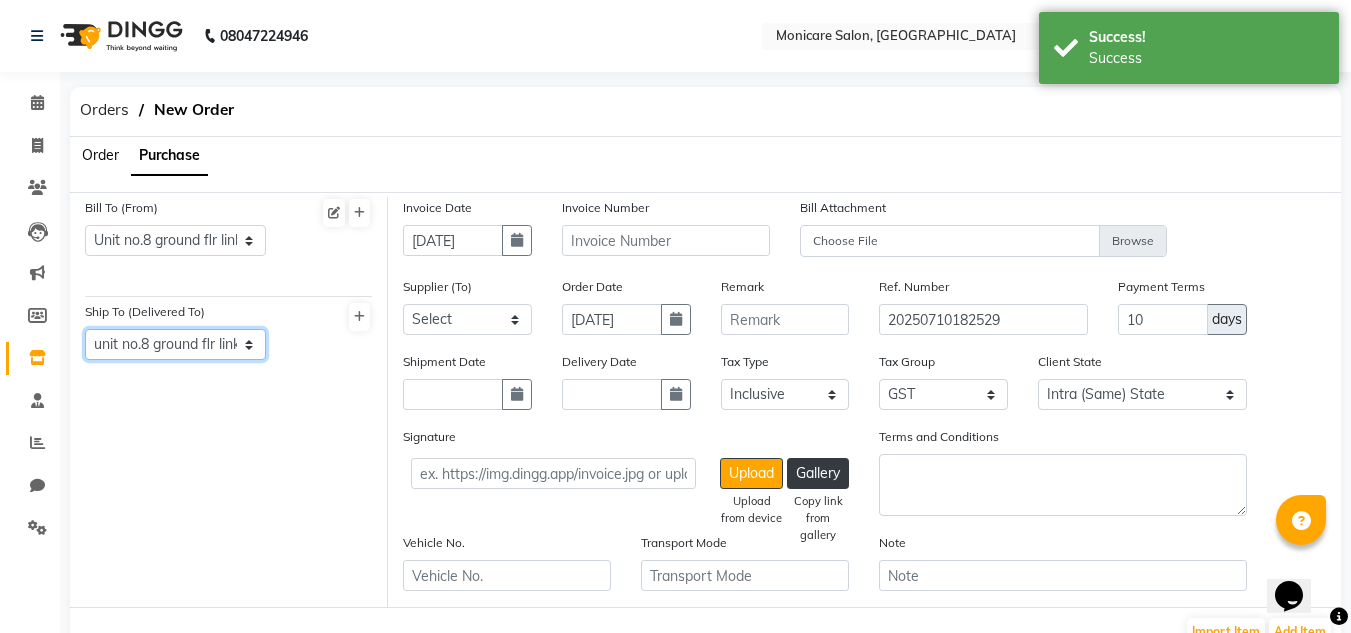 click on "Select Address  unit no.8 ground flr link ways estate prmises co-opretive malad" 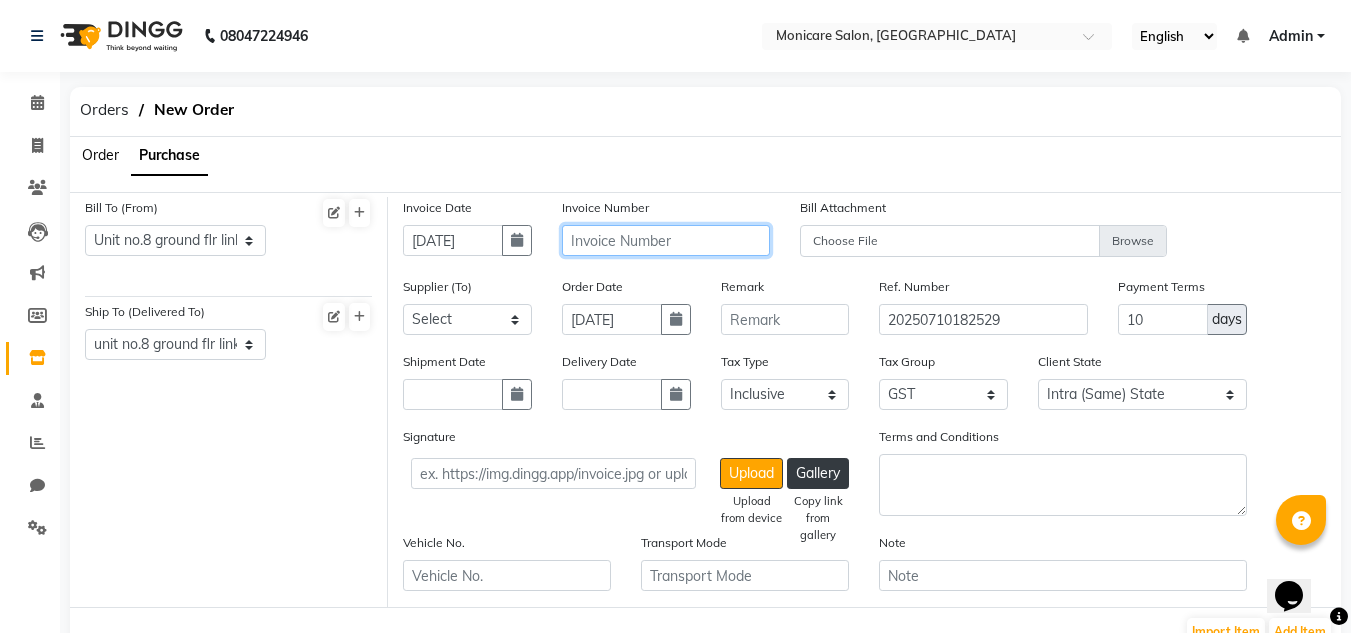 click 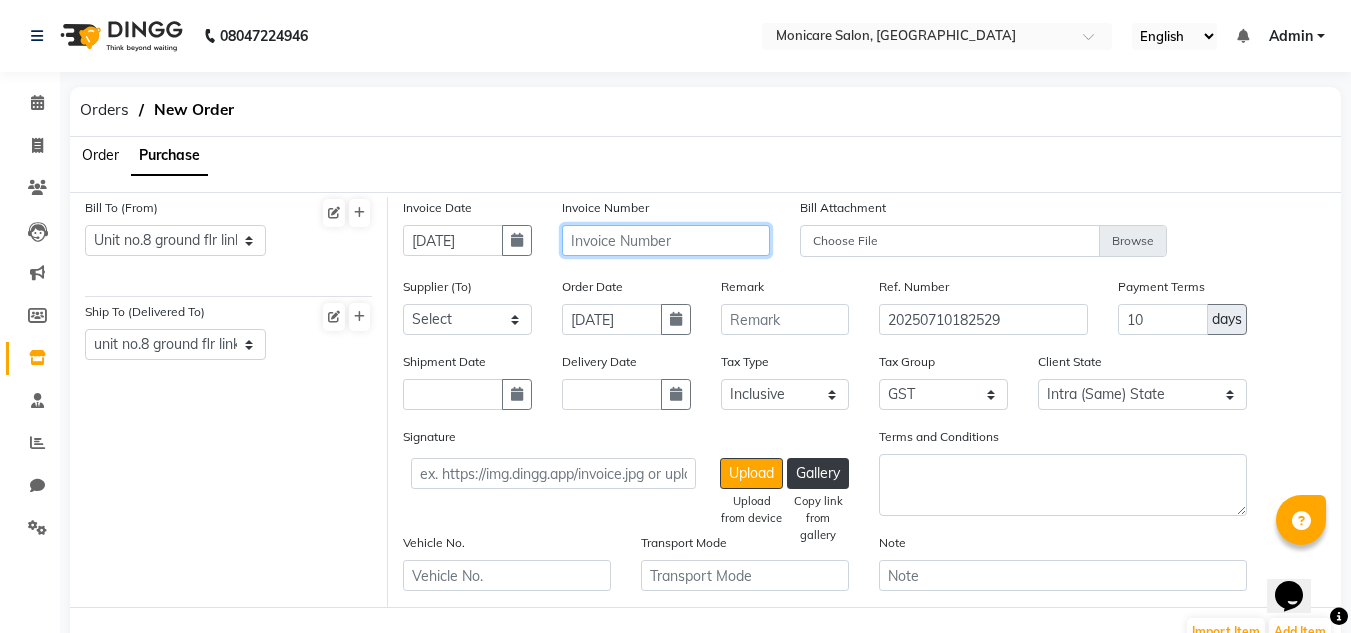type on "1" 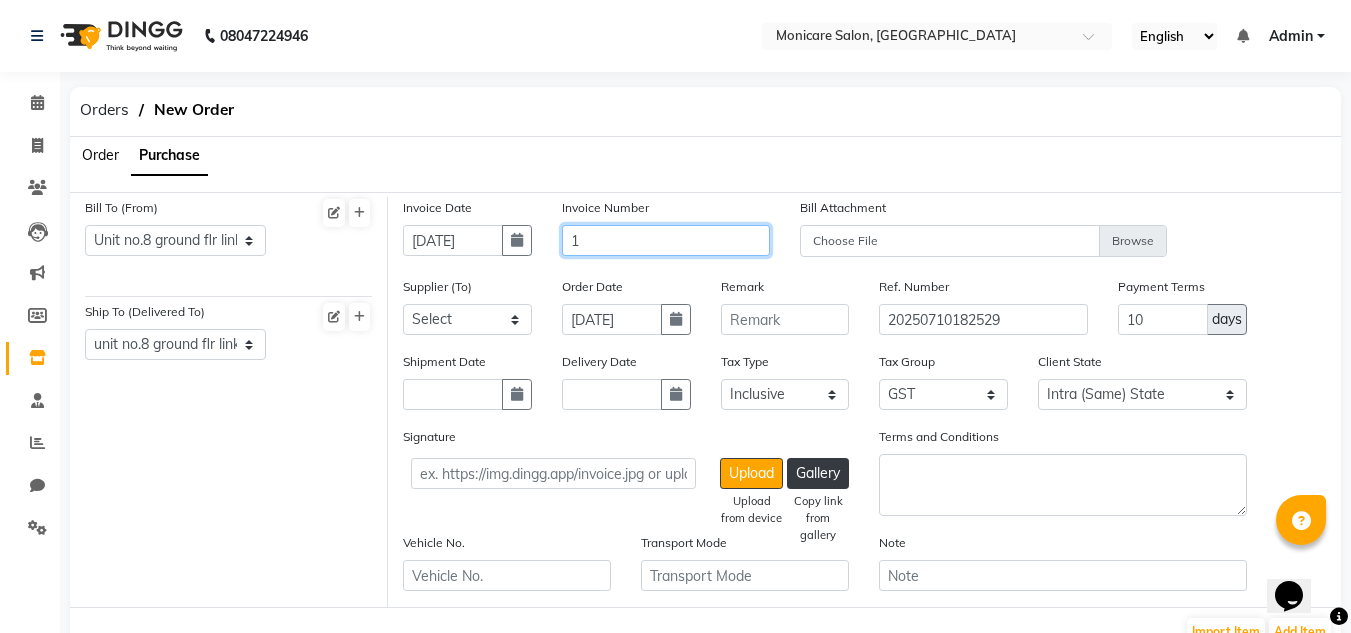 click on "1" 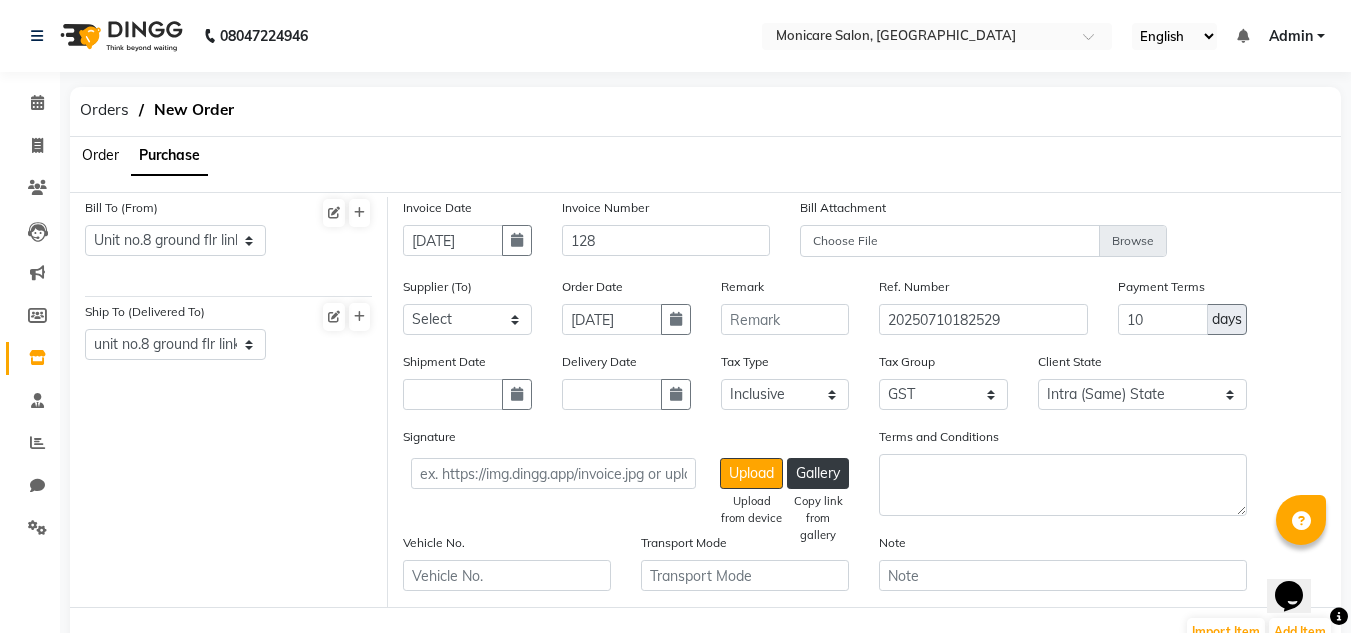 click on "Tax Type Select Inclusive Exclusive" 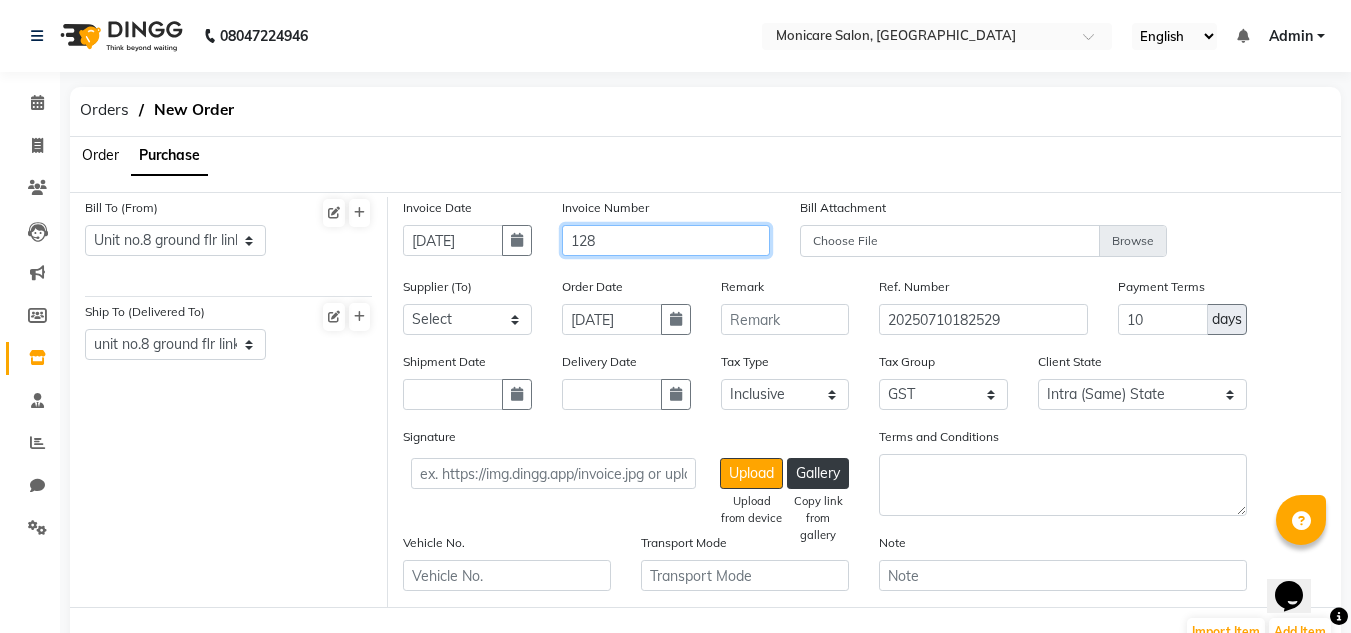 click on "128" 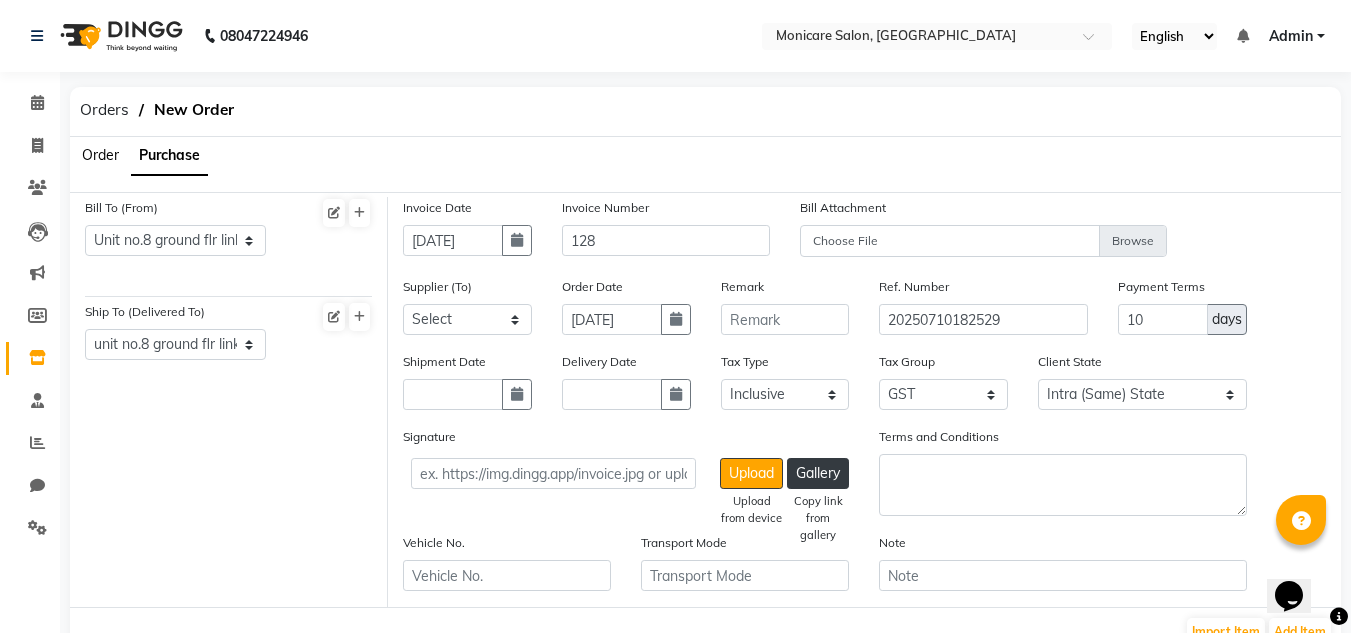 click on "Bill Attachment Choose File" 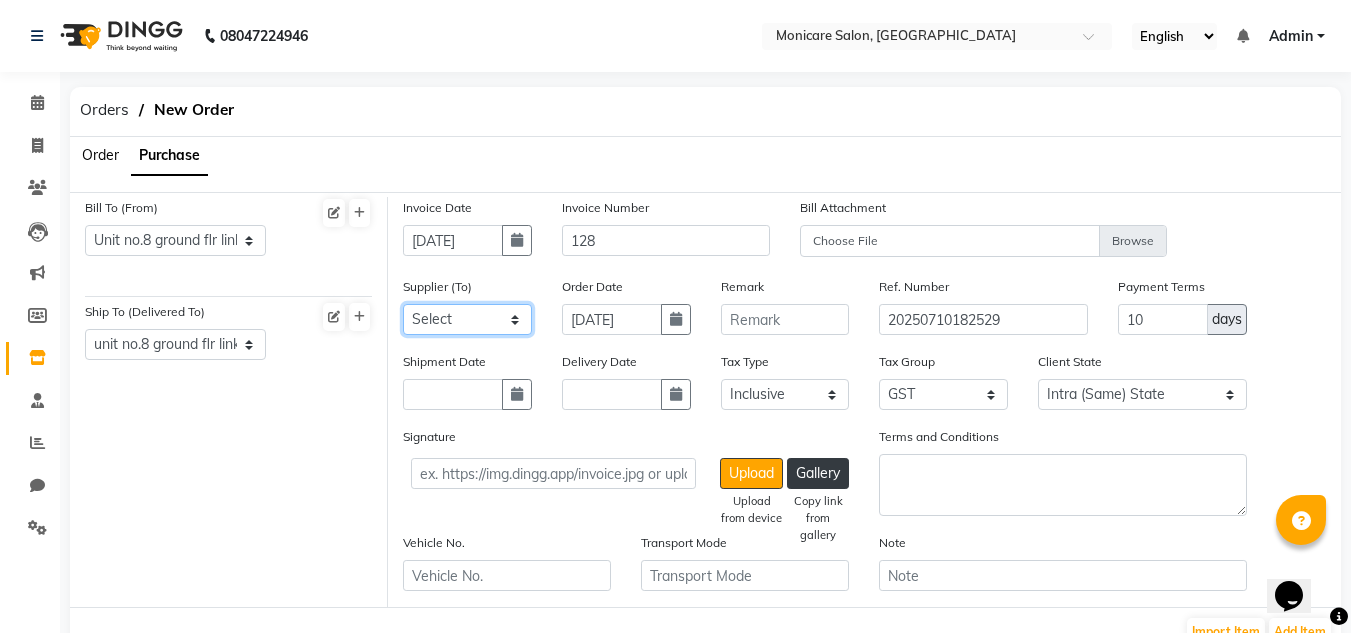 click on "Select [PERSON_NAME] - [PERSON_NAME]" 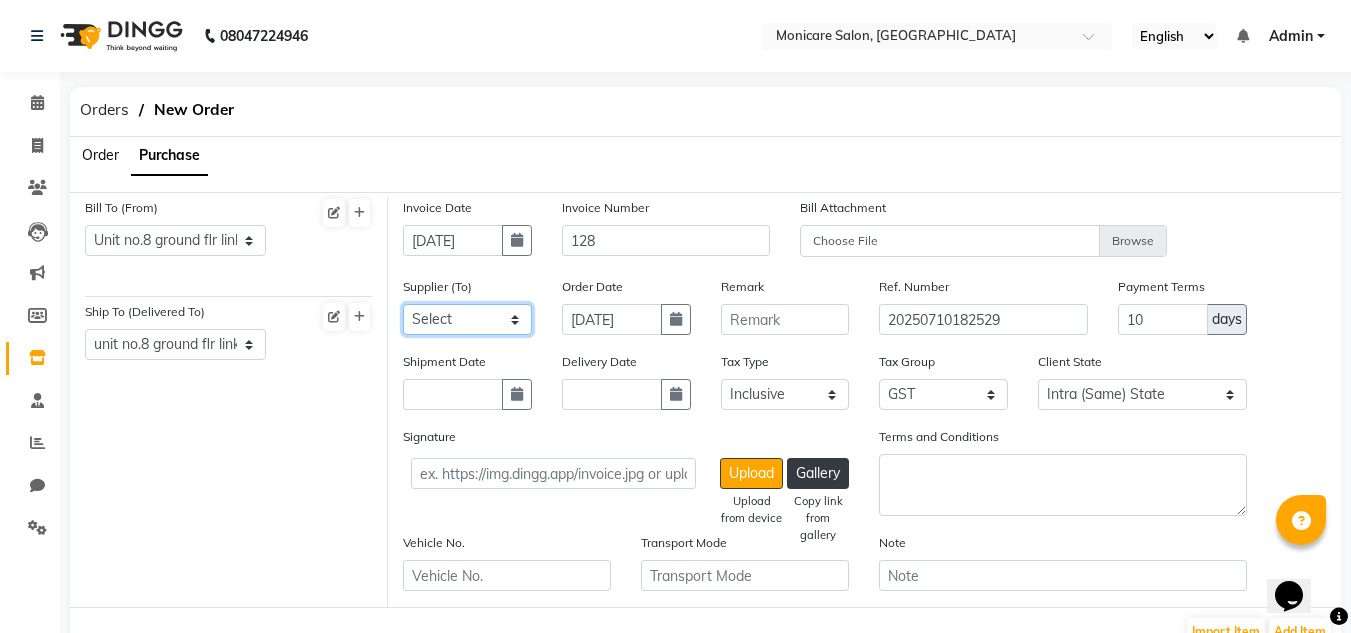 select on "5306" 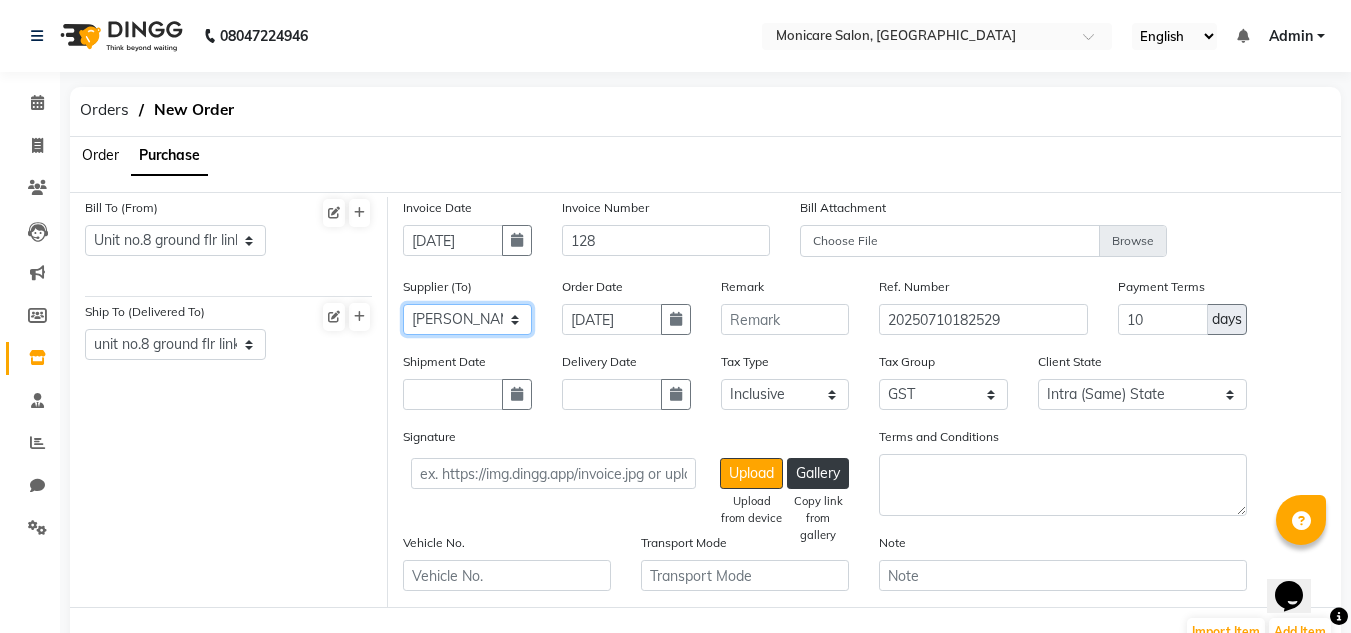 click on "Select [PERSON_NAME] - [PERSON_NAME]" 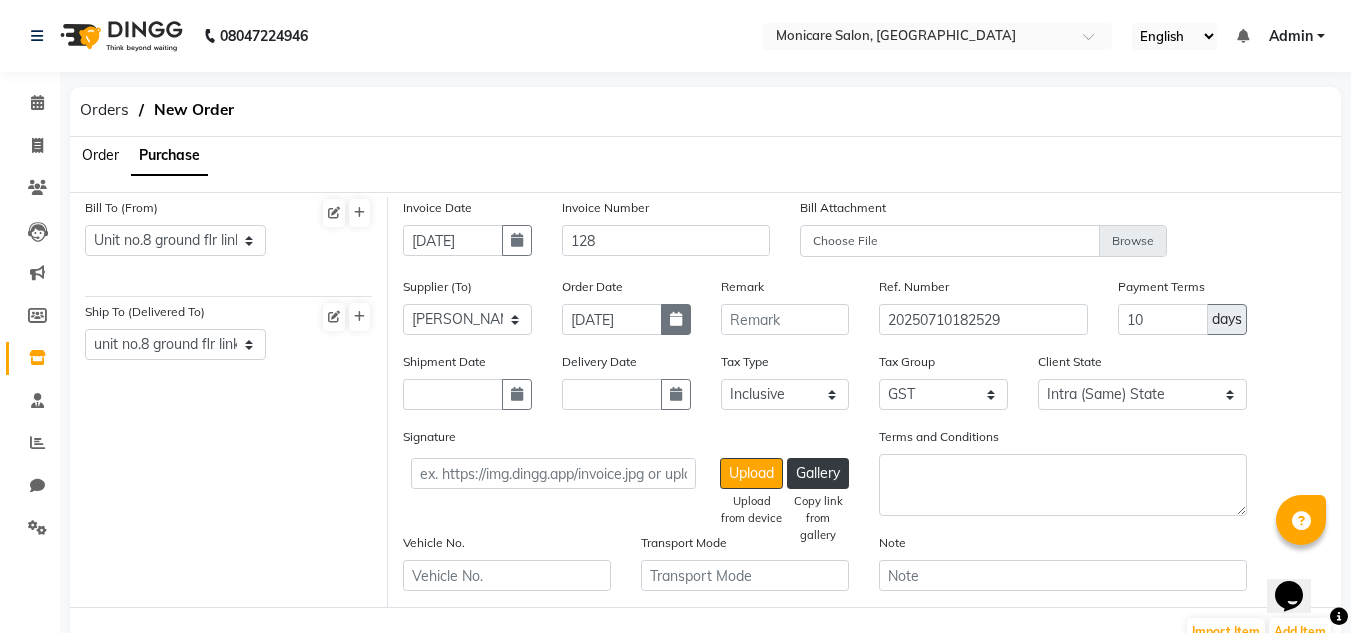 click 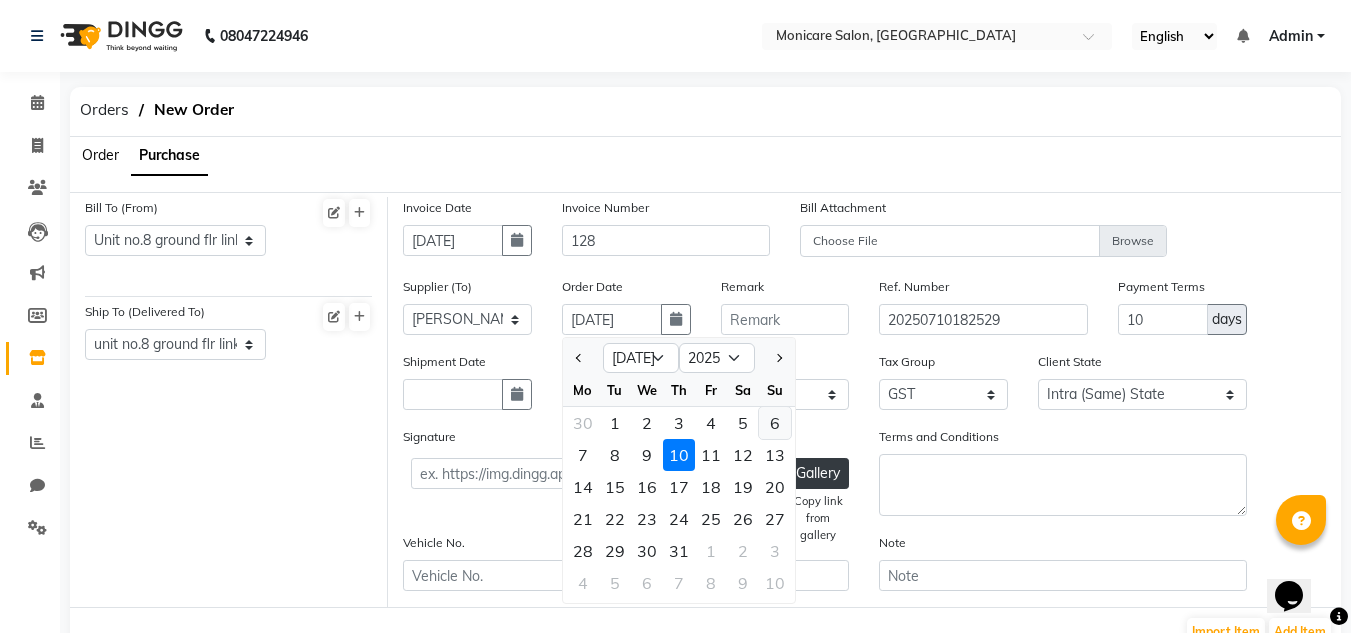 click on "6" 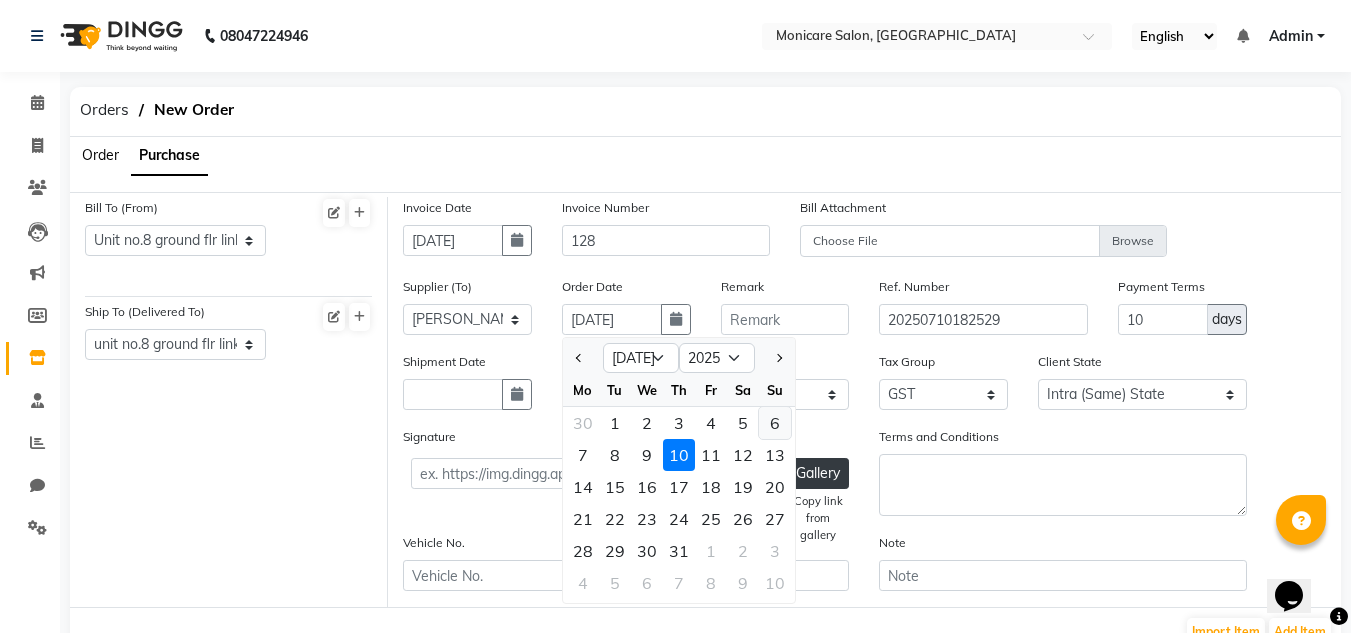 type on "[DATE]" 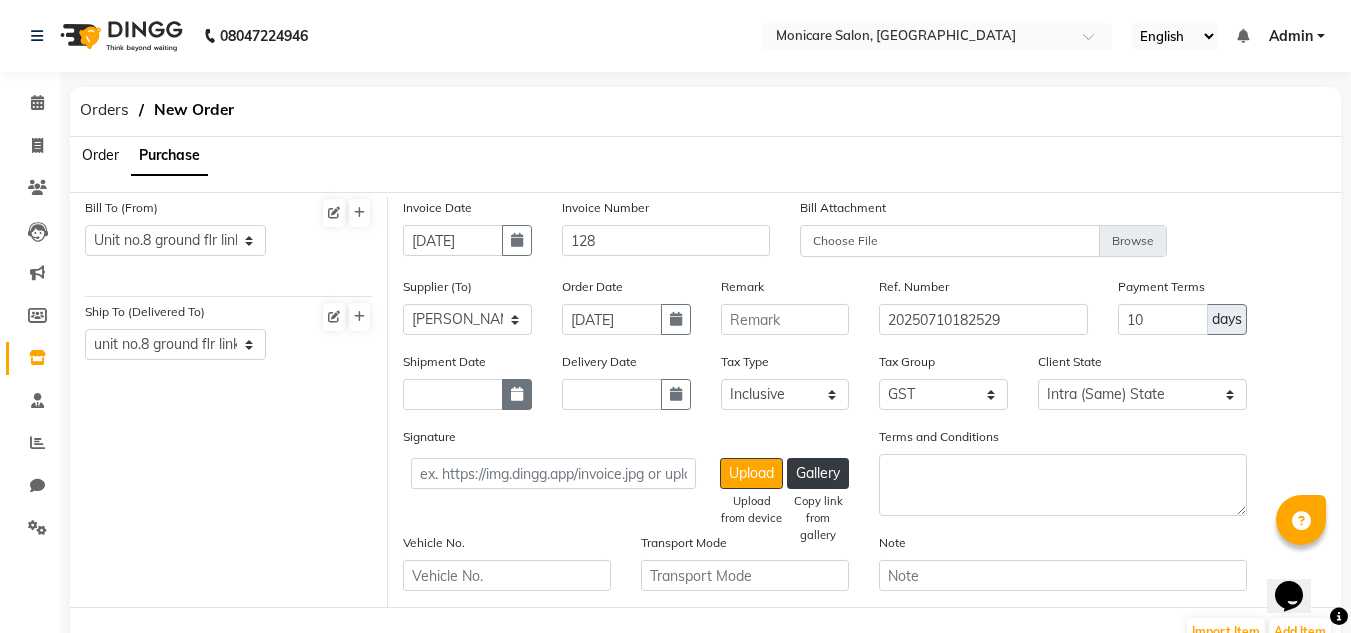 click 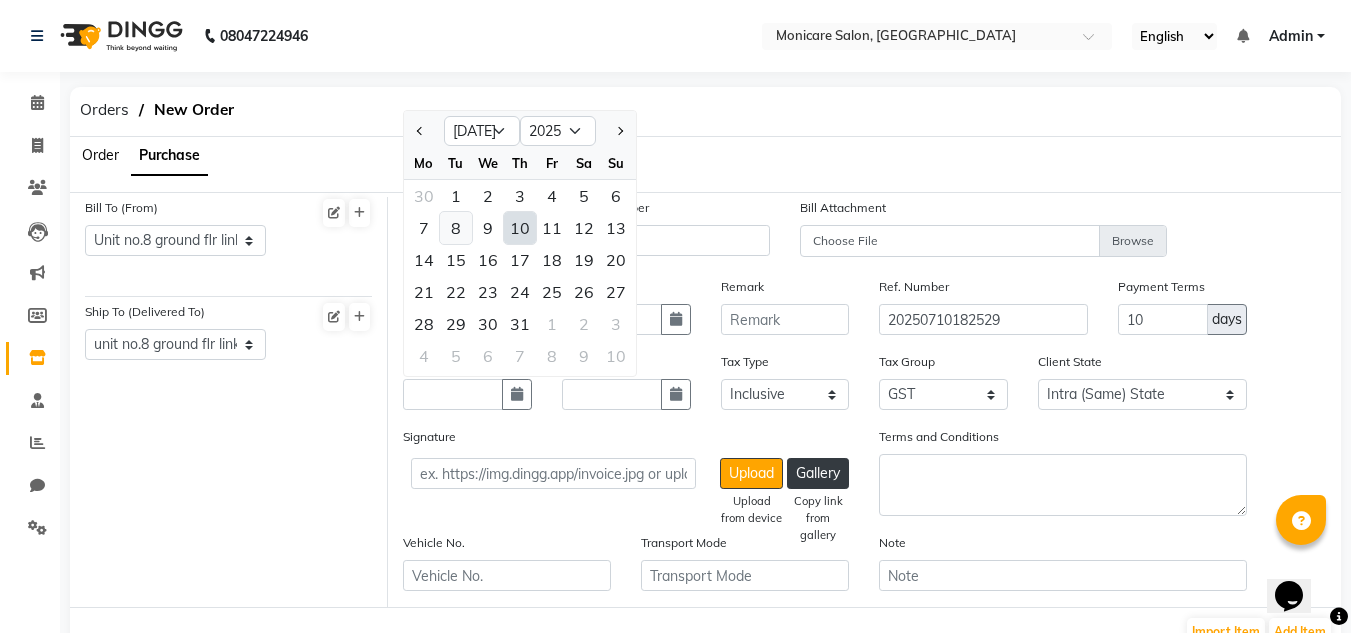 click on "8" 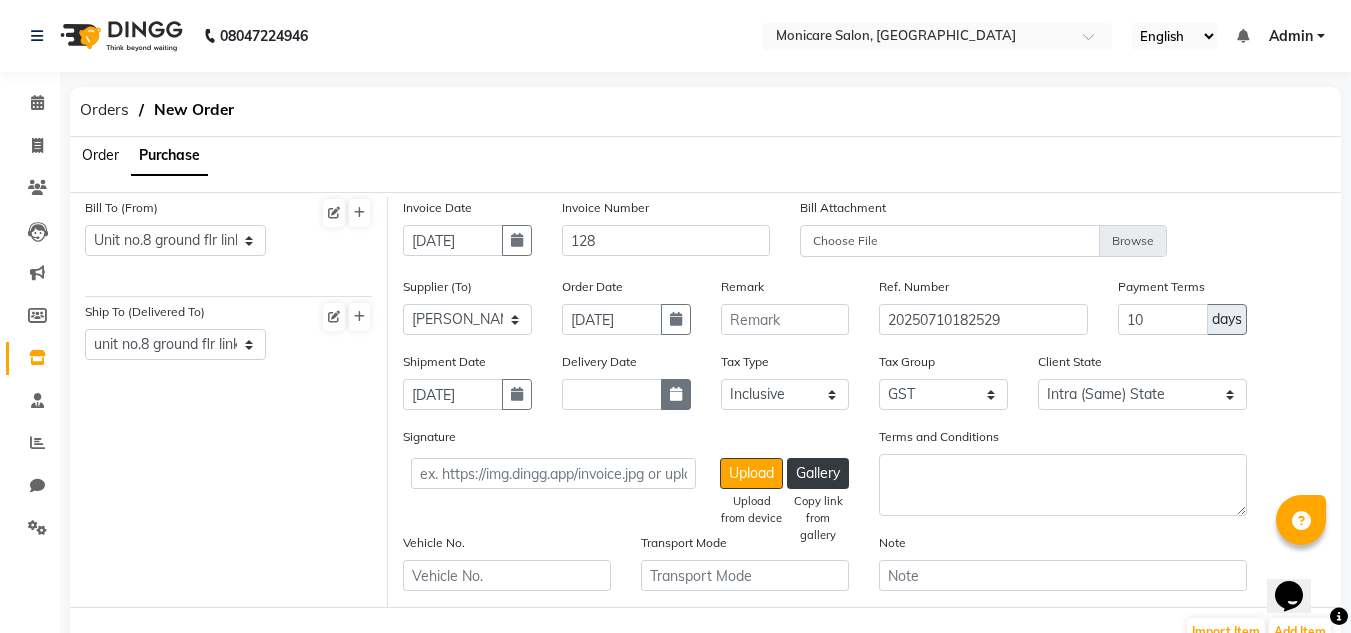 click 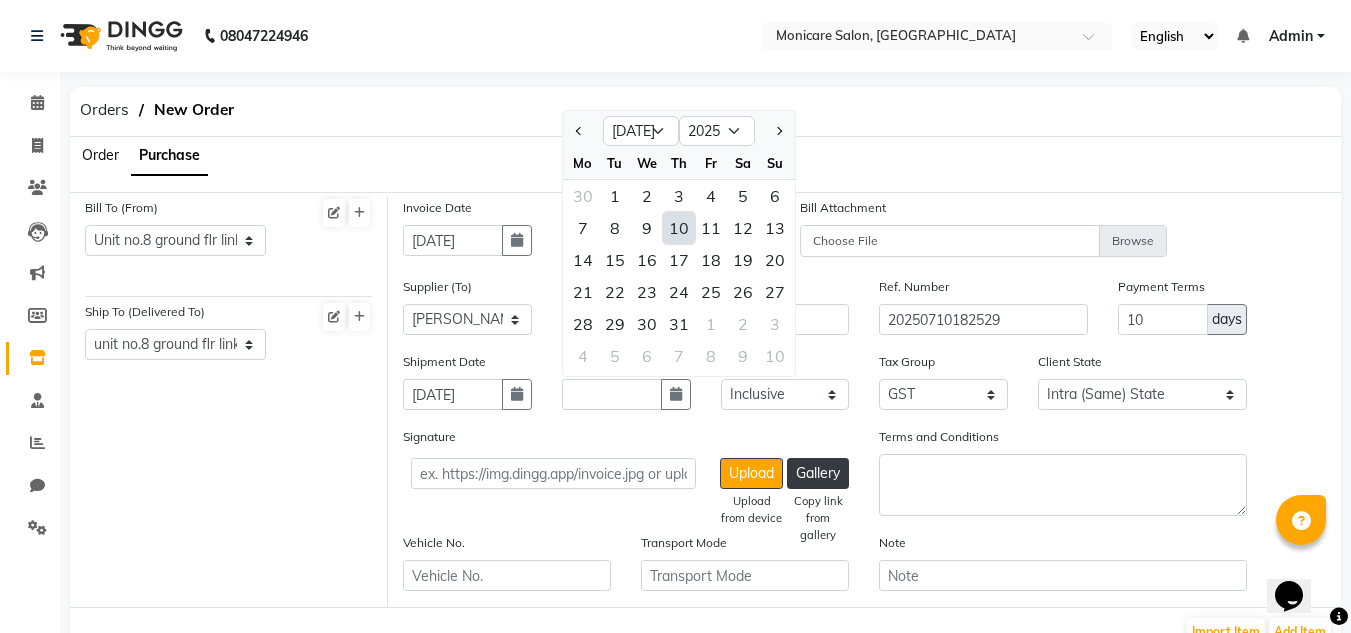 click on "10" 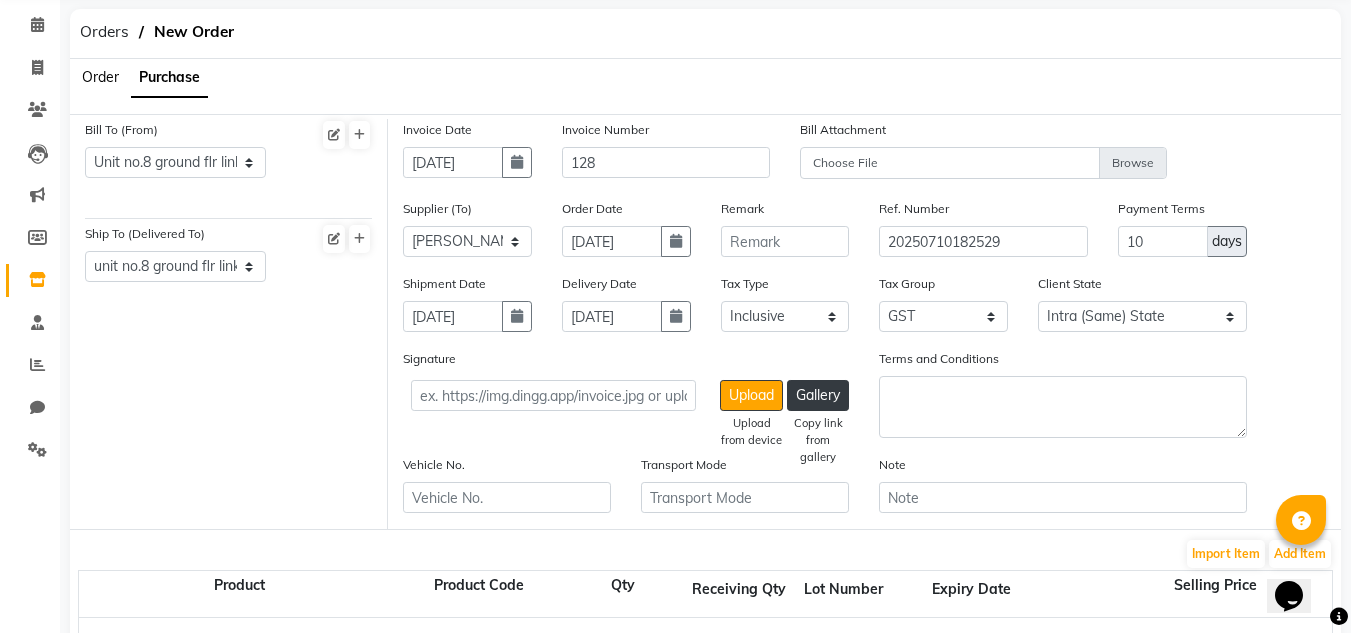 scroll, scrollTop: 77, scrollLeft: 0, axis: vertical 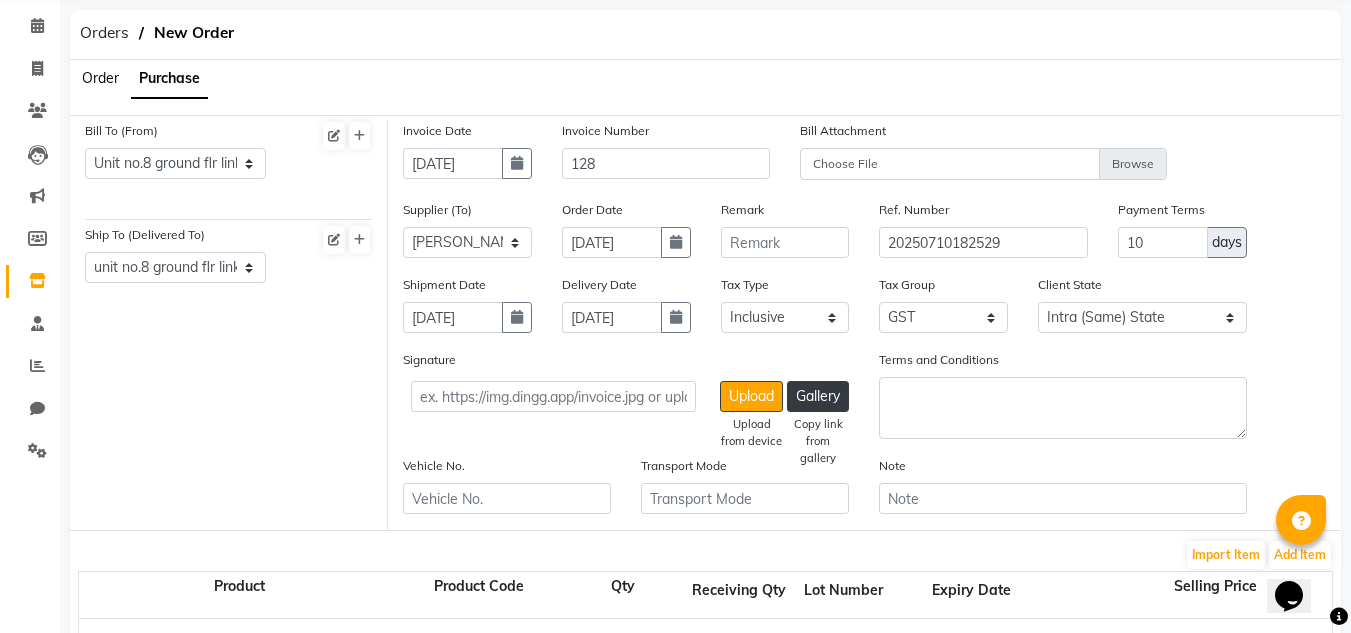 click on "Bill To (From) Select Address  Unit no.8 ground flr link ways estate premises co-oprative society chincholi bunder link [GEOGRAPHIC_DATA] To (Delivered To) Select Address  unit no.8 ground flr link ways estate prmises co-opretive malad" 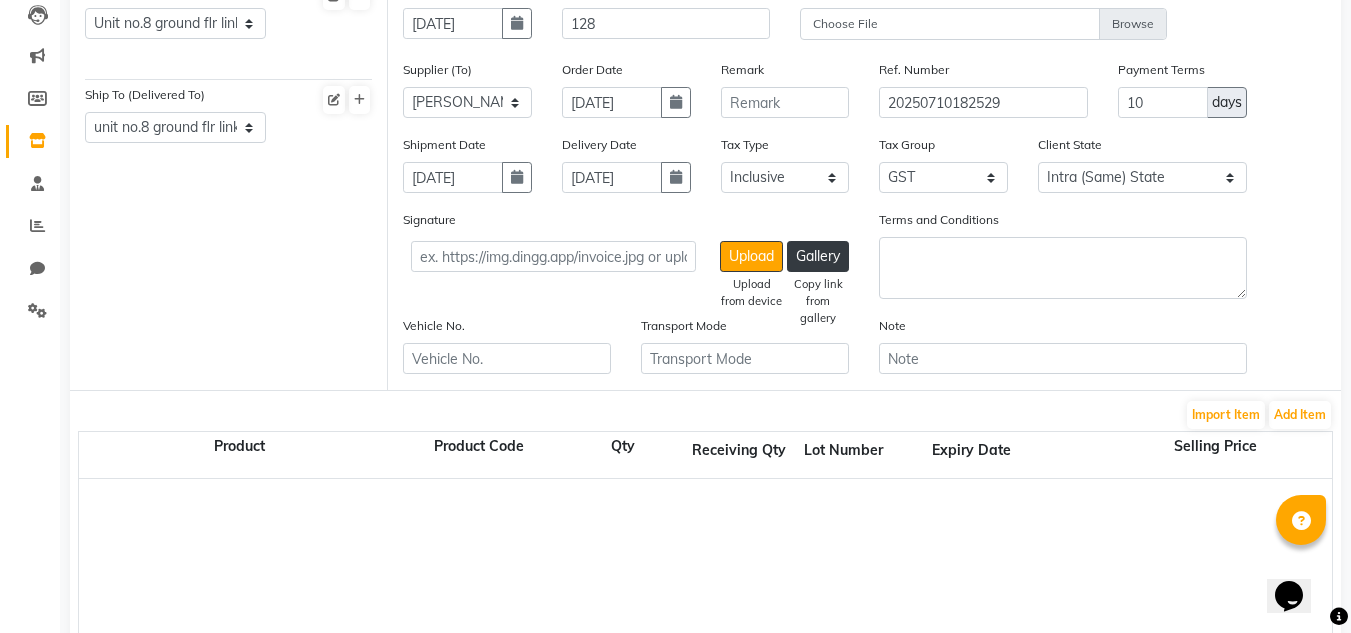 scroll, scrollTop: 318, scrollLeft: 0, axis: vertical 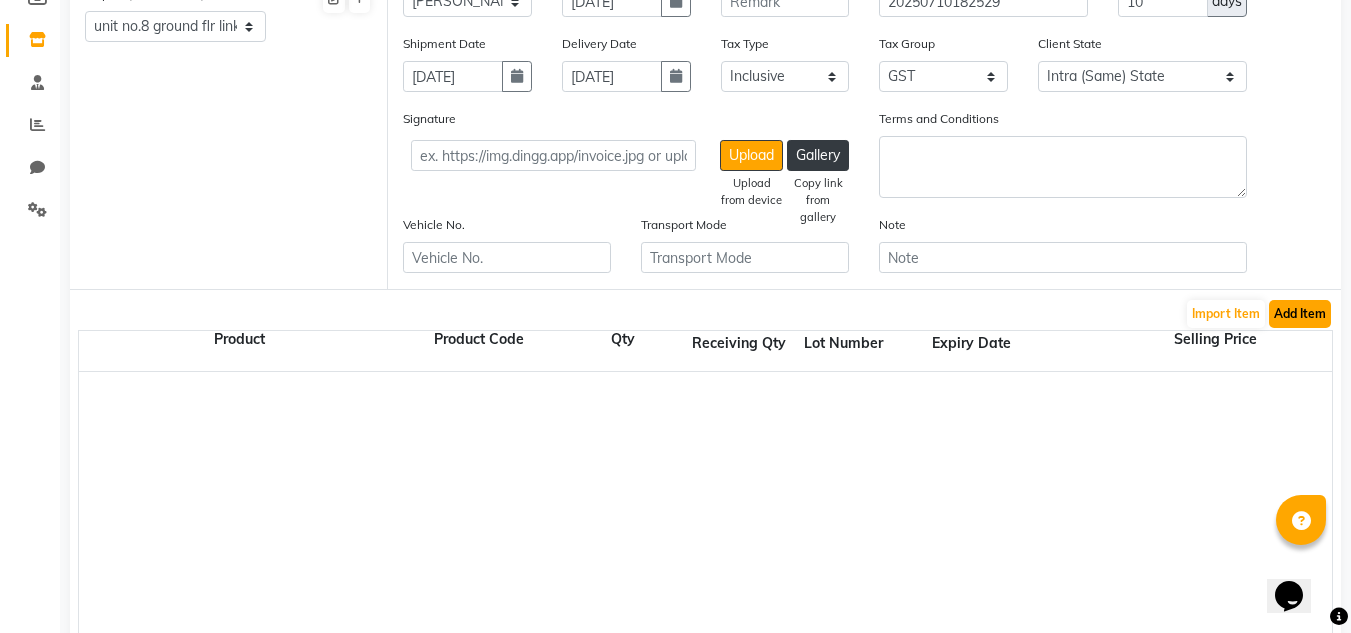 click on "Add Item" 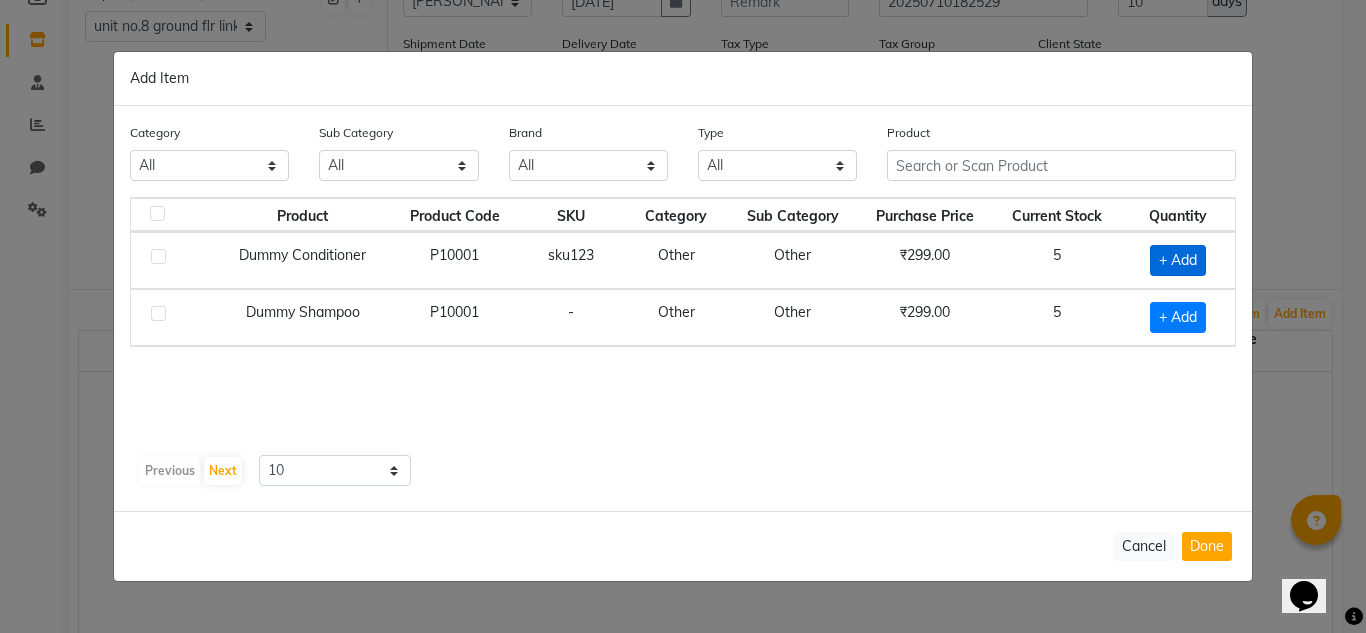 click on "+ Add" 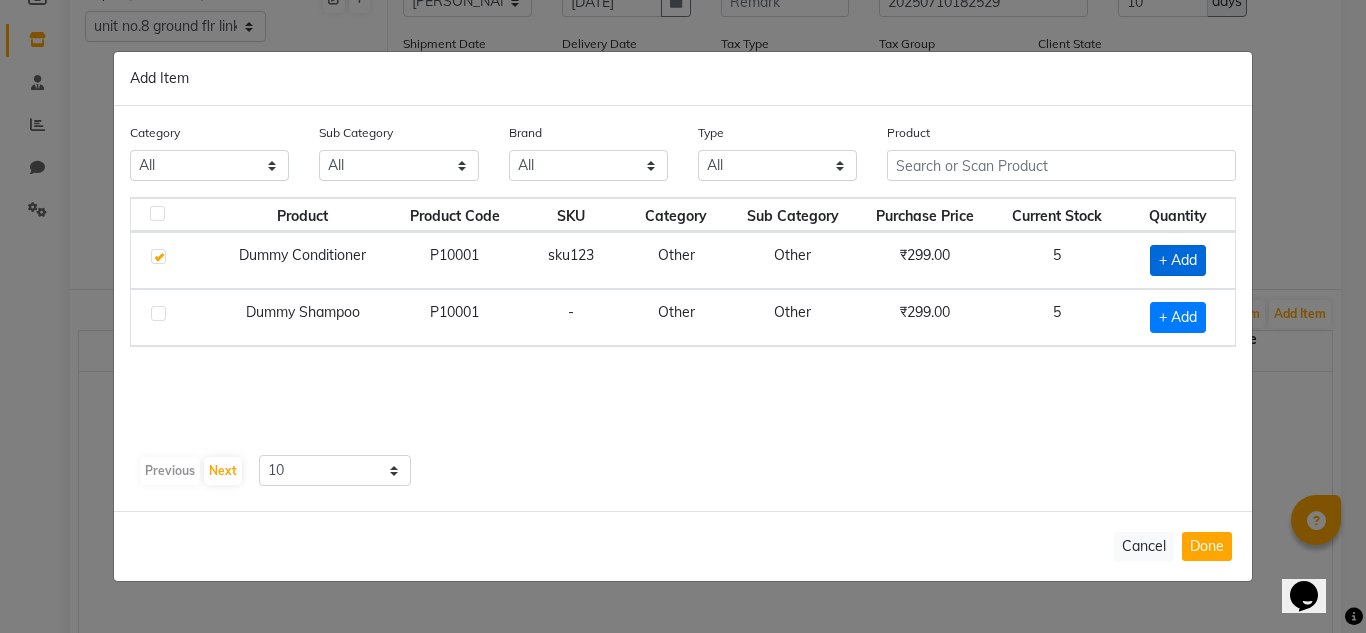 checkbox on "true" 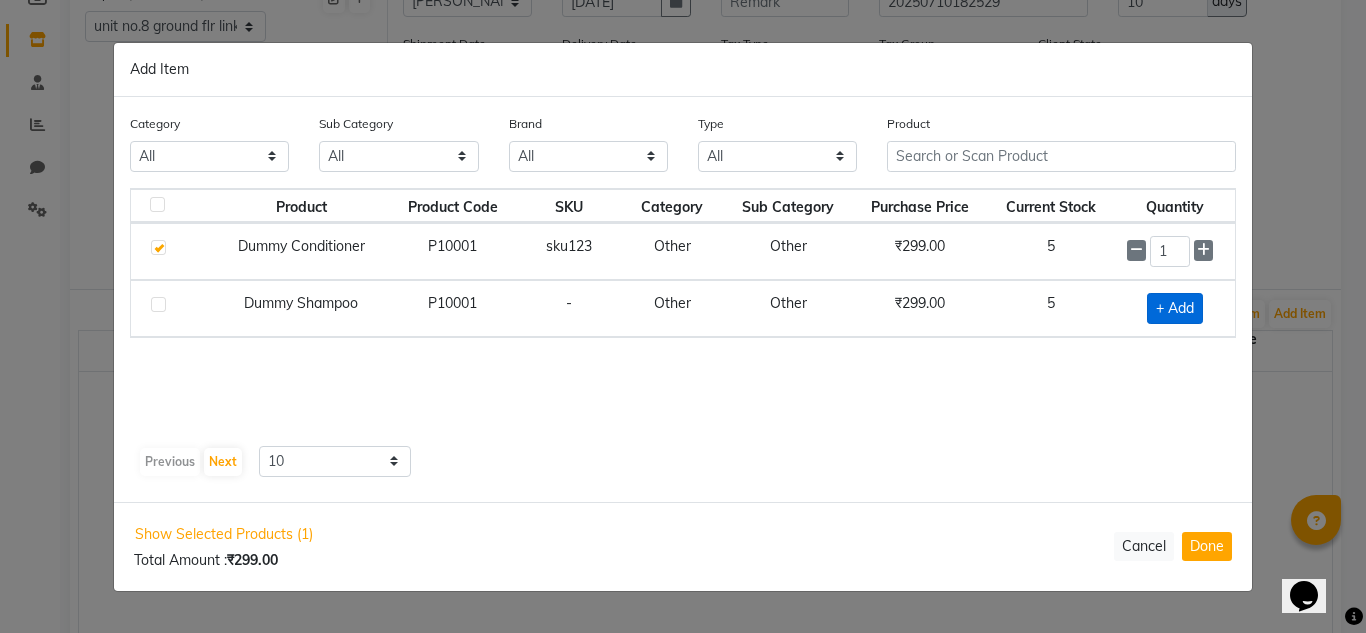 click on "+ Add" 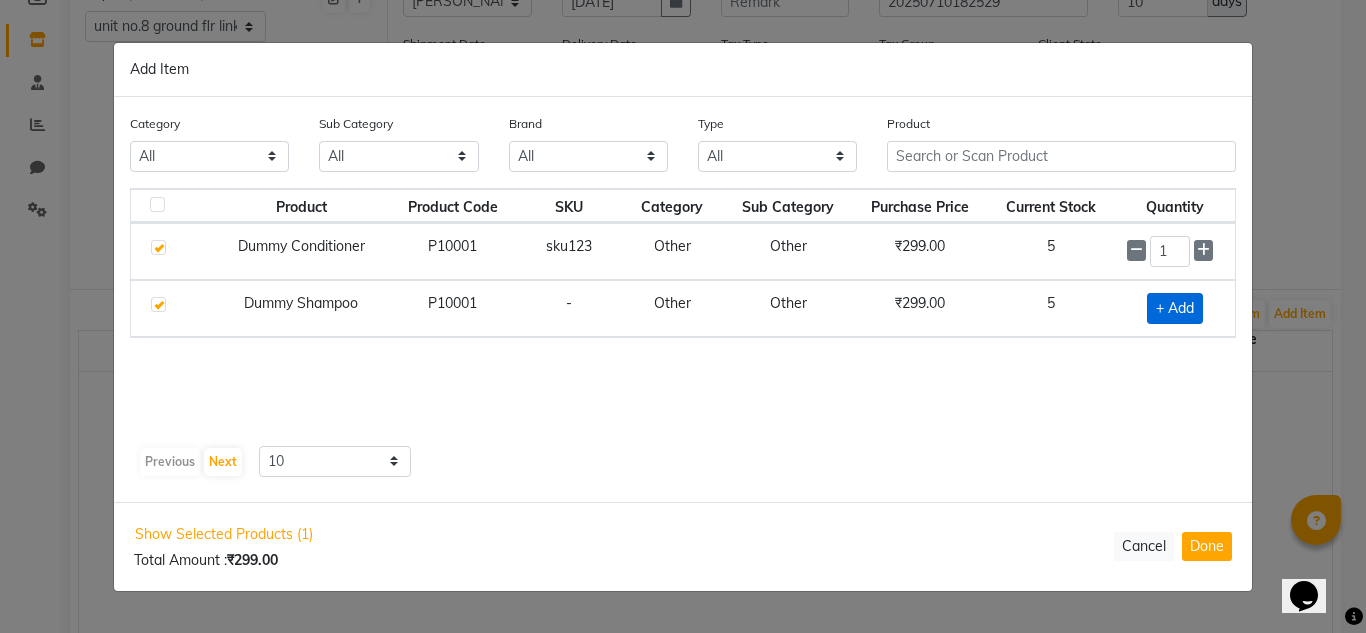 checkbox on "true" 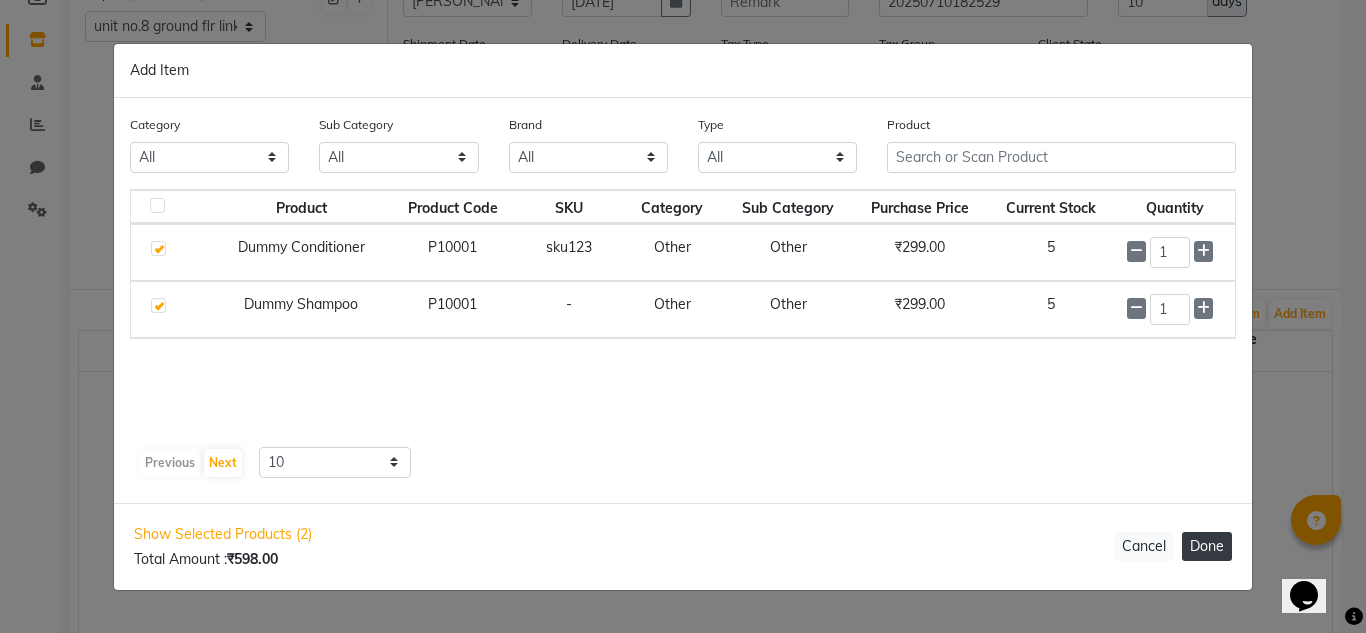 click on "Done" 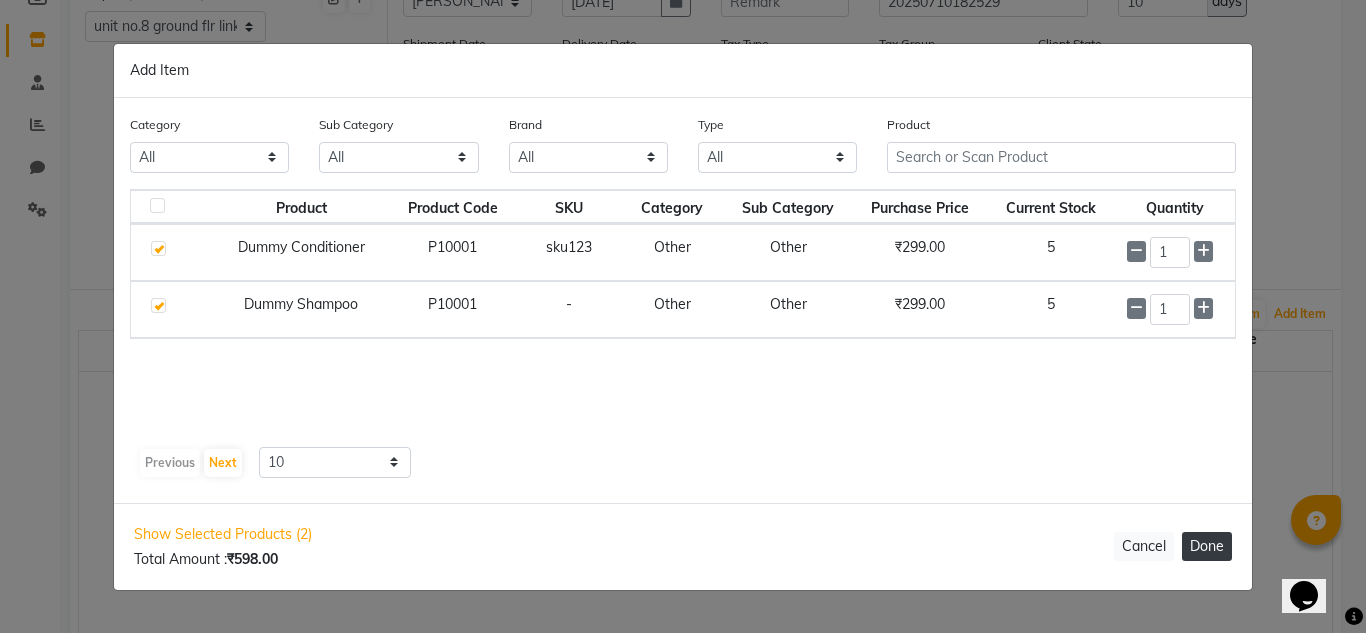 select on "4179" 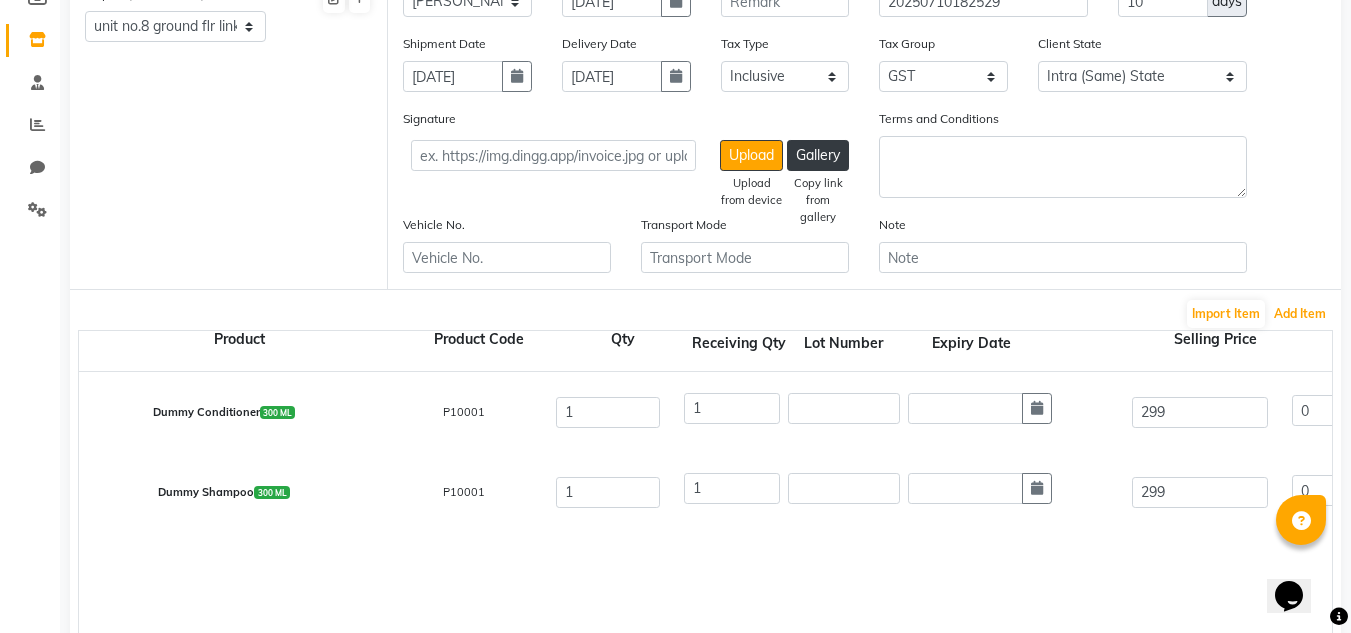 scroll, scrollTop: 0, scrollLeft: 0, axis: both 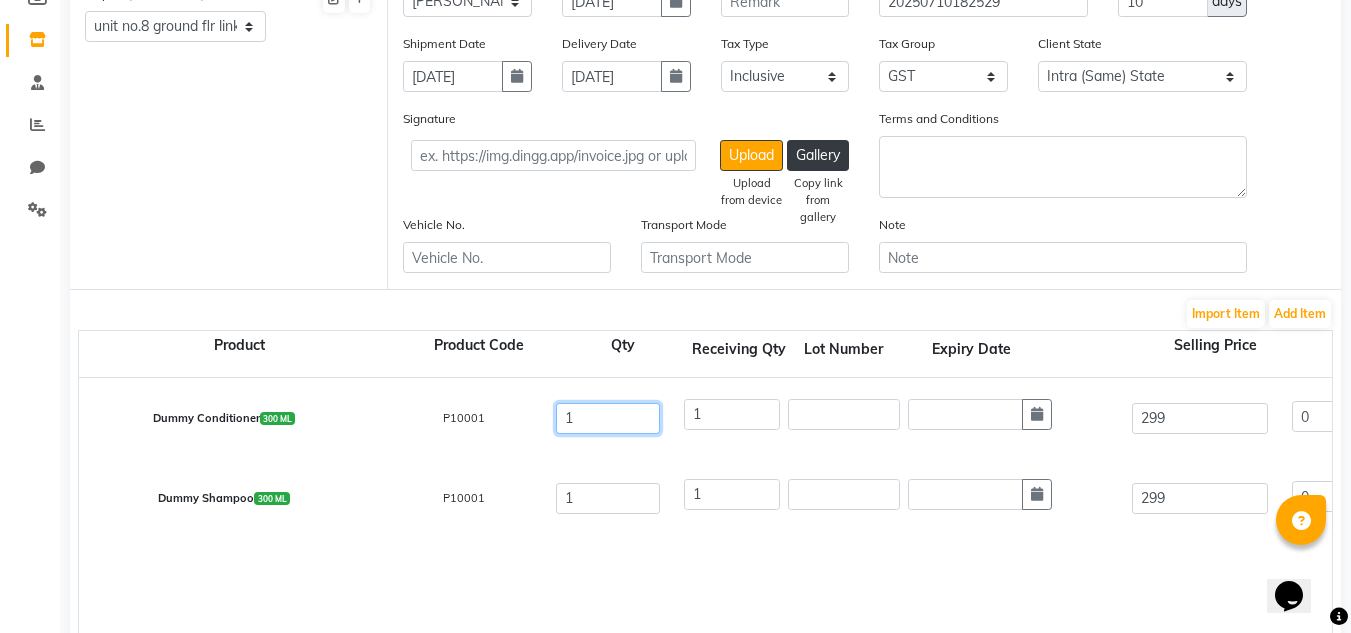 click on "1" 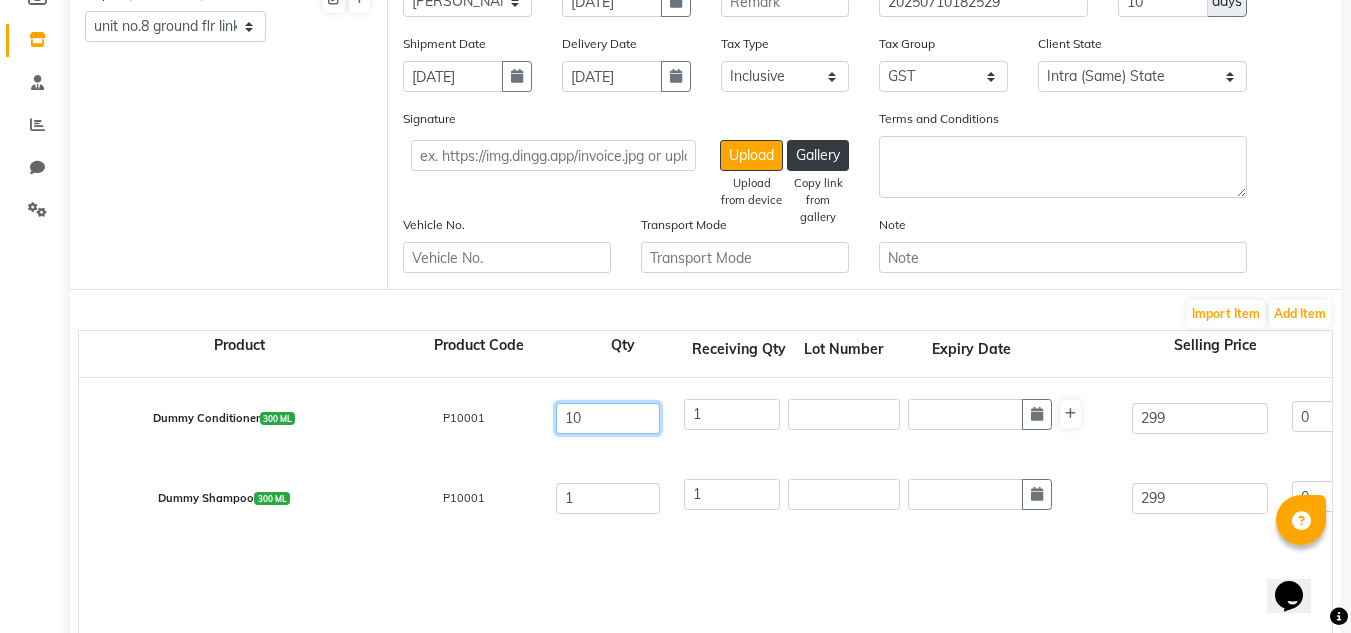 type on "10" 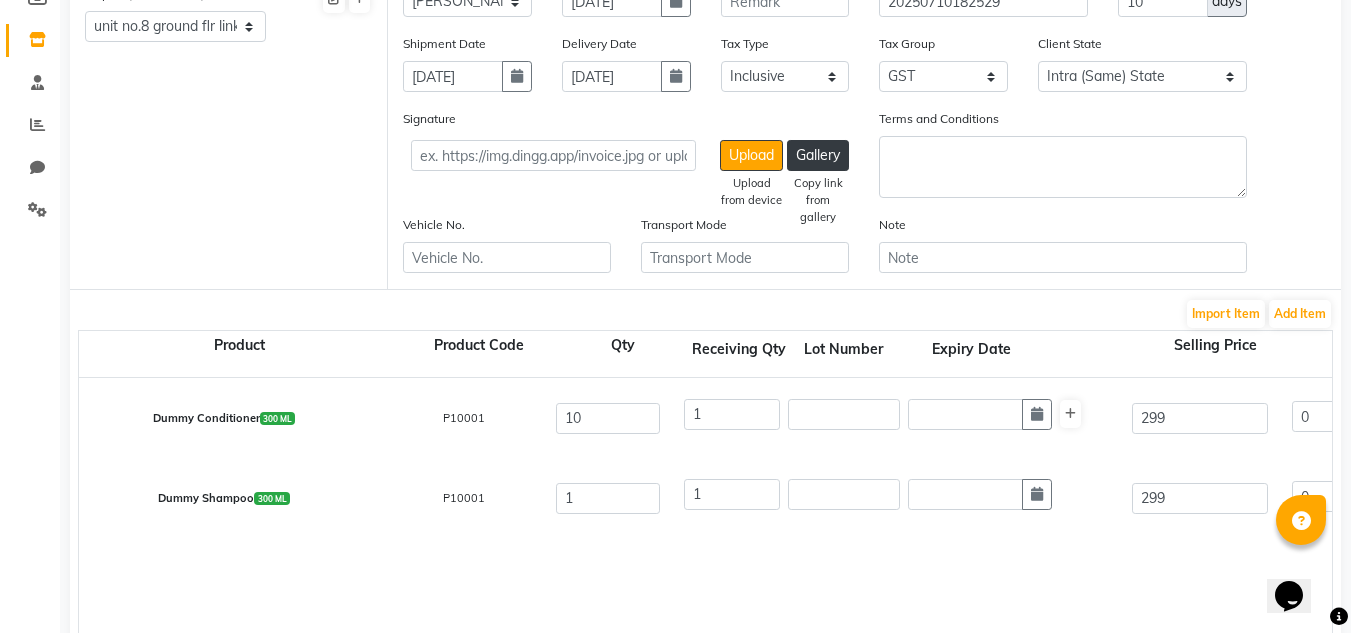 click on "Dummy Conditioner  300 ML  P10001  10 1 299 0 % | 0 F 495 419.49 419.49 None GST  (18%)  75.51 495" 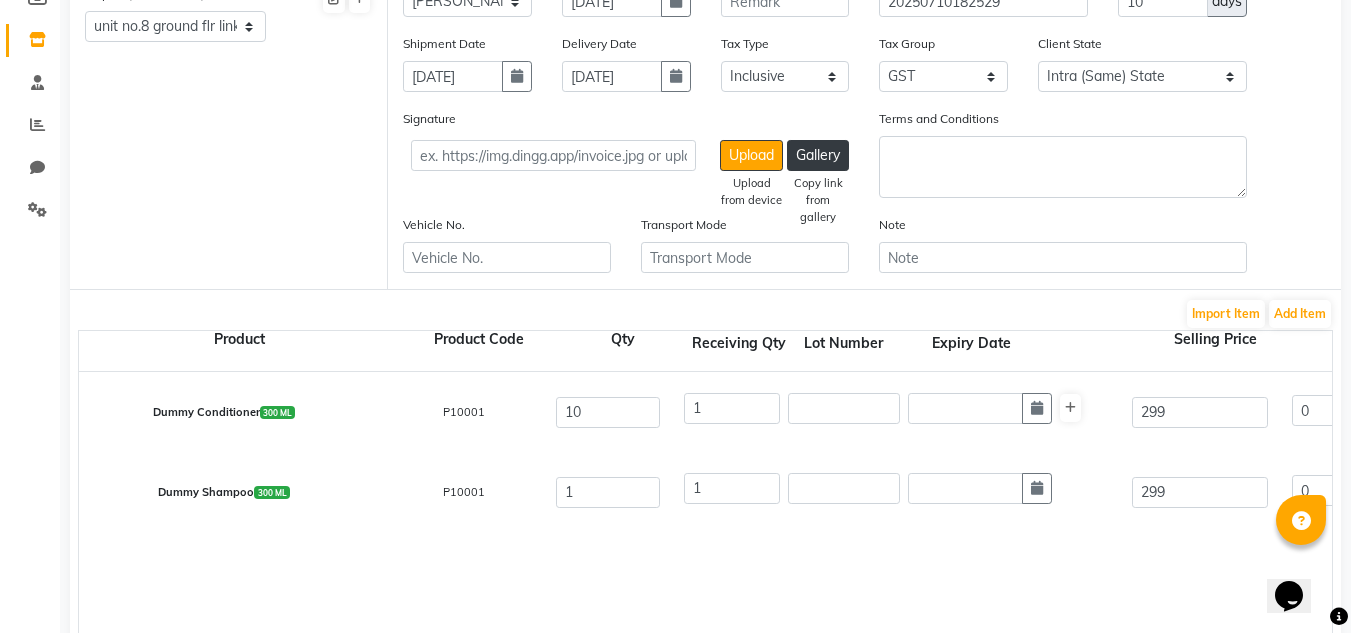 scroll, scrollTop: 21, scrollLeft: 0, axis: vertical 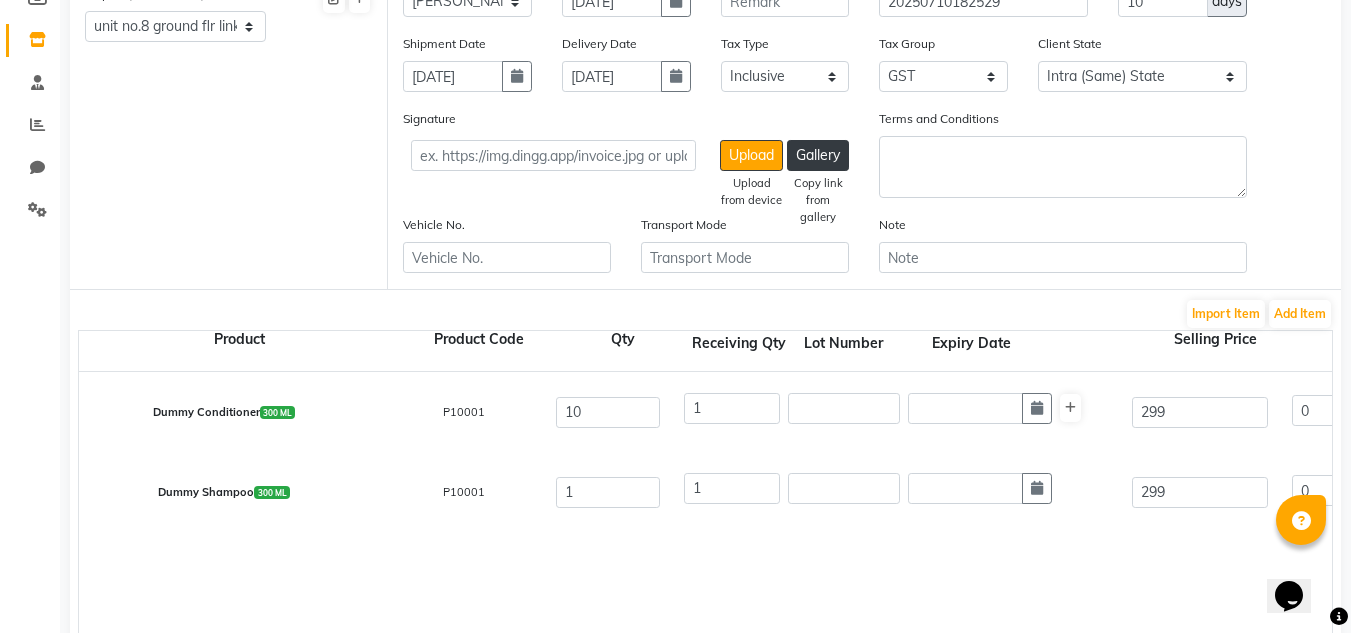 click on "Dummy Conditioner  300 ML  P10001  10 1 299 0 % | 0 F 495 419.49 419.49 None GST  (18%)  75.51 495  Dummy Shampoo  300 ML  P10001  1 1 299 0 % | 0 F 499 422.88 422.88 None GST  (18%)  76.12 499" 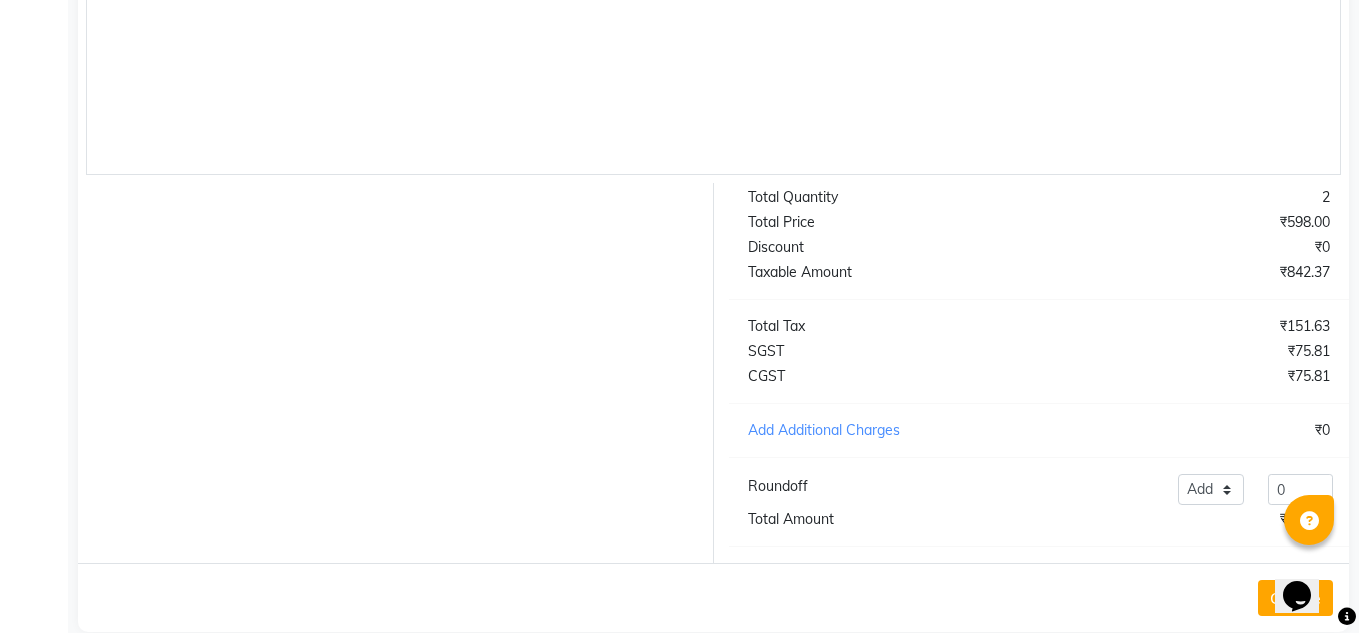 scroll, scrollTop: 0, scrollLeft: 0, axis: both 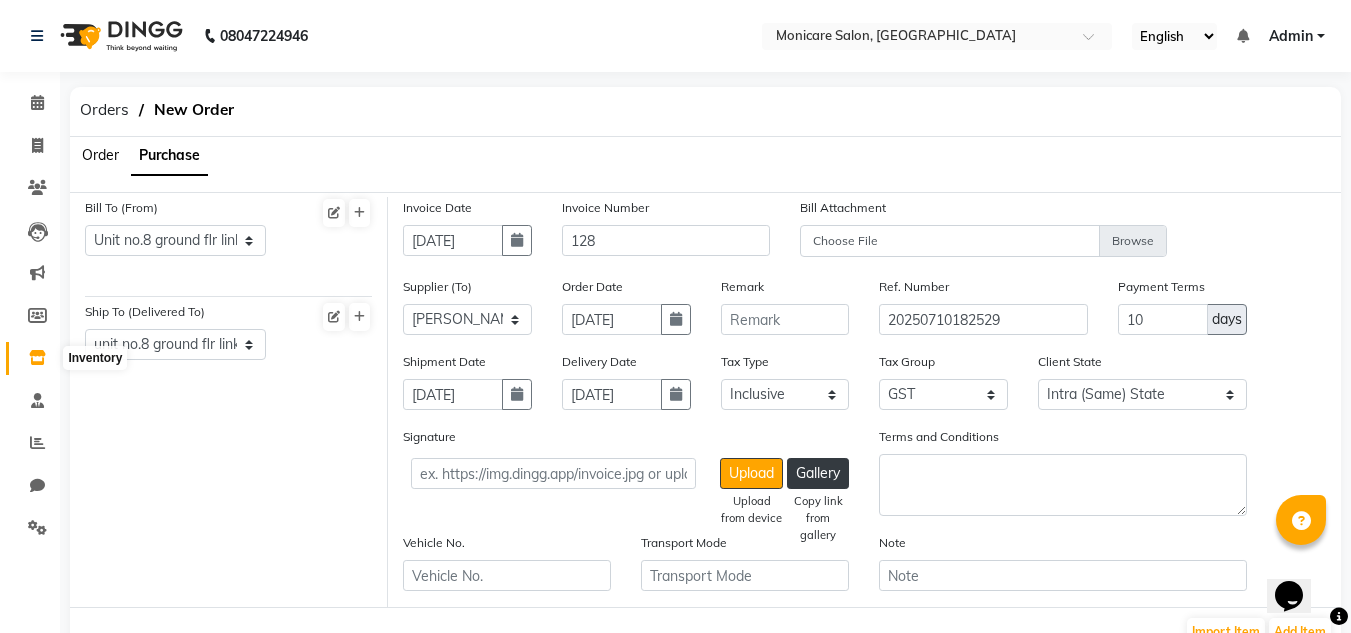 click 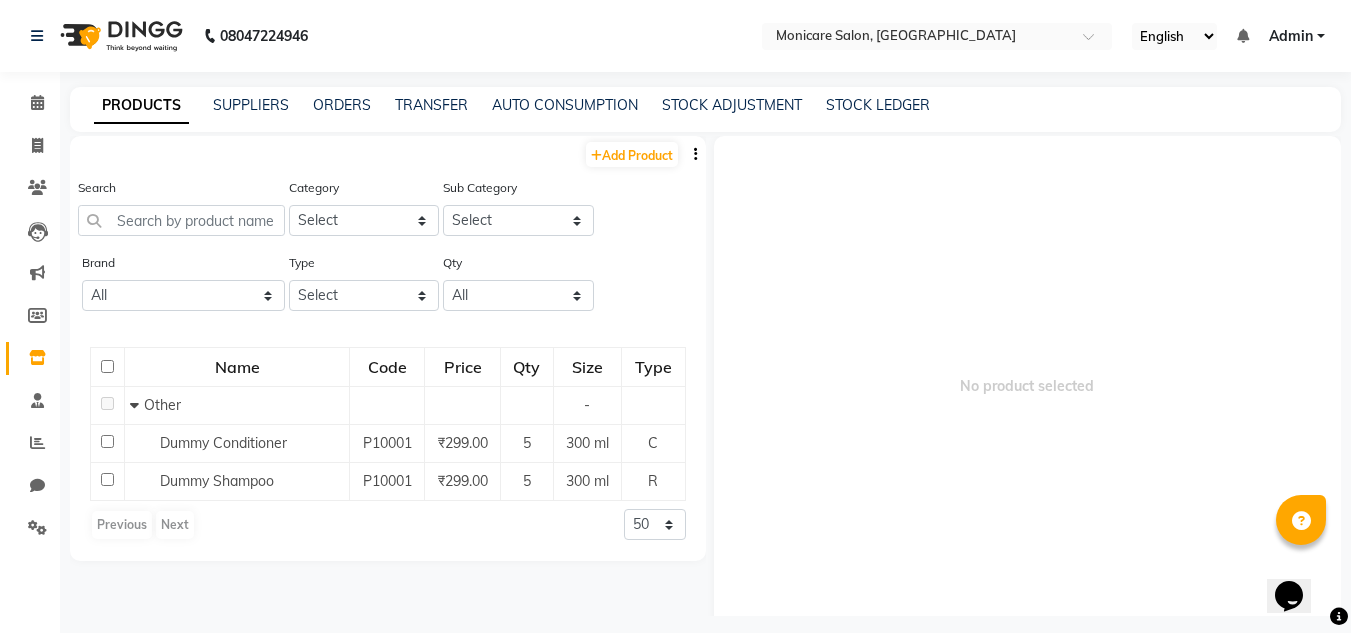 click 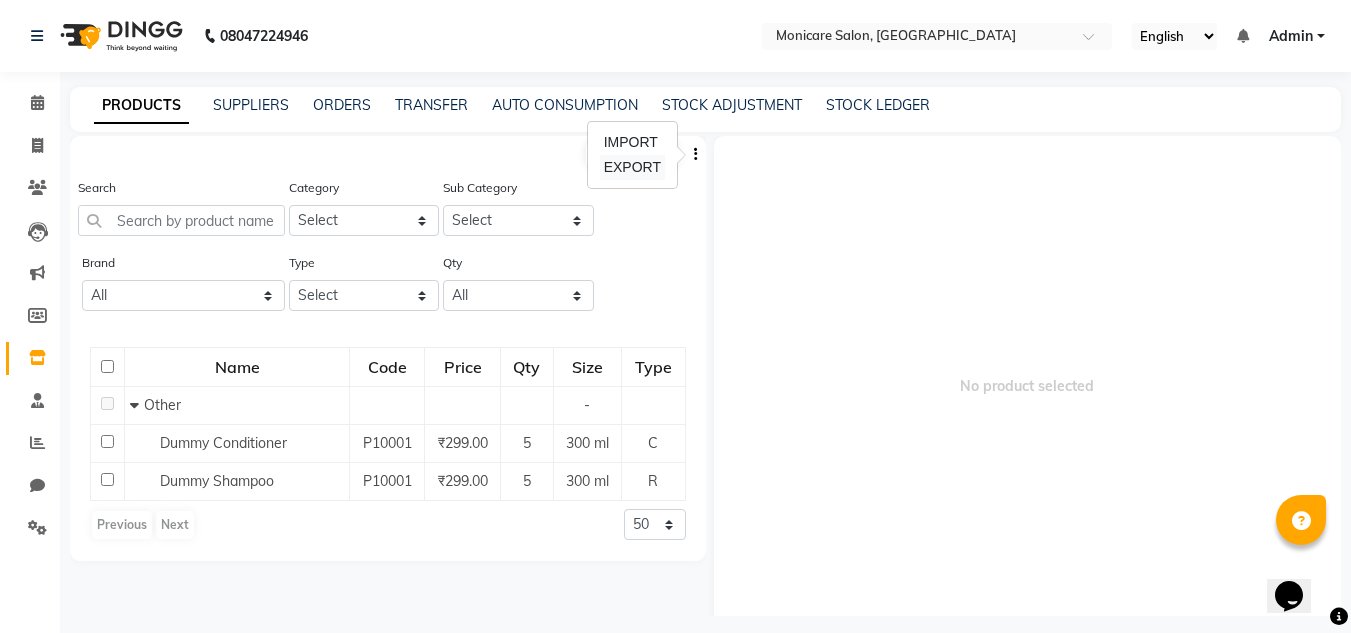 click on "EXPORT" at bounding box center (632, 167) 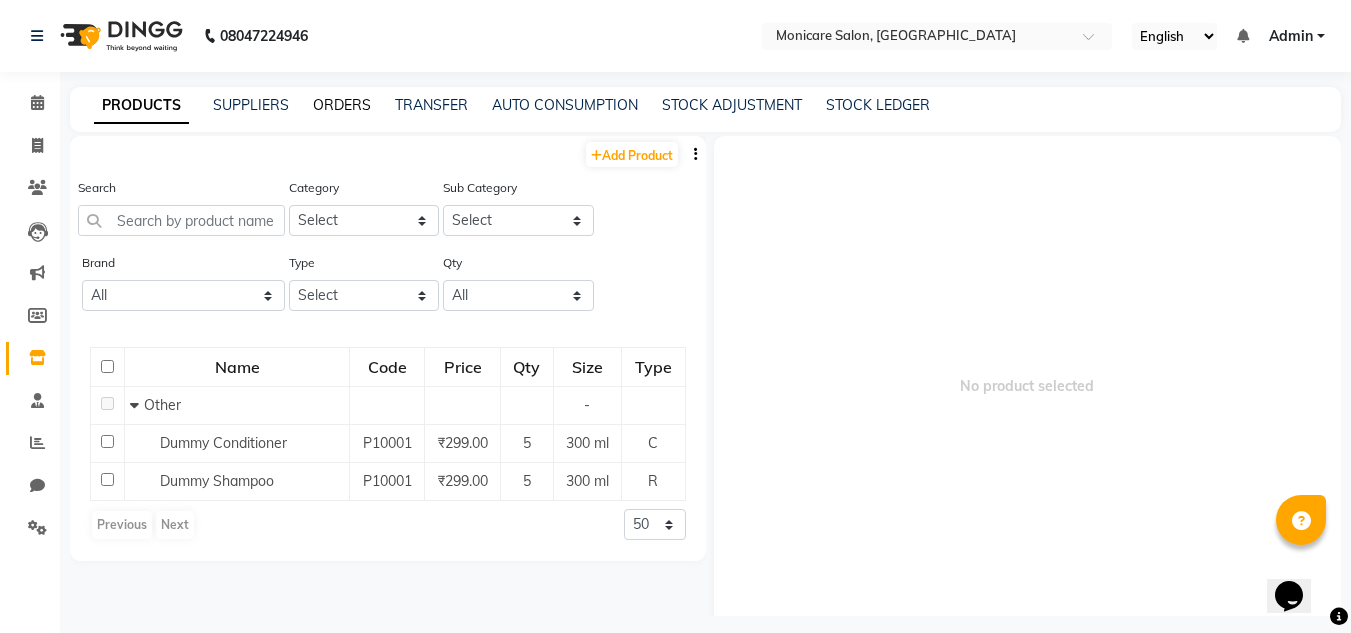click on "ORDERS" 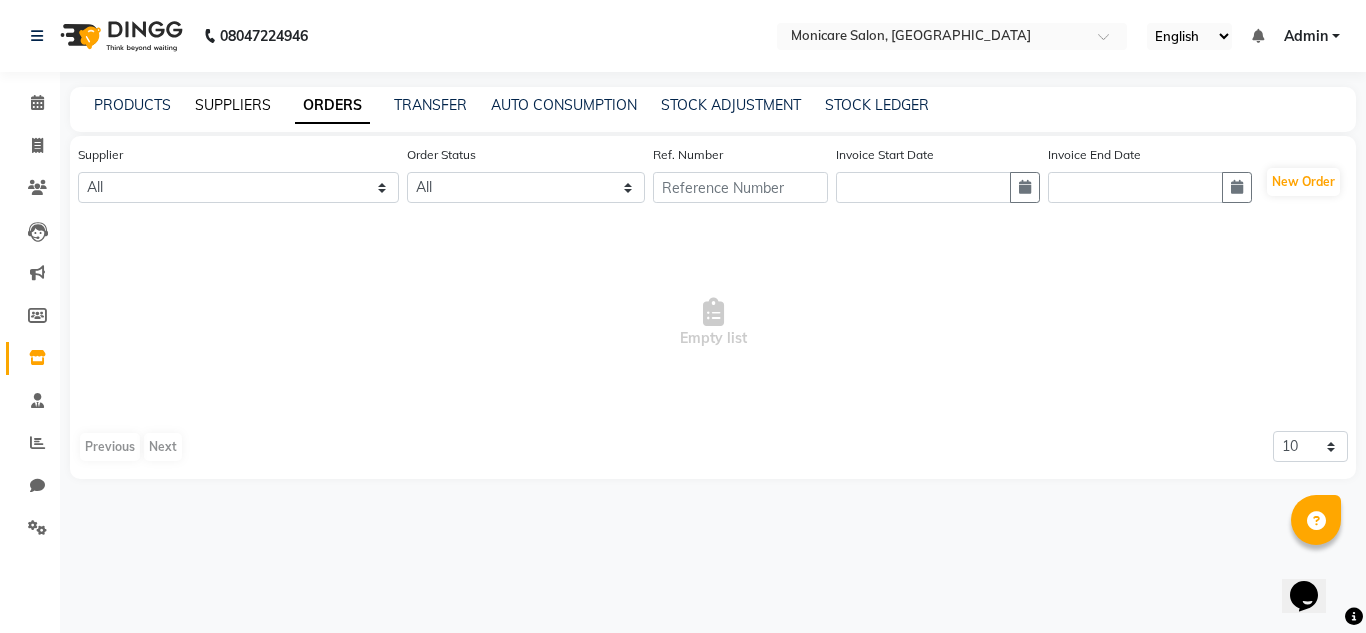 click on "SUPPLIERS" 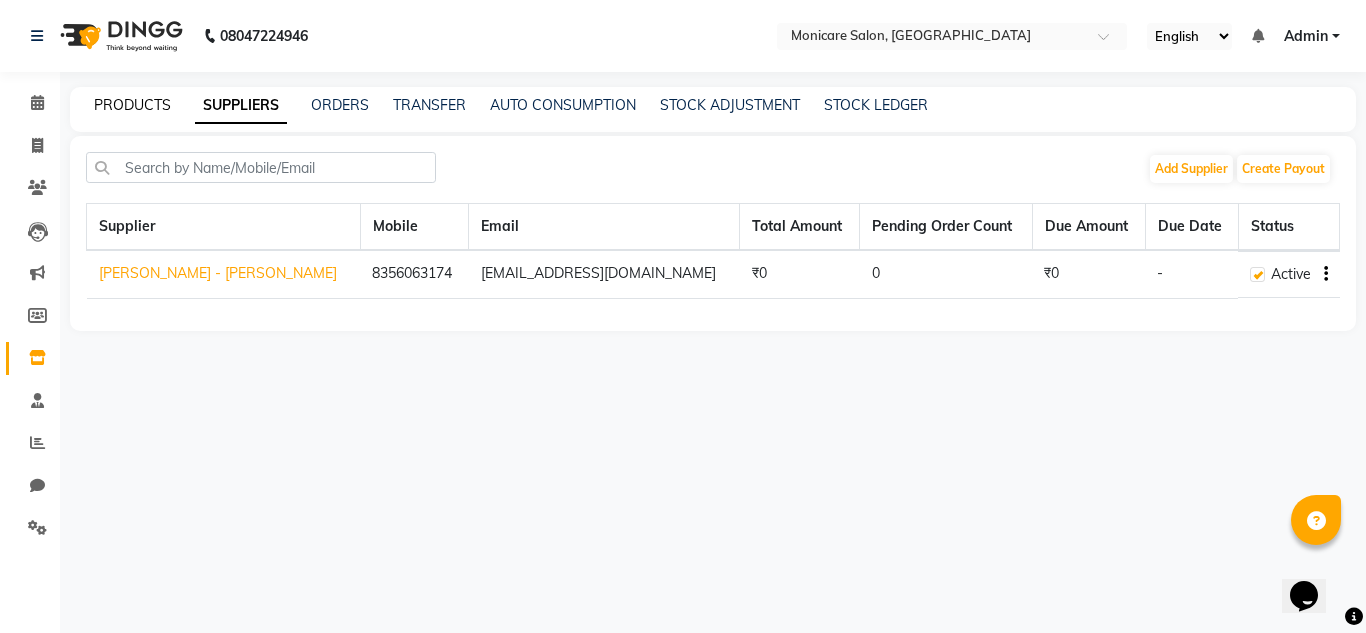 click on "PRODUCTS" 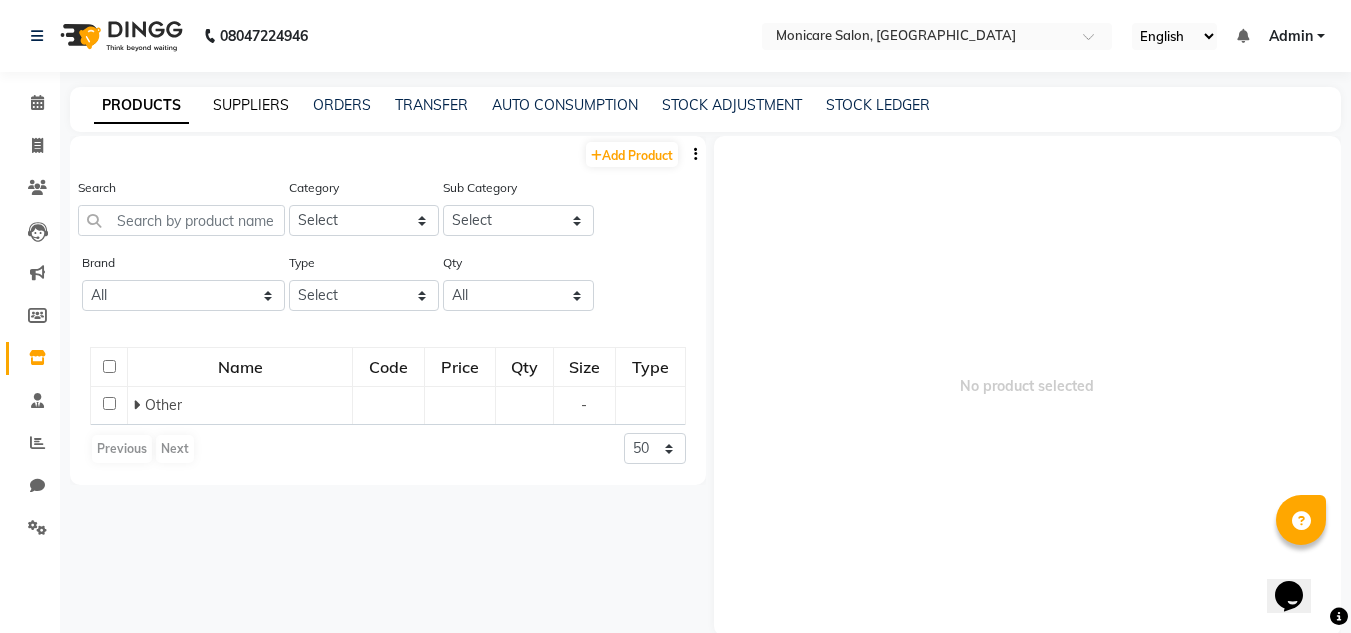click on "SUPPLIERS" 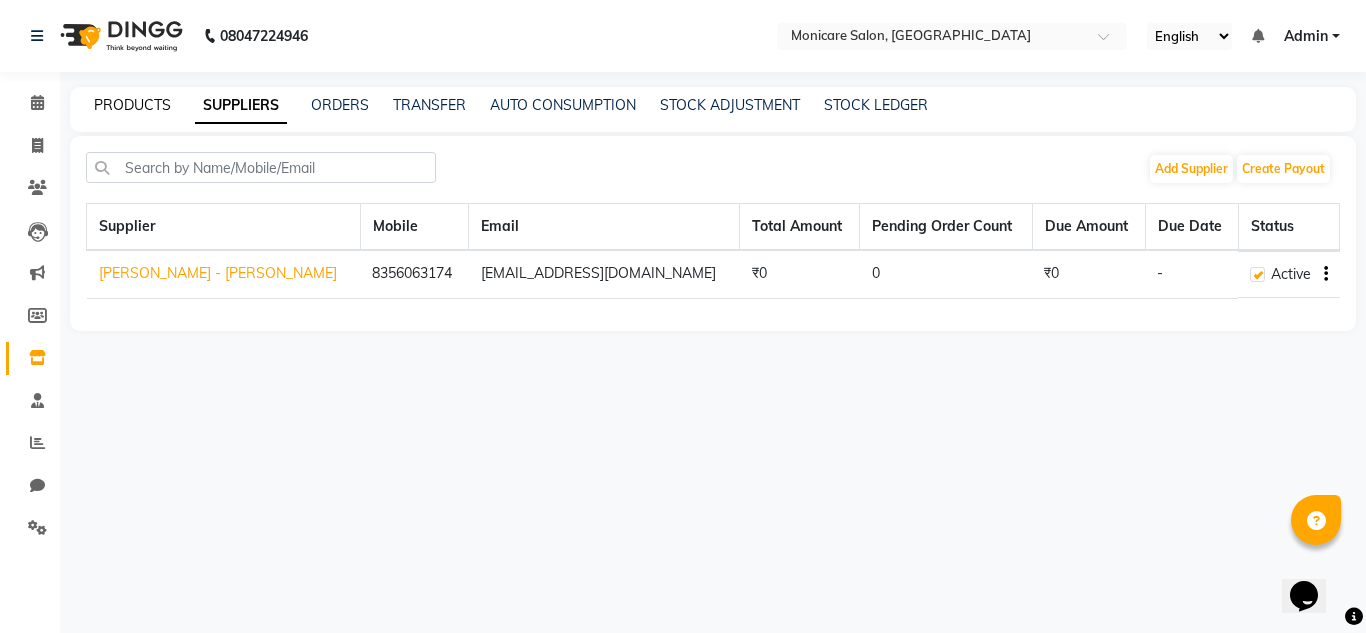 click on "PRODUCTS" 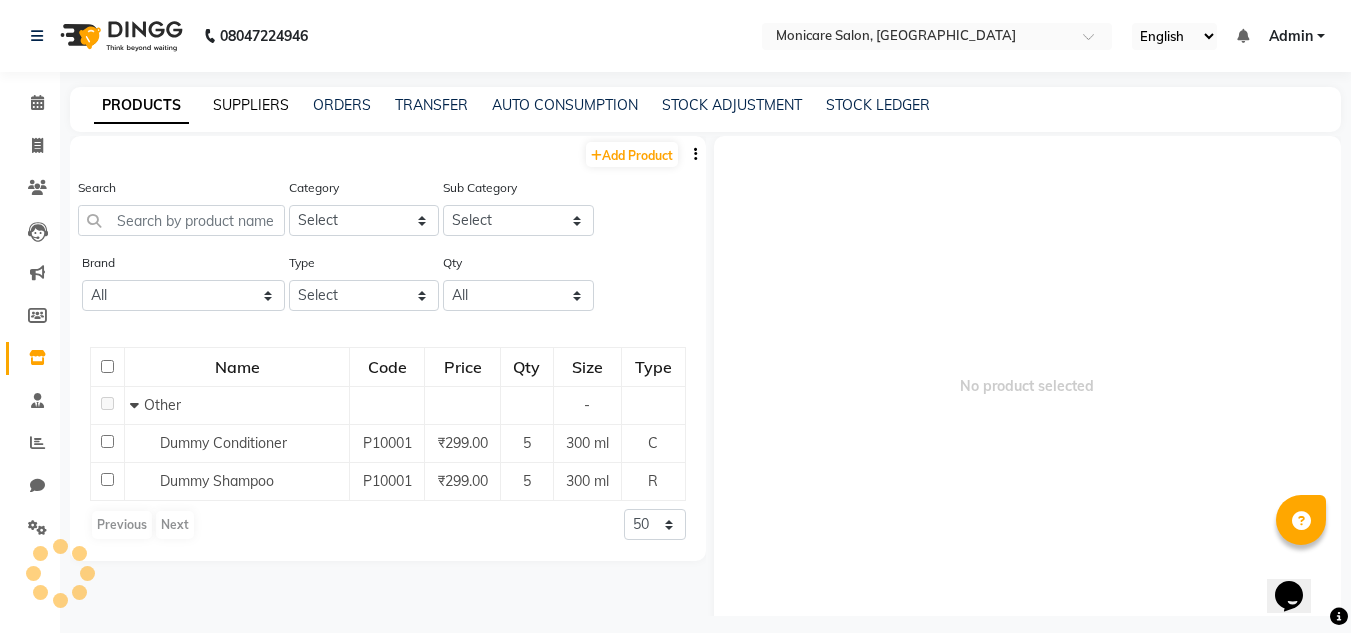 click on "SUPPLIERS" 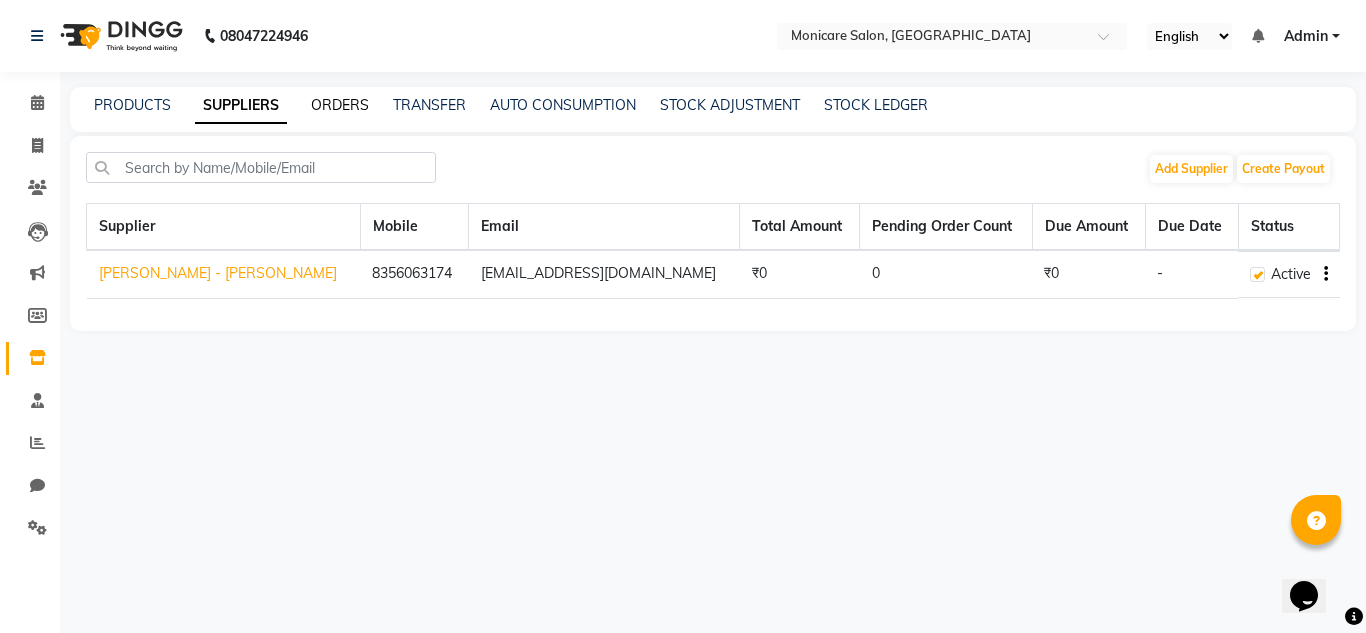 click on "ORDERS" 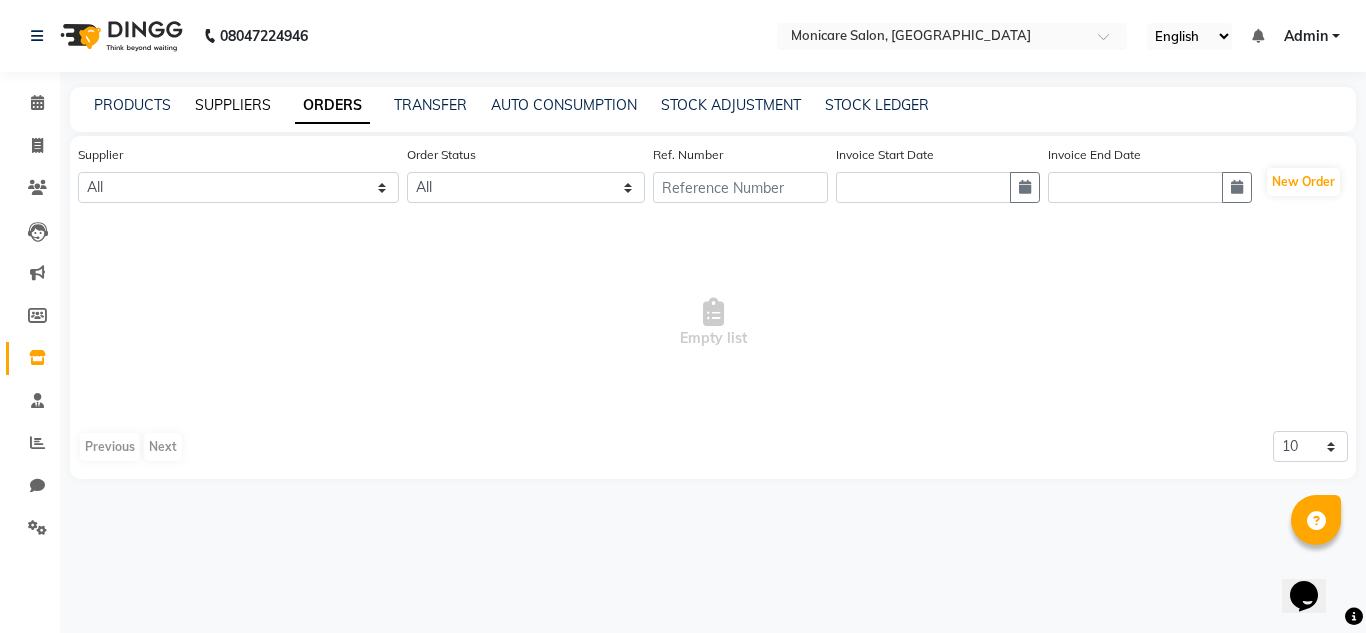 click on "SUPPLIERS" 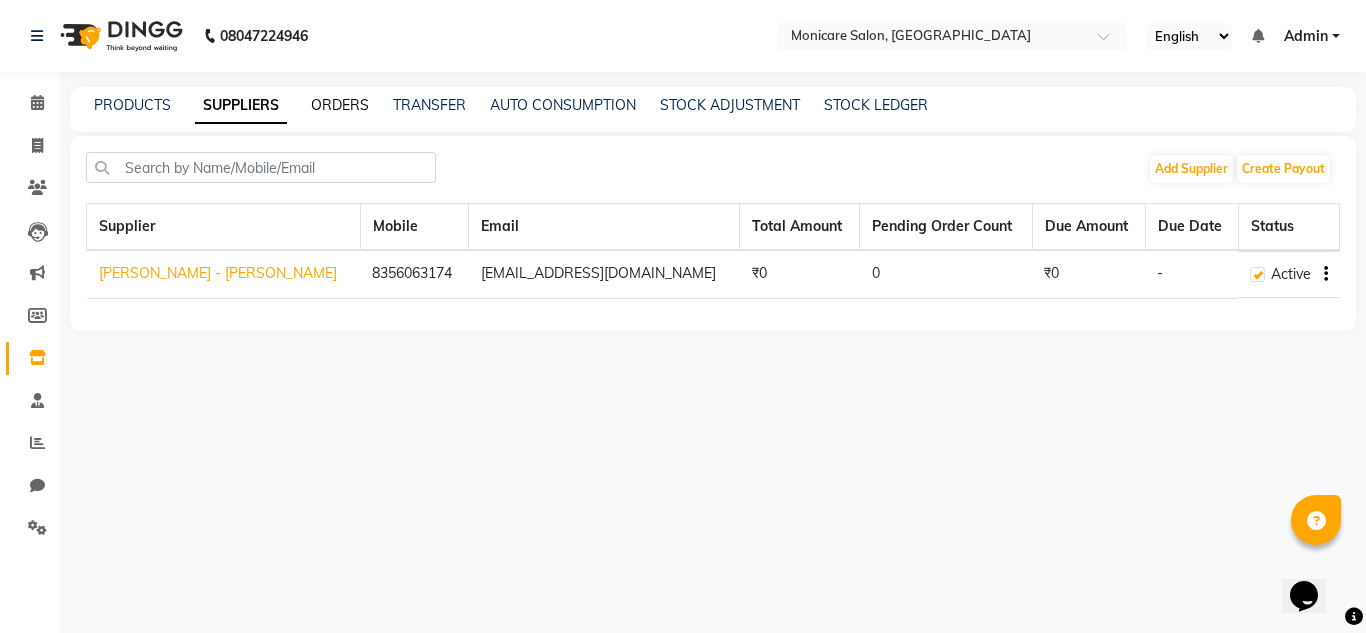 click on "ORDERS" 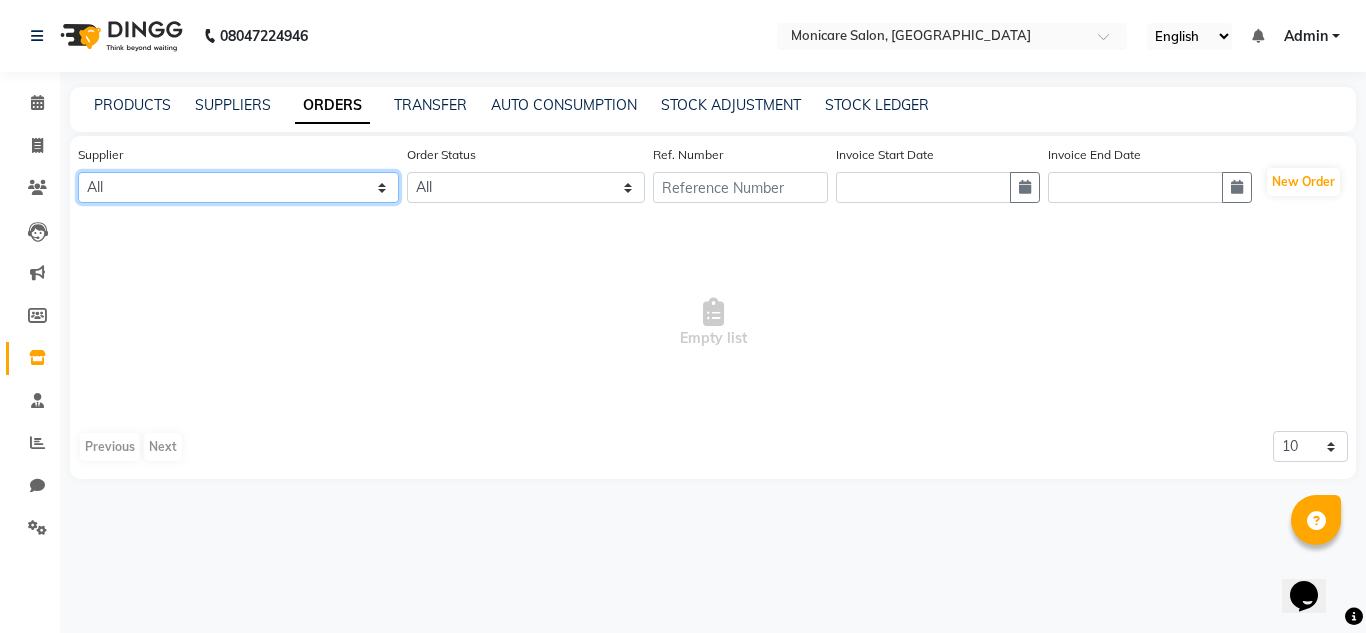 click on "All [PERSON_NAME] - [PERSON_NAME]" 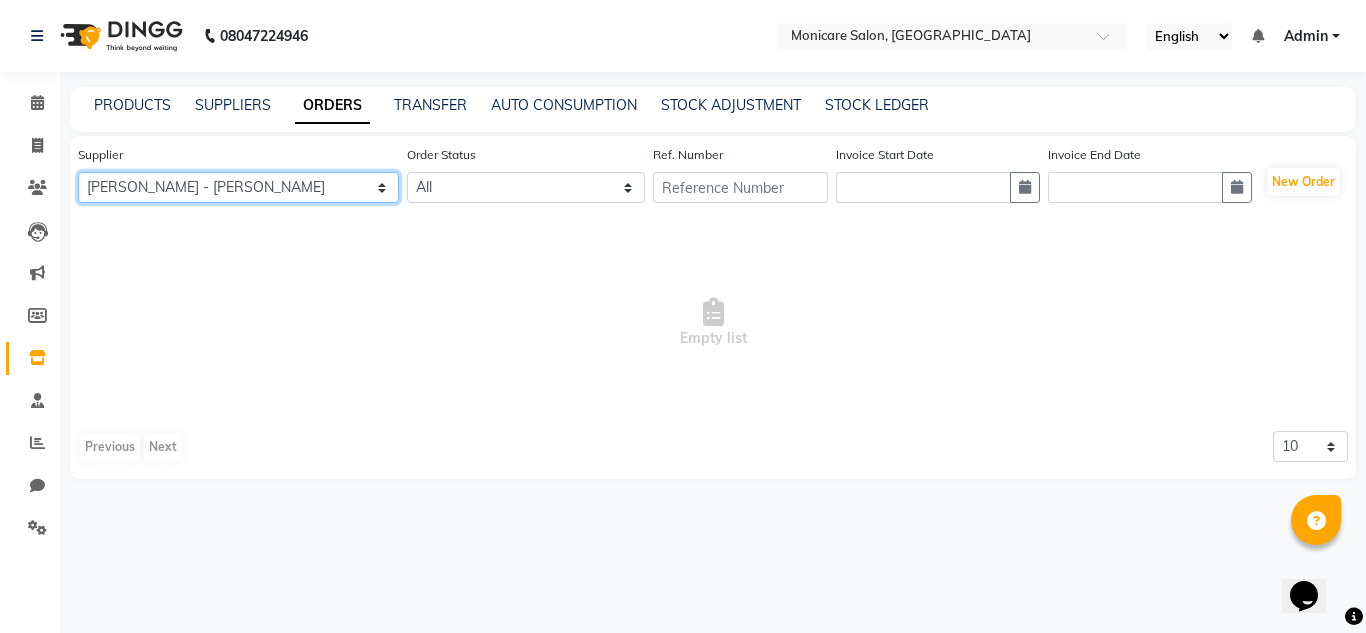 click on "All [PERSON_NAME] - [PERSON_NAME]" 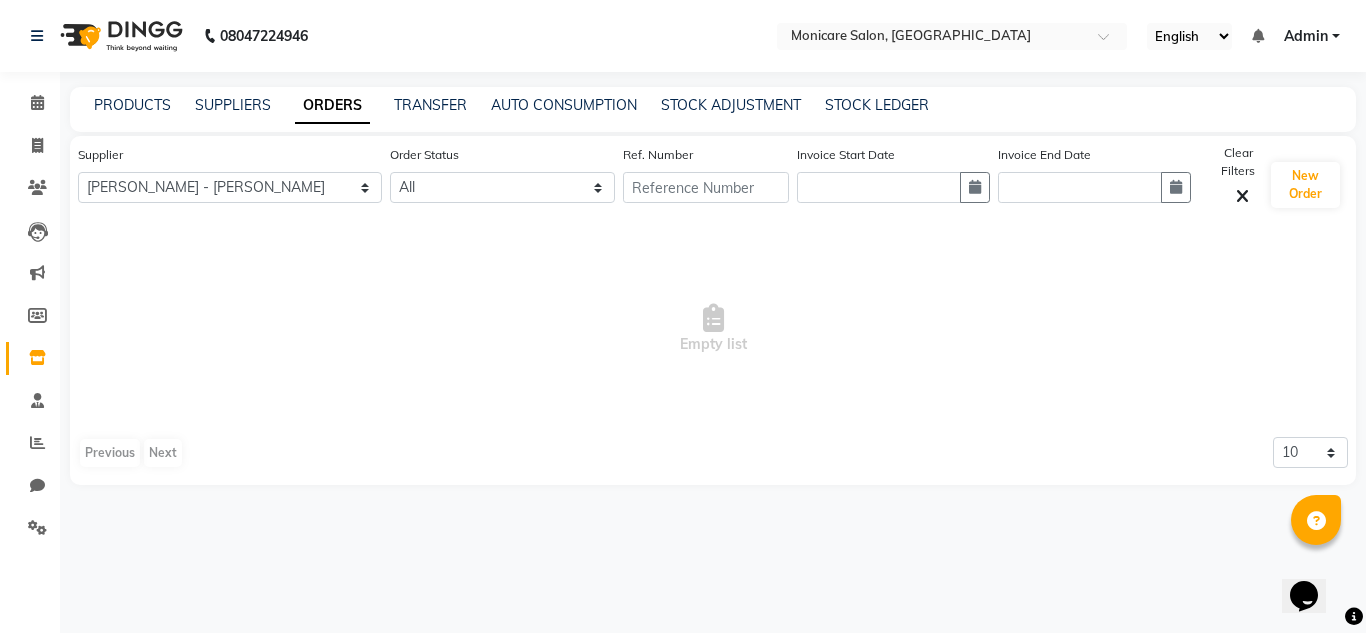 click on "Order Status All ORDERED PARTIAL-RECEIVED RECEIVED CANCELLED RETURNED" 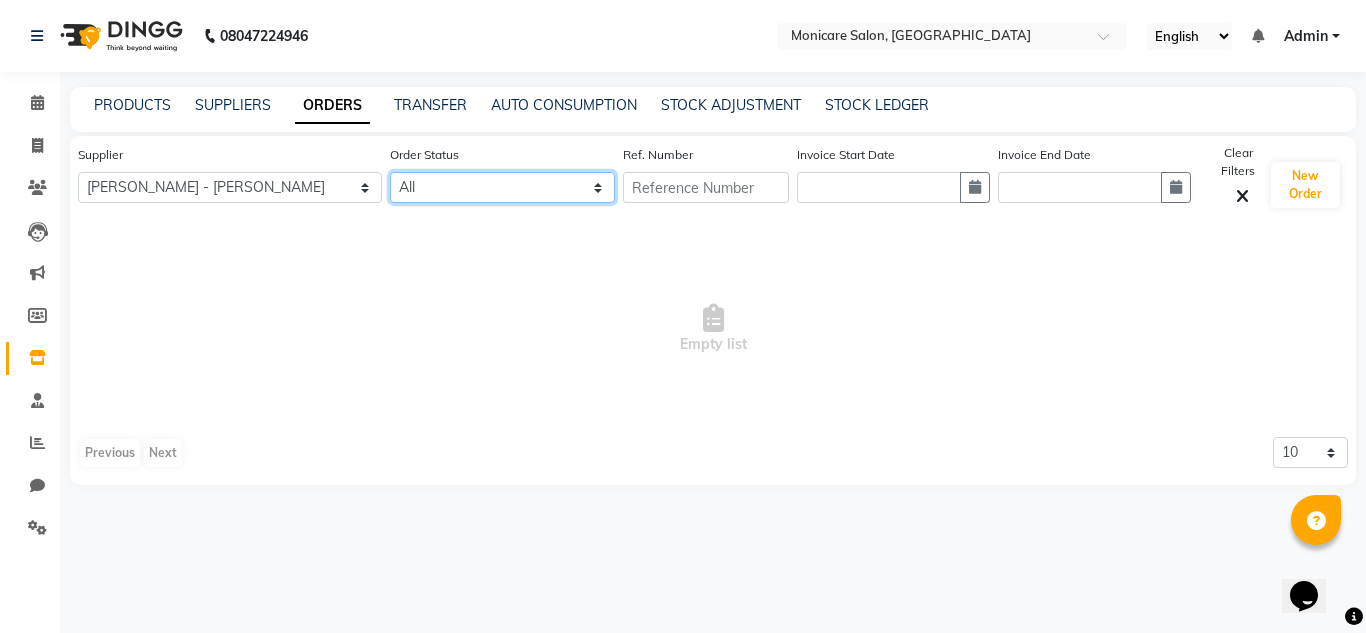 click on "All ORDERED PARTIAL-RECEIVED RECEIVED CANCELLED RETURNED" 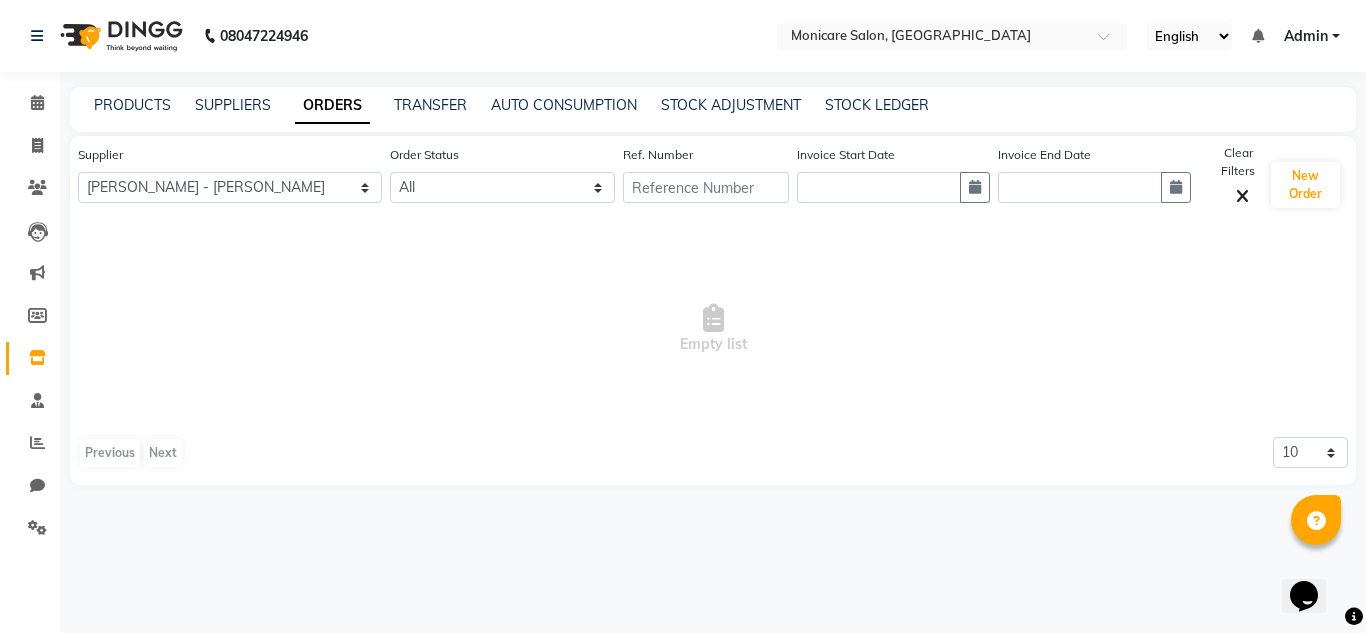 click on "PRODUCTS SUPPLIERS ORDERS TRANSFER AUTO CONSUMPTION STOCK ADJUSTMENT STOCK LEDGER" 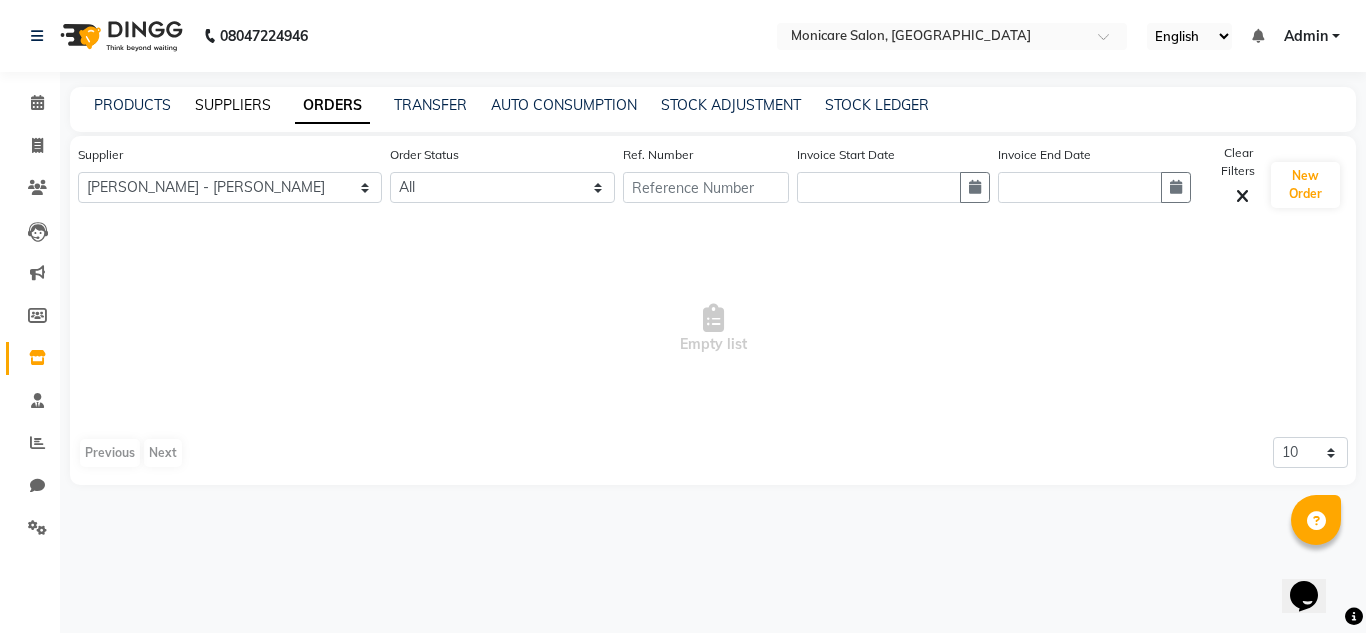 click on "SUPPLIERS" 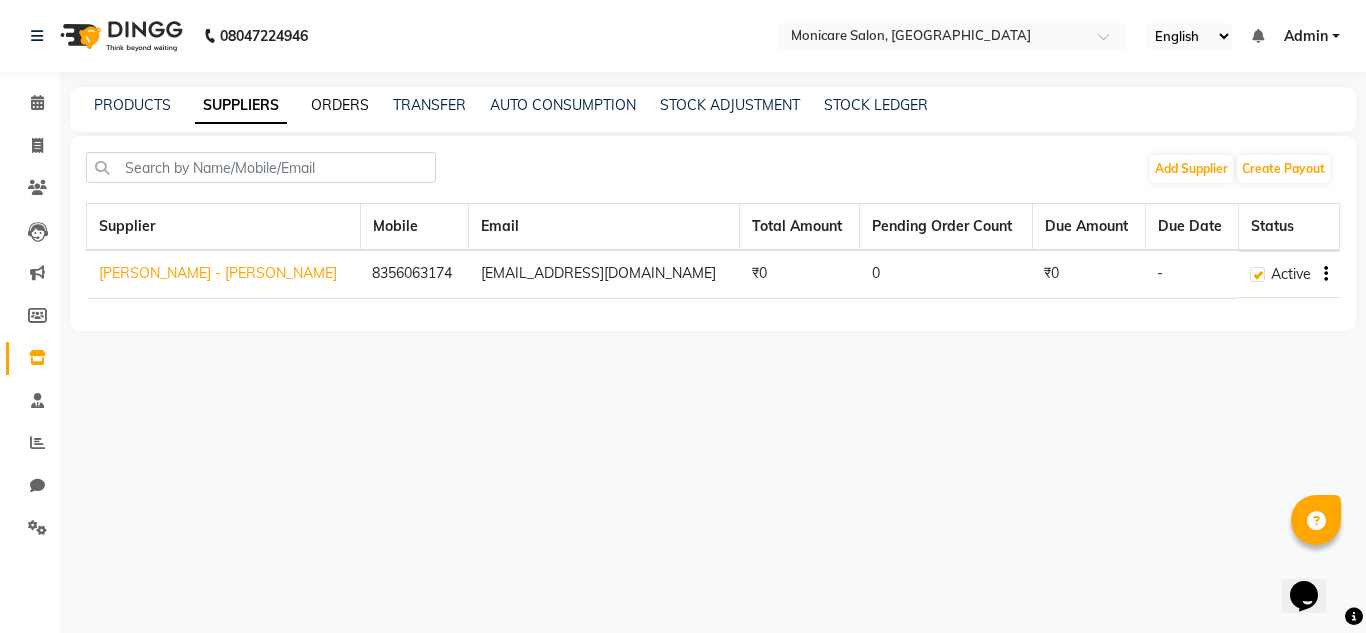 click on "ORDERS" 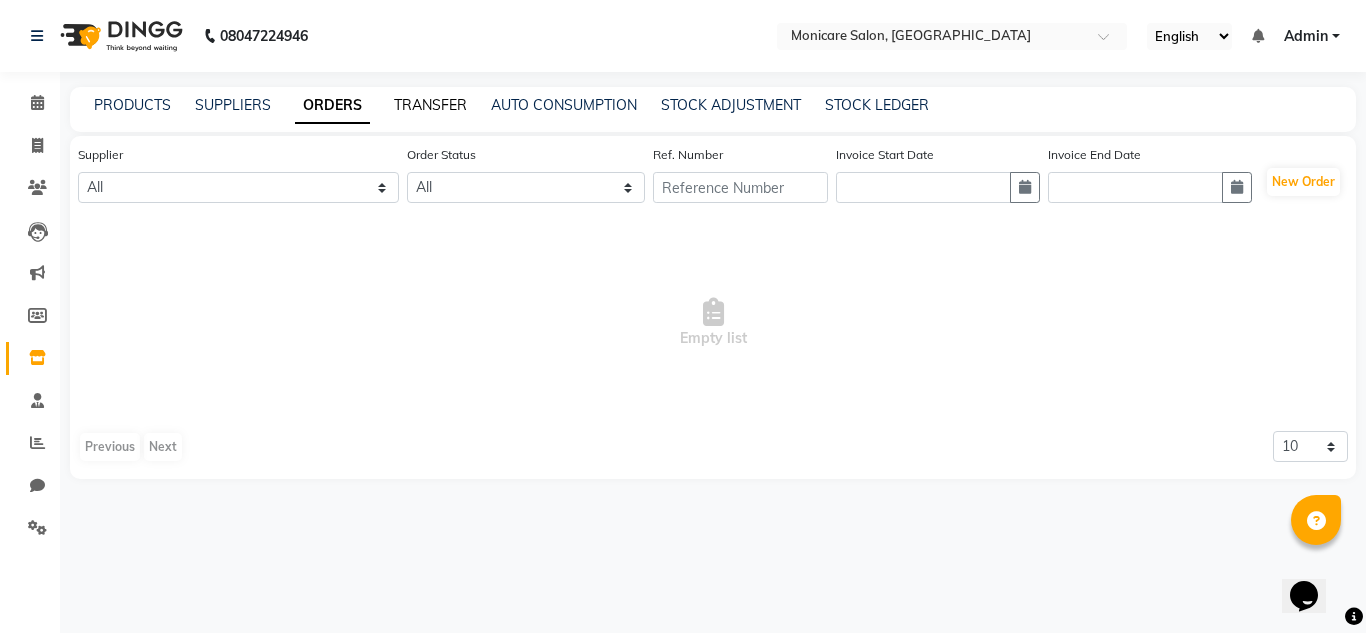 click on "TRANSFER" 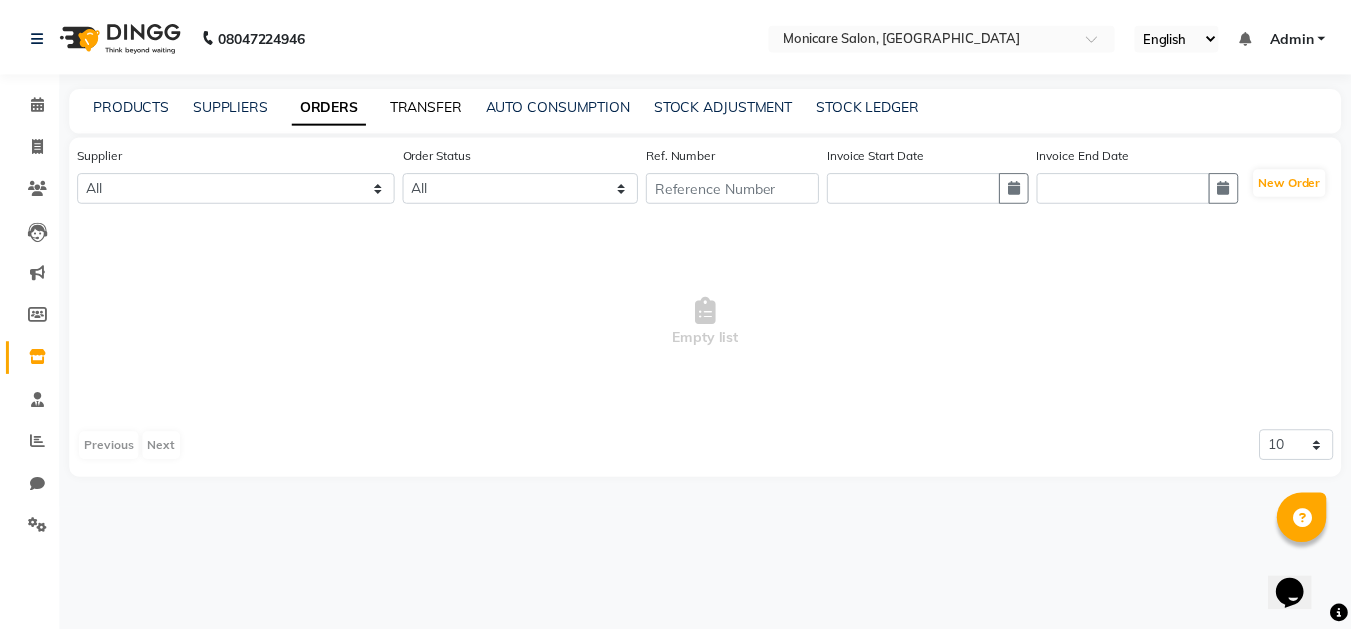 select on "sender" 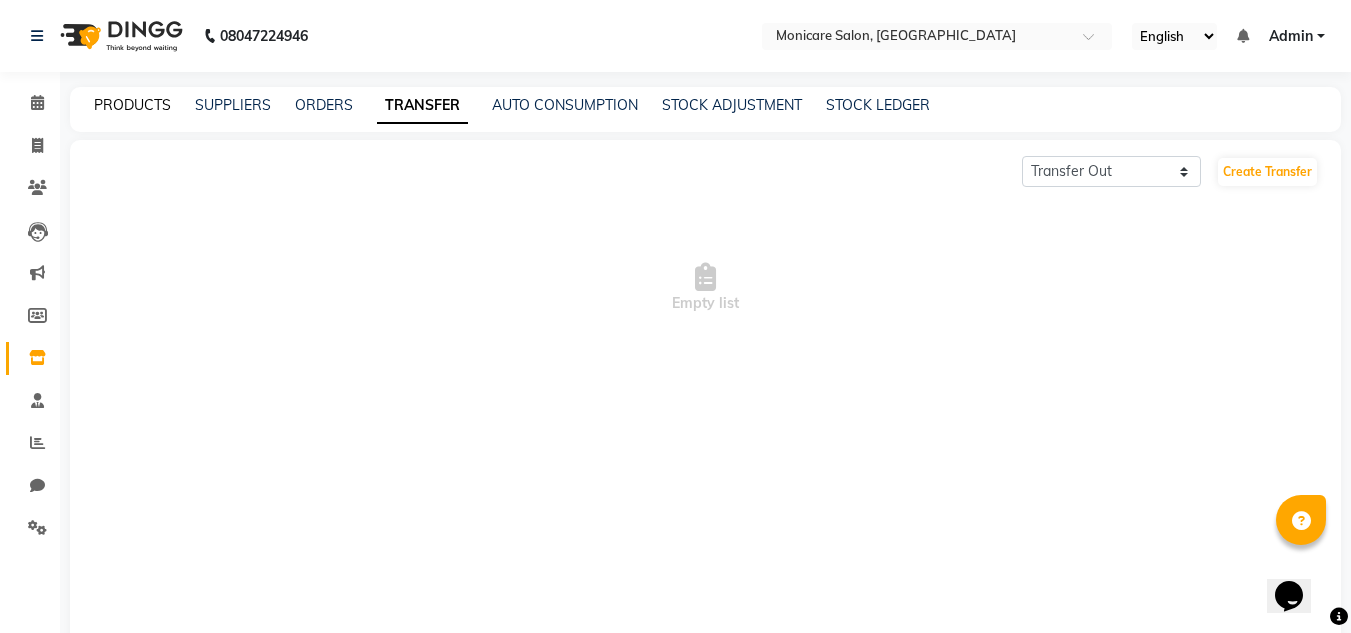 click on "PRODUCTS" 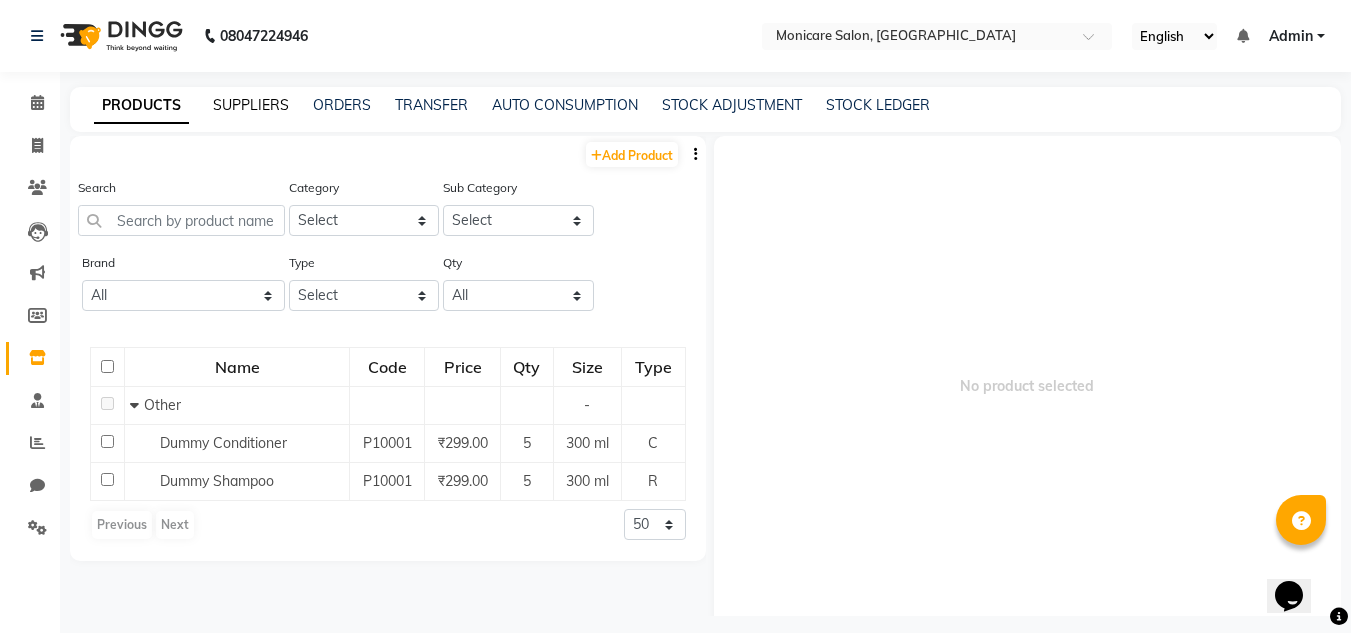 click on "SUPPLIERS" 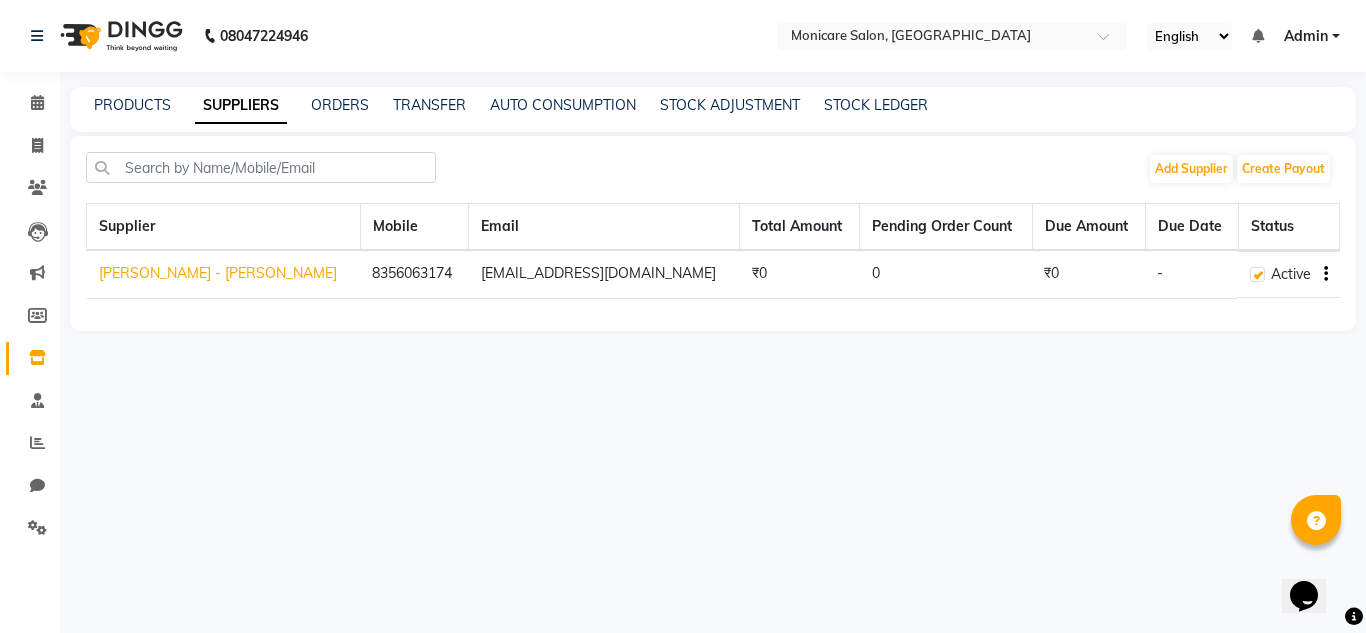 click on "08047224946 Select Location × Monicare Salon, Malad English ENGLISH Español العربية मराठी हिंदी ગુજરાતી தமிழ் 中文 Notifications nothing to show Admin Manage Profile Change Password Sign out  Version:3.15.4" 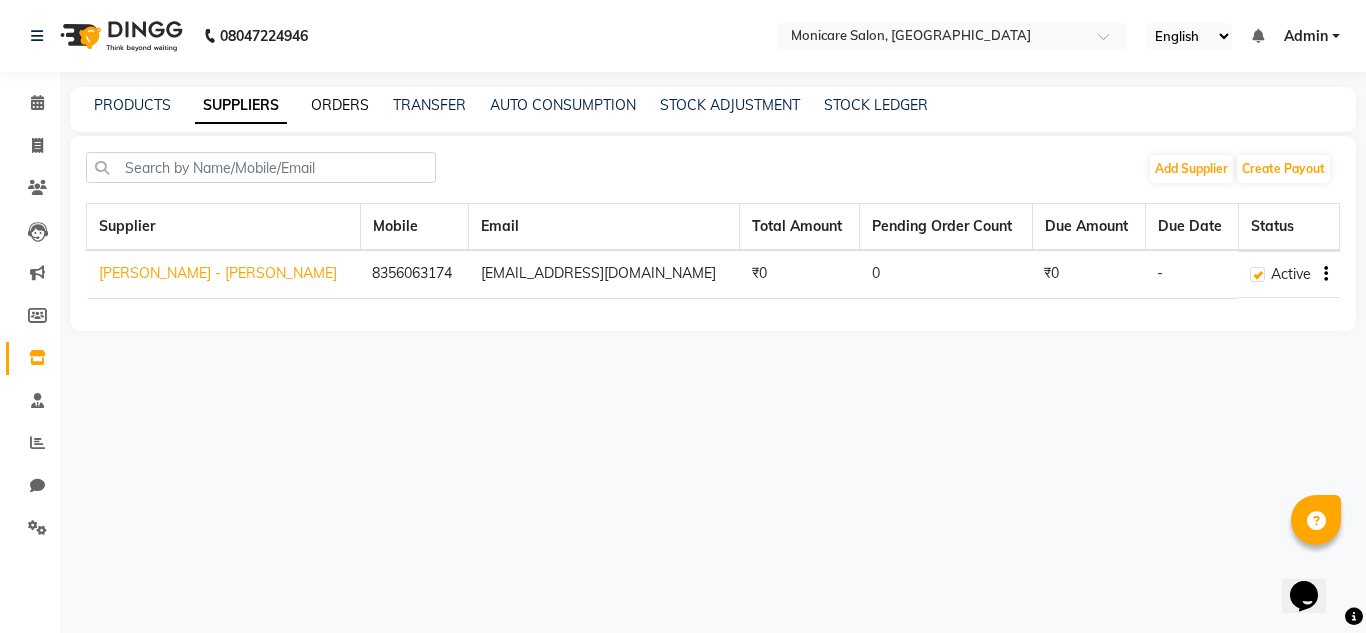 click on "ORDERS" 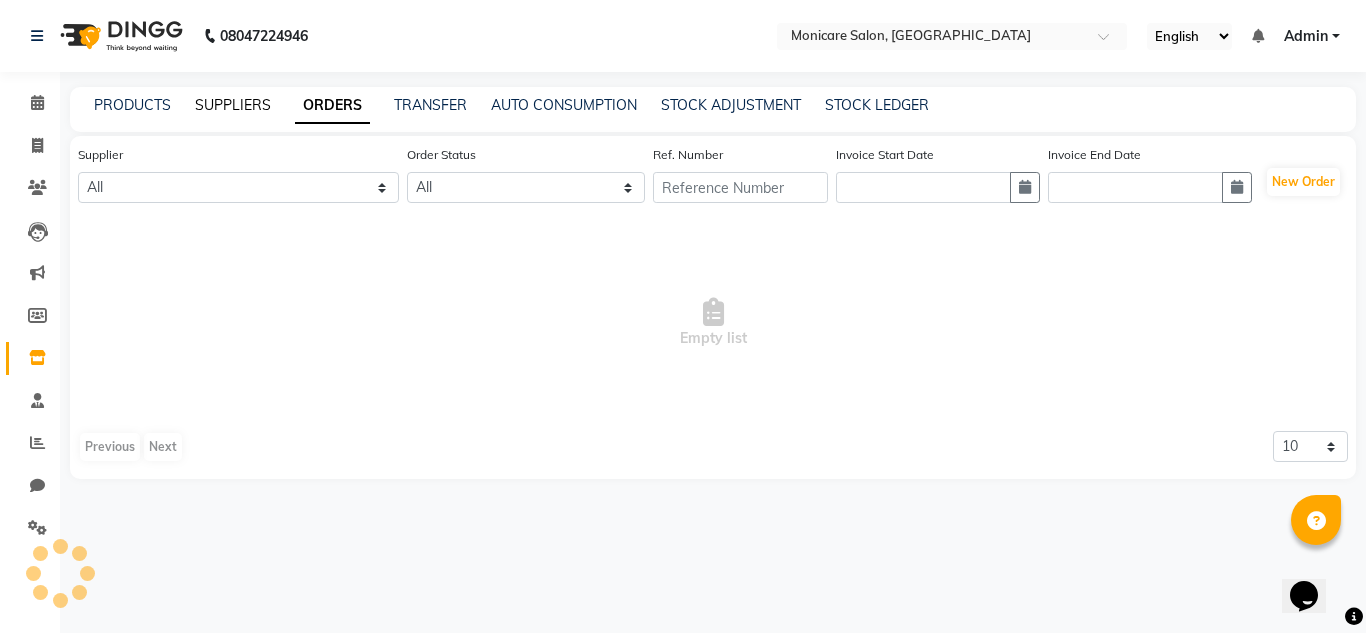 click on "SUPPLIERS" 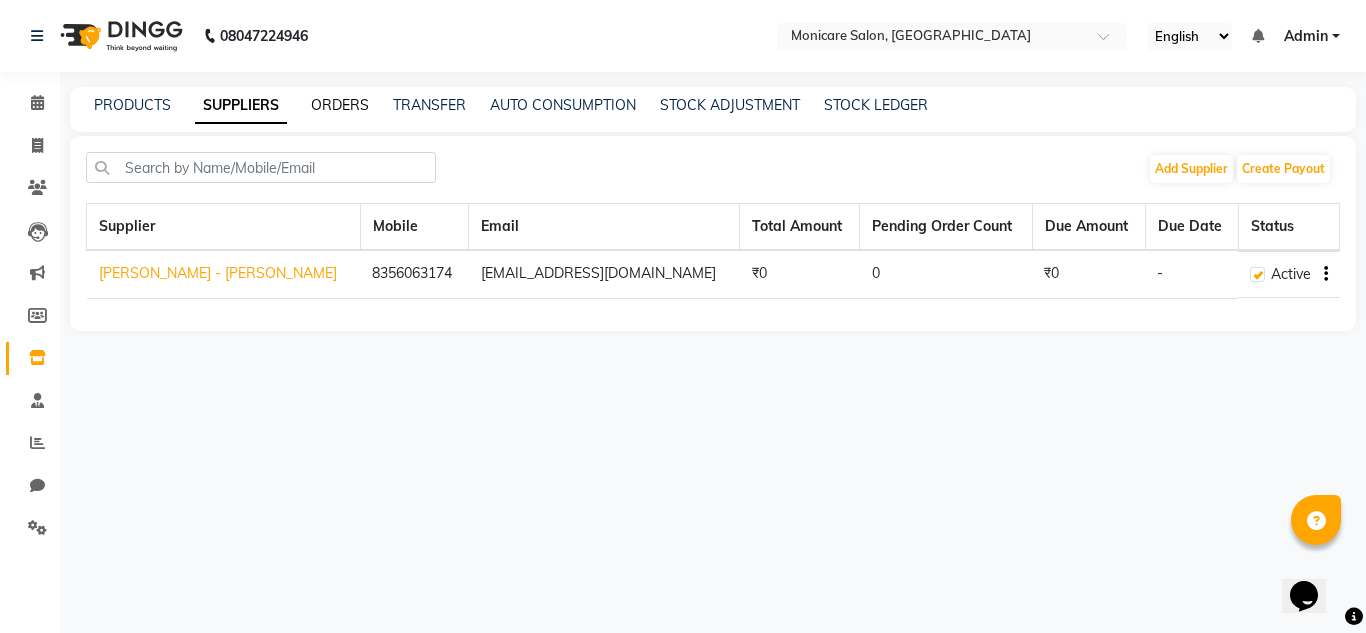 click on "ORDERS" 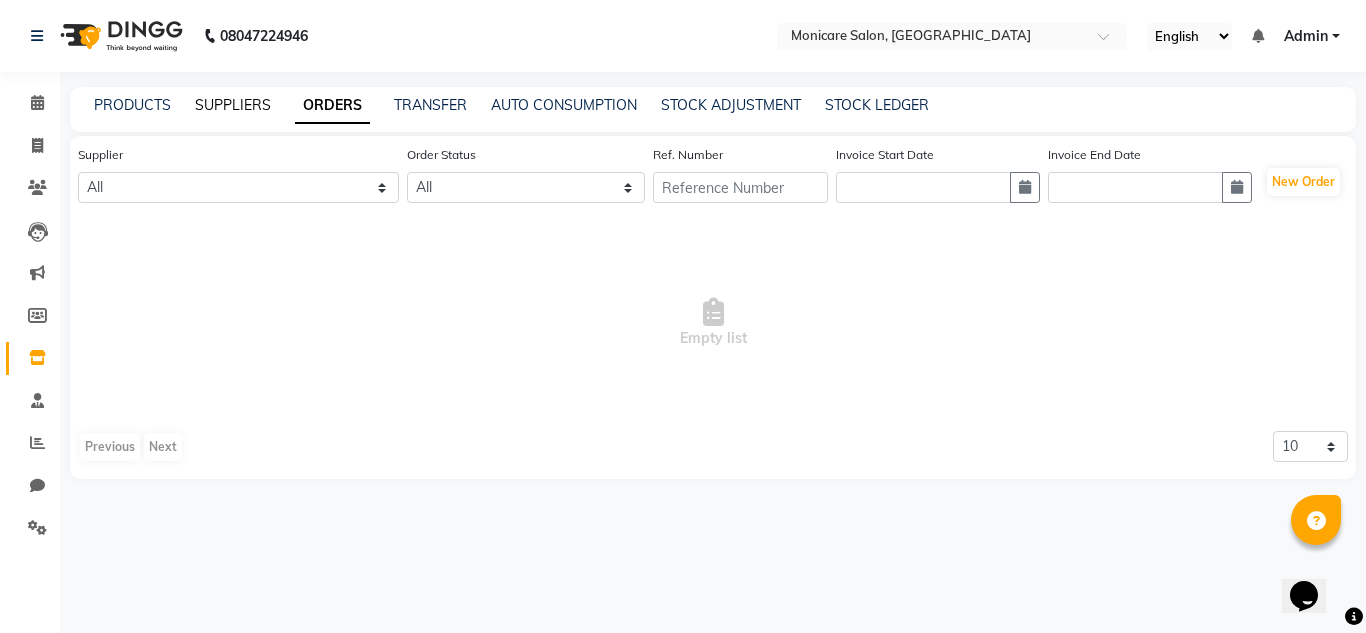 click on "SUPPLIERS" 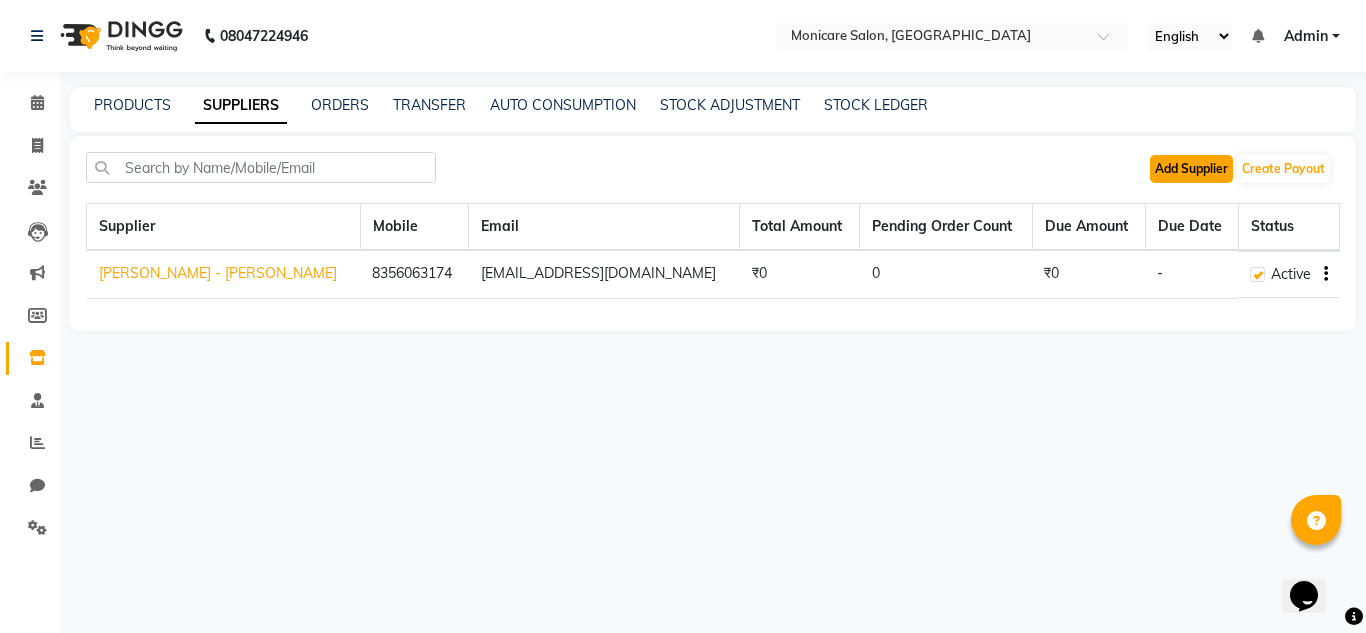 click on "Add Supplier" 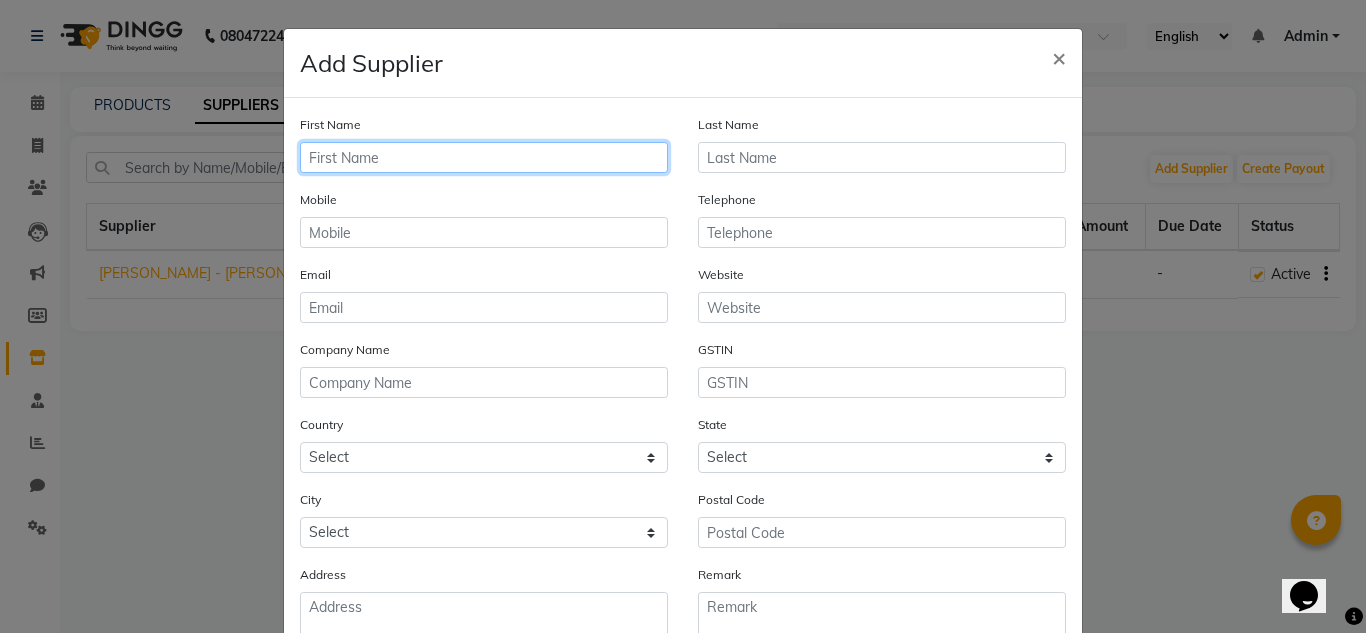 click 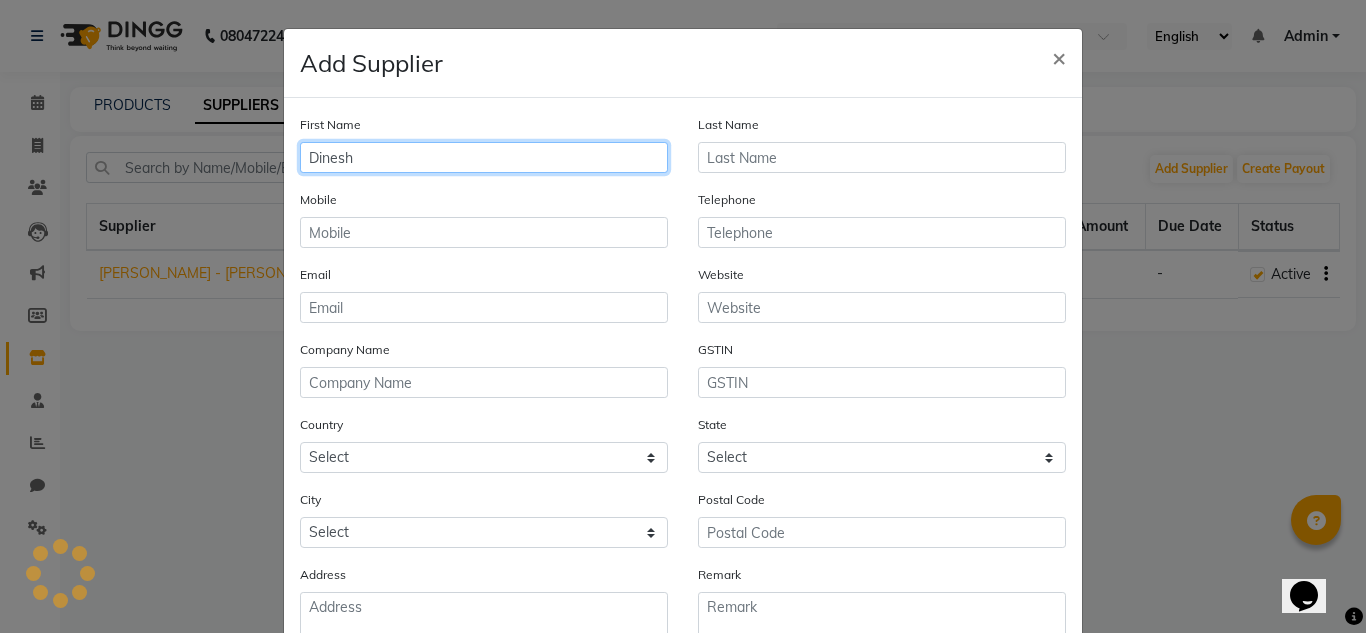 type on "Dinesh" 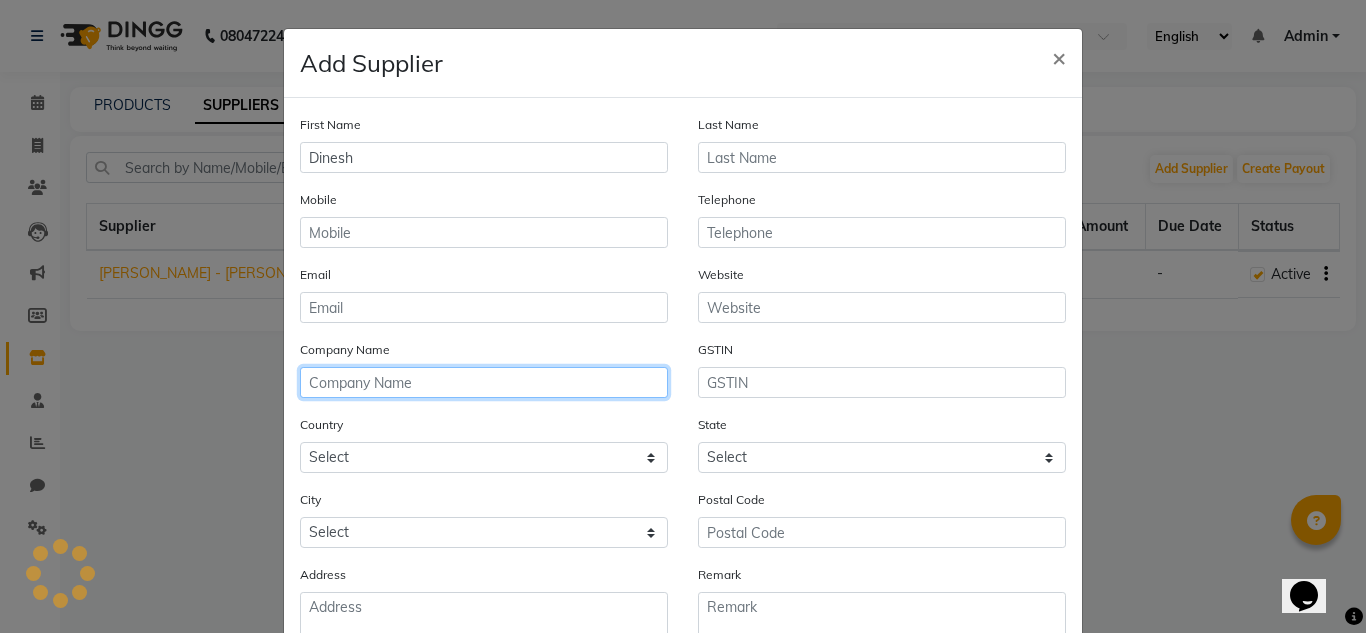 click 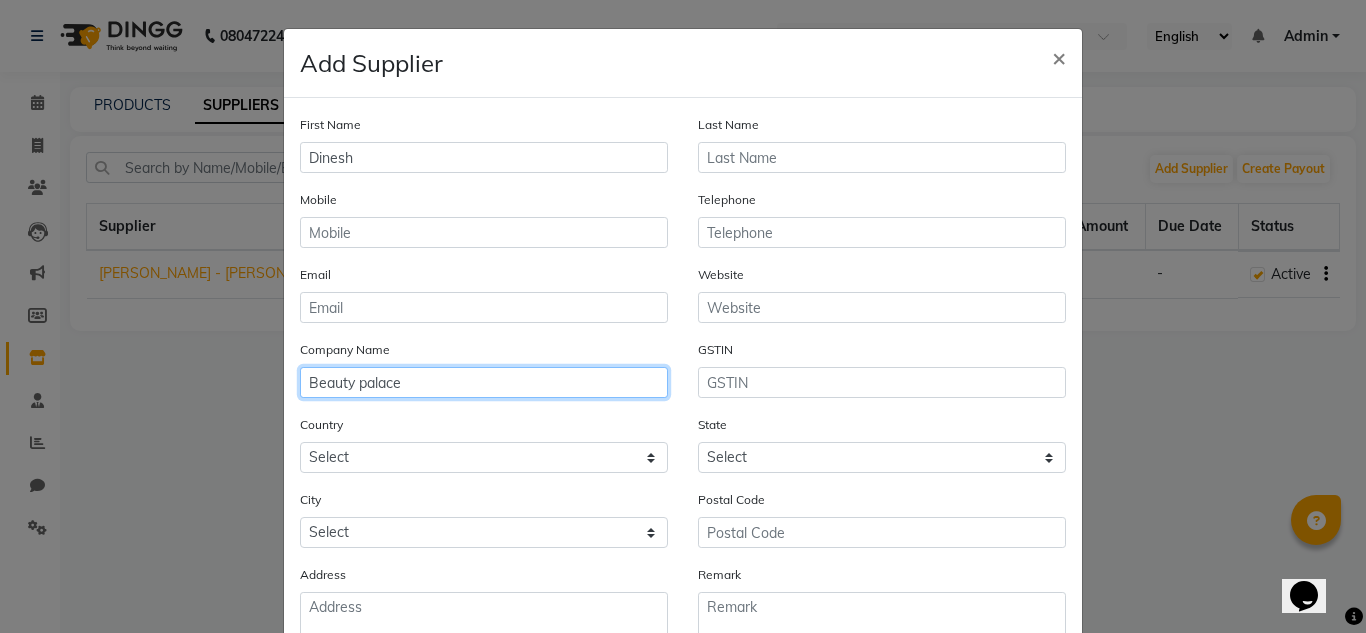click on "Beauty palace" 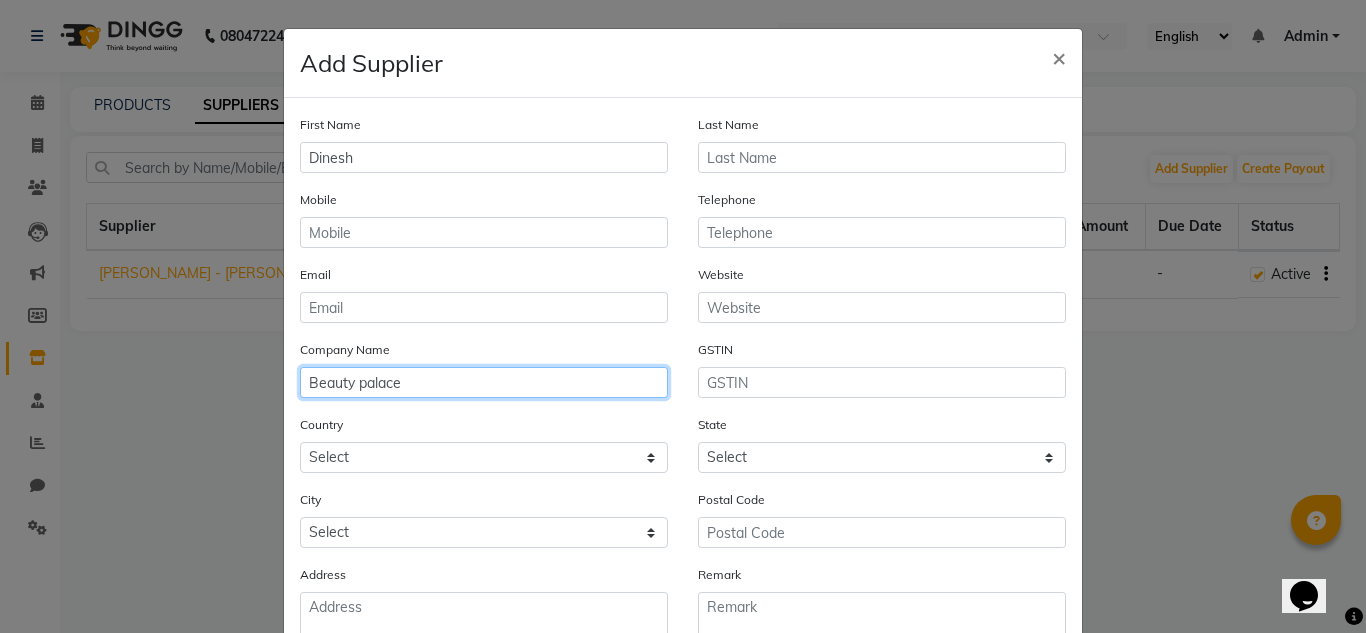 type on "Beauty palace" 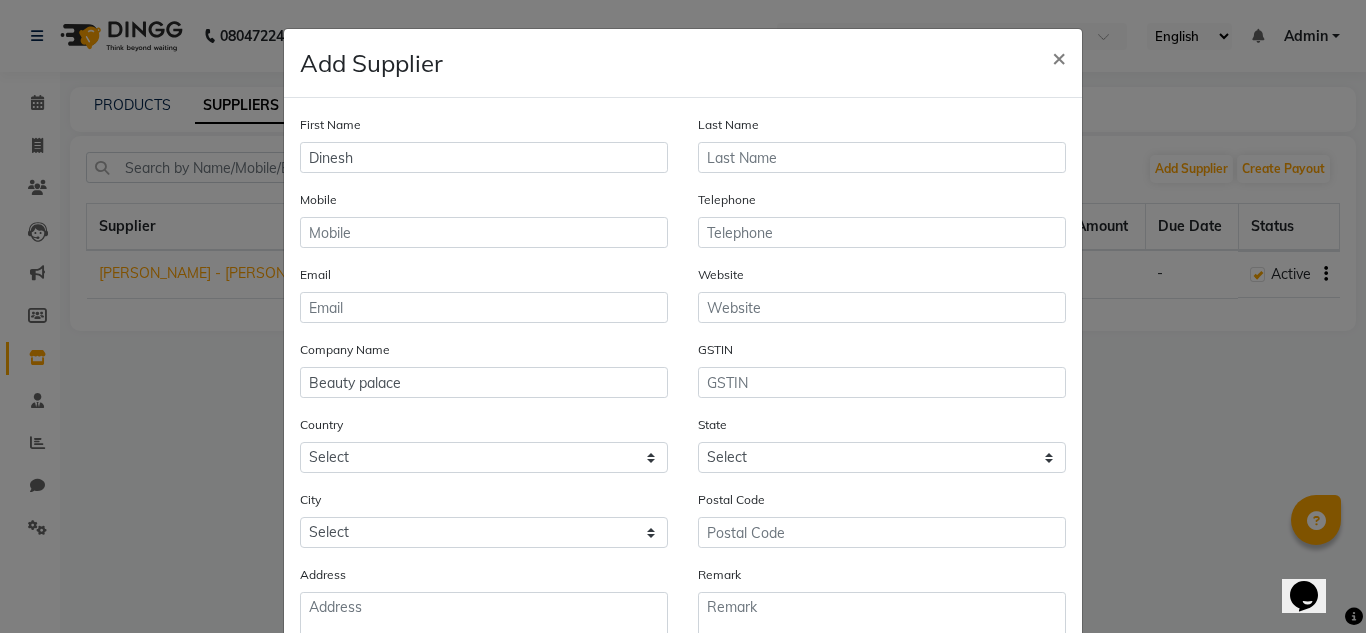 click on "Country Select [GEOGRAPHIC_DATA] [GEOGRAPHIC_DATA] [GEOGRAPHIC_DATA] [US_STATE] [GEOGRAPHIC_DATA] [GEOGRAPHIC_DATA] [GEOGRAPHIC_DATA] [GEOGRAPHIC_DATA] [GEOGRAPHIC_DATA] [GEOGRAPHIC_DATA] [GEOGRAPHIC_DATA] [GEOGRAPHIC_DATA] [GEOGRAPHIC_DATA] [GEOGRAPHIC_DATA] [GEOGRAPHIC_DATA] [GEOGRAPHIC_DATA] [GEOGRAPHIC_DATA] [GEOGRAPHIC_DATA] [GEOGRAPHIC_DATA] [GEOGRAPHIC_DATA] [GEOGRAPHIC_DATA] [GEOGRAPHIC_DATA] [GEOGRAPHIC_DATA] [GEOGRAPHIC_DATA] [GEOGRAPHIC_DATA] [GEOGRAPHIC_DATA] [GEOGRAPHIC_DATA] [GEOGRAPHIC_DATA] [GEOGRAPHIC_DATA] [GEOGRAPHIC_DATA] [GEOGRAPHIC_DATA] [GEOGRAPHIC_DATA] [GEOGRAPHIC_DATA] [GEOGRAPHIC_DATA] [GEOGRAPHIC_DATA] [GEOGRAPHIC_DATA] [GEOGRAPHIC_DATA] [GEOGRAPHIC_DATA] [GEOGRAPHIC_DATA] [GEOGRAPHIC_DATA] [GEOGRAPHIC_DATA] [GEOGRAPHIC_DATA] [GEOGRAPHIC_DATA] [GEOGRAPHIC_DATA] [GEOGRAPHIC_DATA] [GEOGRAPHIC_DATA] [GEOGRAPHIC_DATA] [GEOGRAPHIC_DATA] [GEOGRAPHIC_DATA] [GEOGRAPHIC_DATA] [GEOGRAPHIC_DATA], [GEOGRAPHIC_DATA] [GEOGRAPHIC_DATA] [GEOGRAPHIC_DATA] [GEOGRAPHIC_DATA] [GEOGRAPHIC_DATA] [GEOGRAPHIC_DATA] [GEOGRAPHIC_DATA] [GEOGRAPHIC_DATA] [GEOGRAPHIC_DATA] [GEOGRAPHIC_DATA] [GEOGRAPHIC_DATA] [GEOGRAPHIC_DATA] [GEOGRAPHIC_DATA] [GEOGRAPHIC_DATA] [GEOGRAPHIC_DATA] [GEOGRAPHIC_DATA] [GEOGRAPHIC_DATA] [GEOGRAPHIC_DATA] [GEOGRAPHIC_DATA] [GEOGRAPHIC_DATA] ([GEOGRAPHIC_DATA]) [GEOGRAPHIC_DATA] [GEOGRAPHIC_DATA] [GEOGRAPHIC_DATA] [GEOGRAPHIC_DATA] [GEOGRAPHIC_DATA] [GEOGRAPHIC_DATA] [GEOGRAPHIC_DATA] [GEOGRAPHIC_DATA] [GEOGRAPHIC_DATA] [US_STATE] [GEOGRAPHIC_DATA] [GEOGRAPHIC_DATA] [GEOGRAPHIC_DATA] [GEOGRAPHIC_DATA] [GEOGRAPHIC_DATA] [GEOGRAPHIC_DATA] [GEOGRAPHIC_DATA] [US_STATE] [GEOGRAPHIC_DATA] [GEOGRAPHIC_DATA] [GEOGRAPHIC_DATA] [GEOGRAPHIC_DATA] [GEOGRAPHIC_DATA] [GEOGRAPHIC_DATA]" 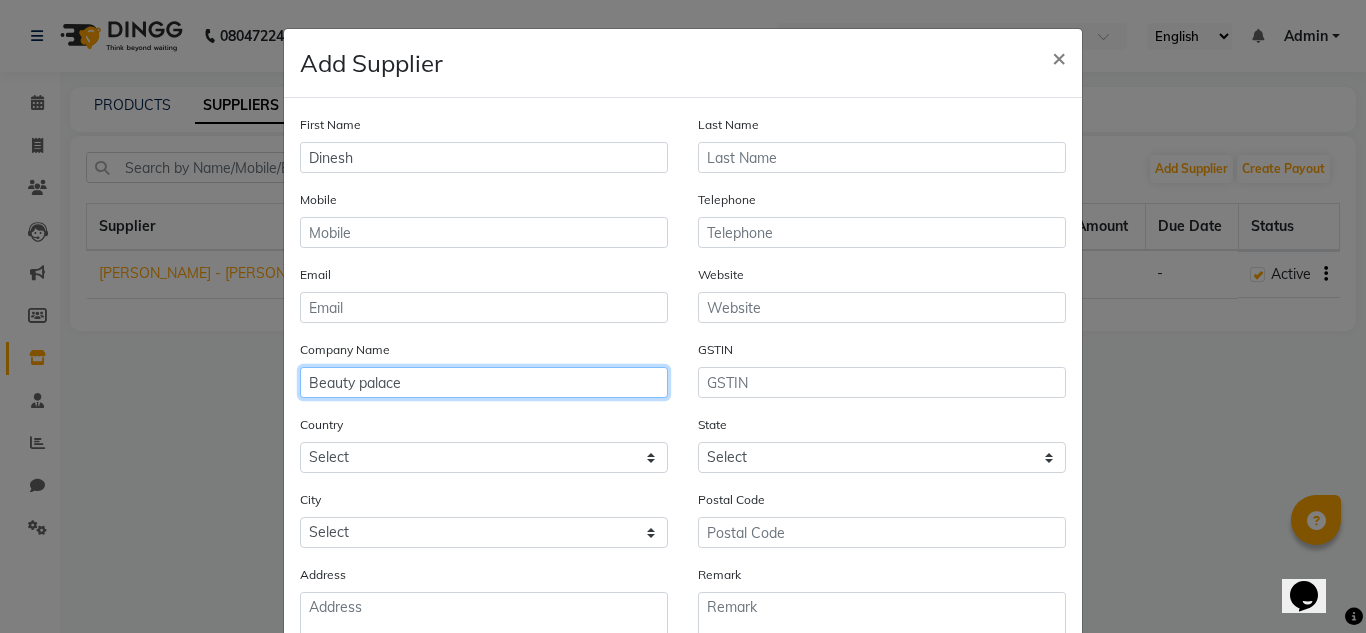 click on "Beauty palace" 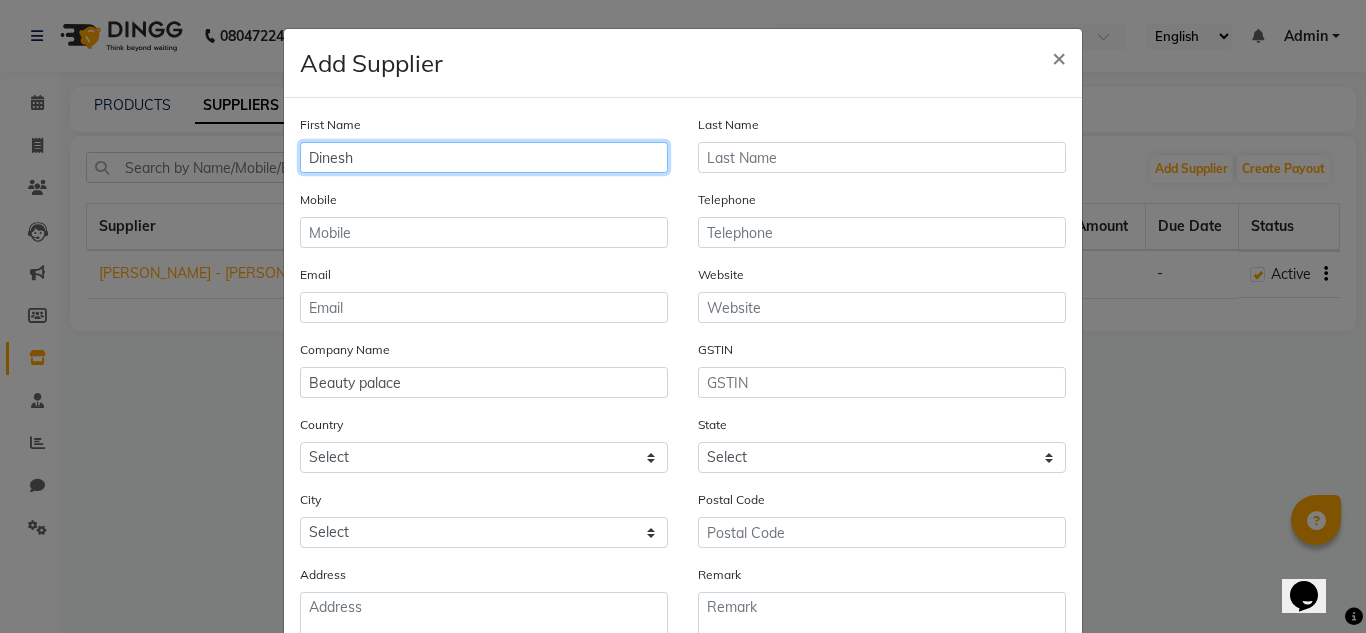 click on "Dinesh" 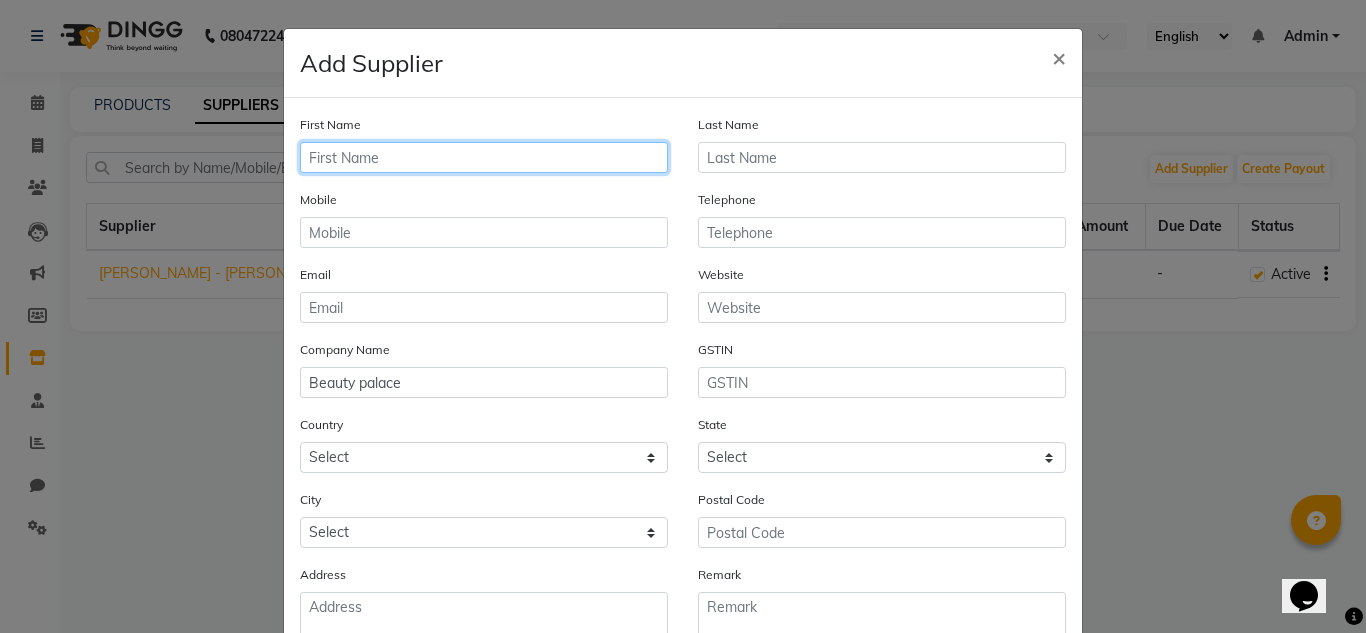 paste on "Beauty palace" 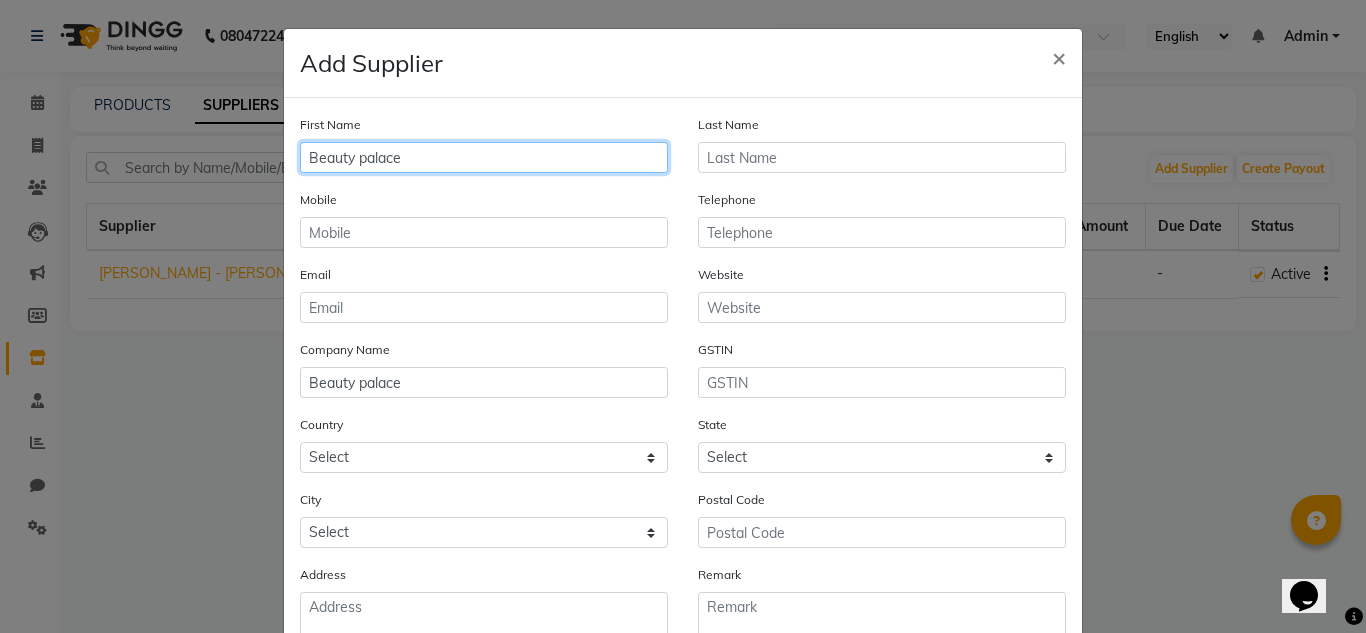 type on "Beauty palace" 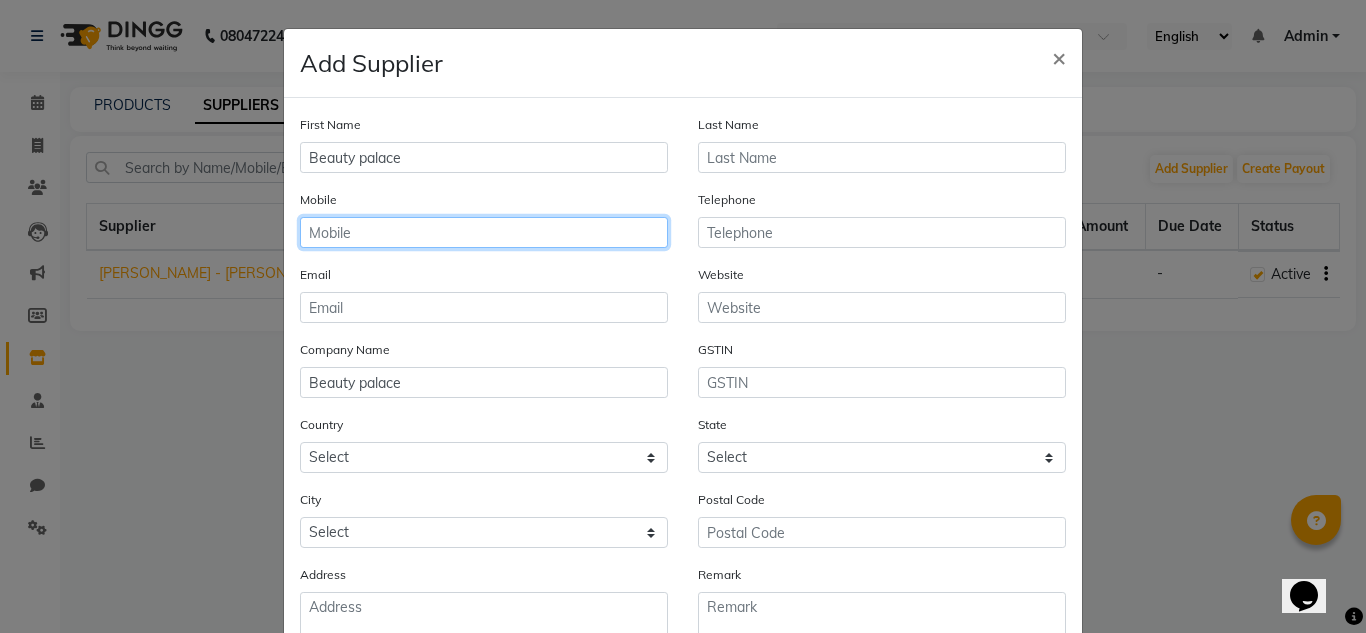 click 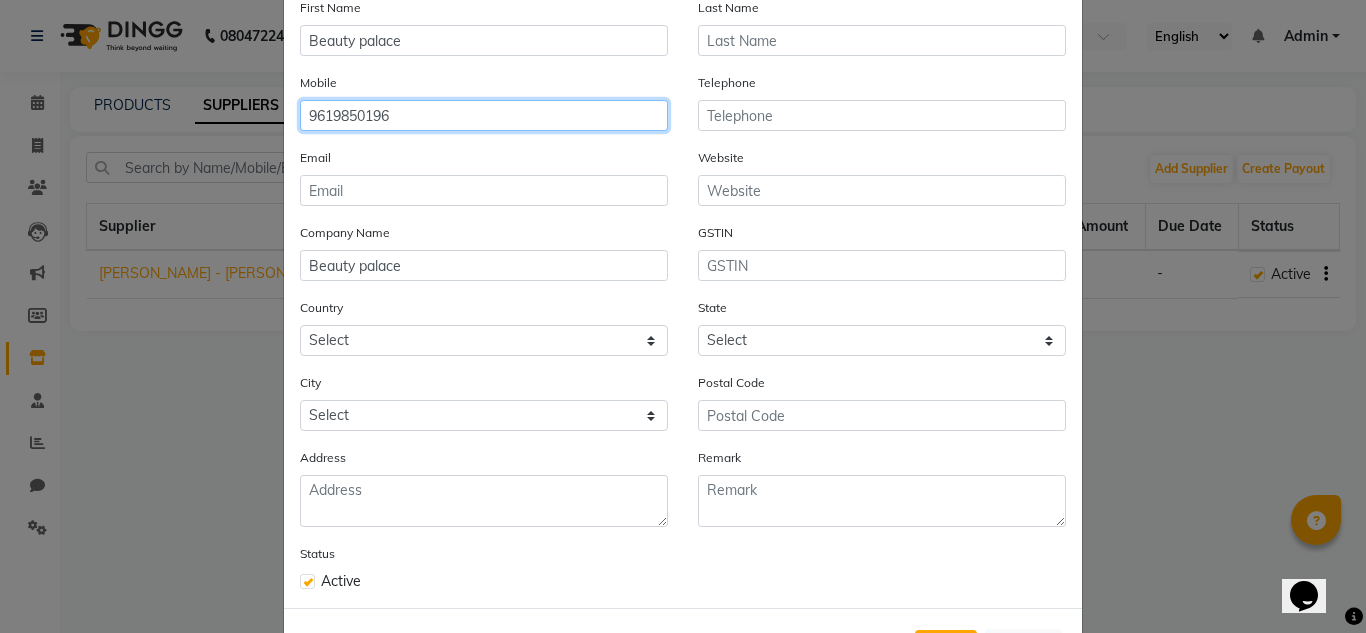 scroll, scrollTop: 118, scrollLeft: 0, axis: vertical 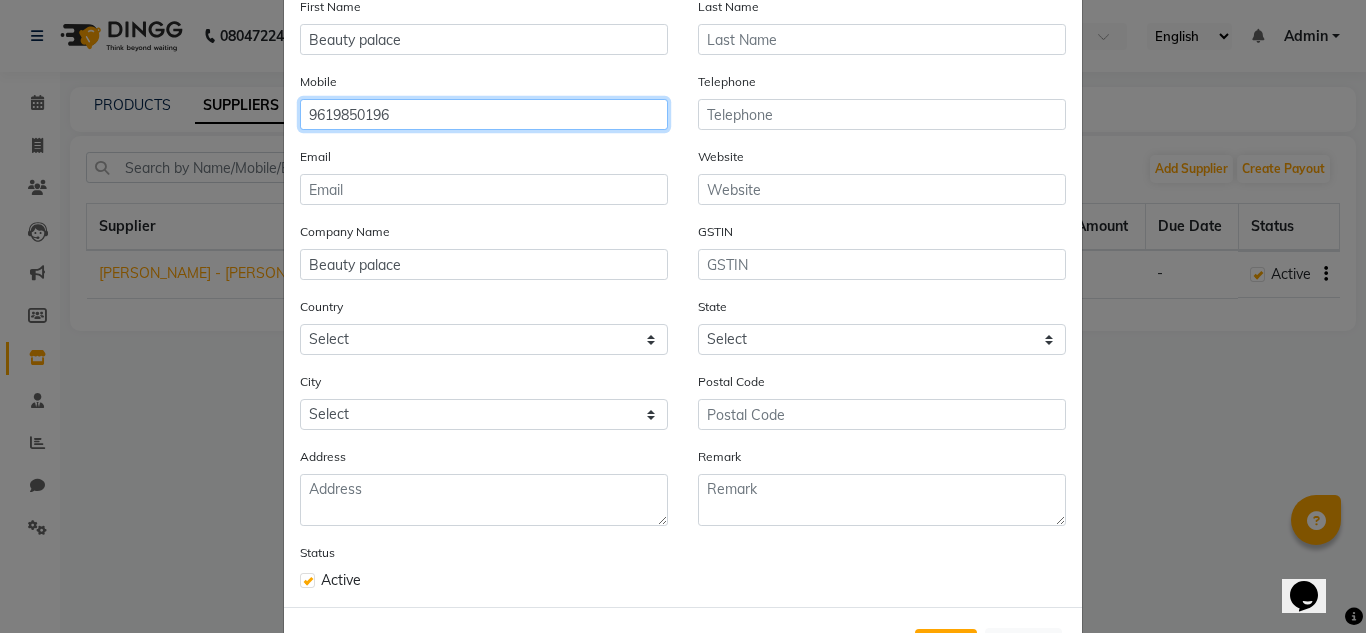 type on "9619850196" 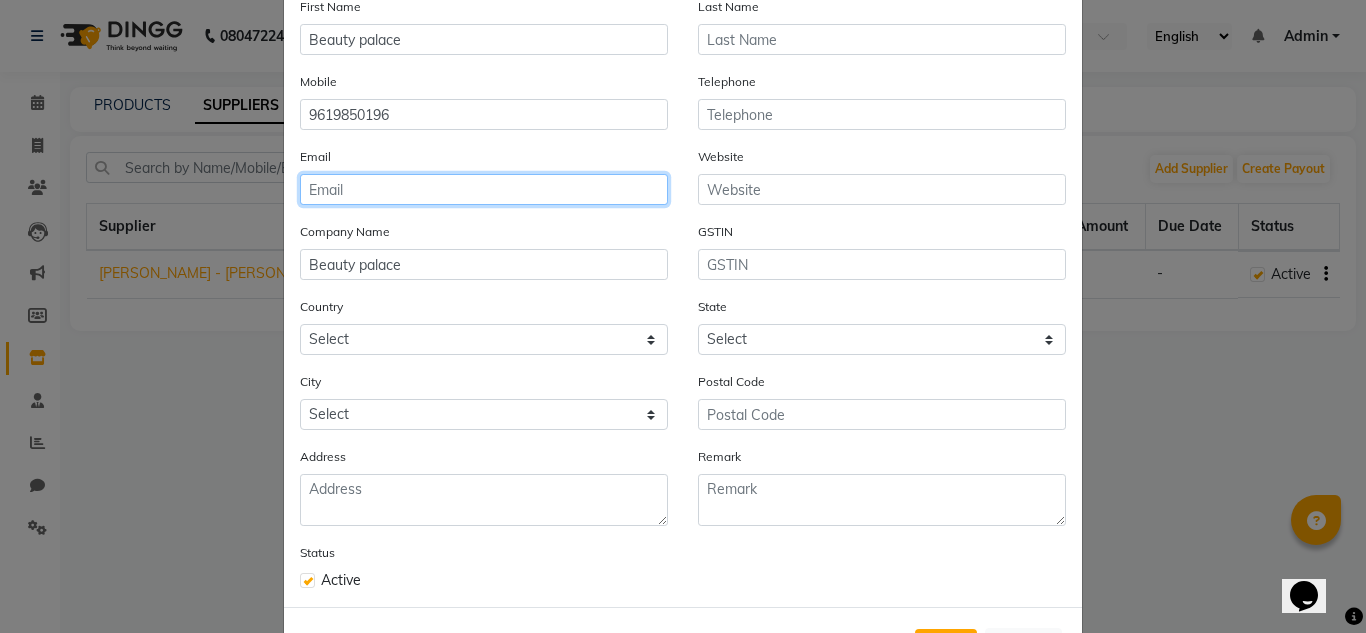 click 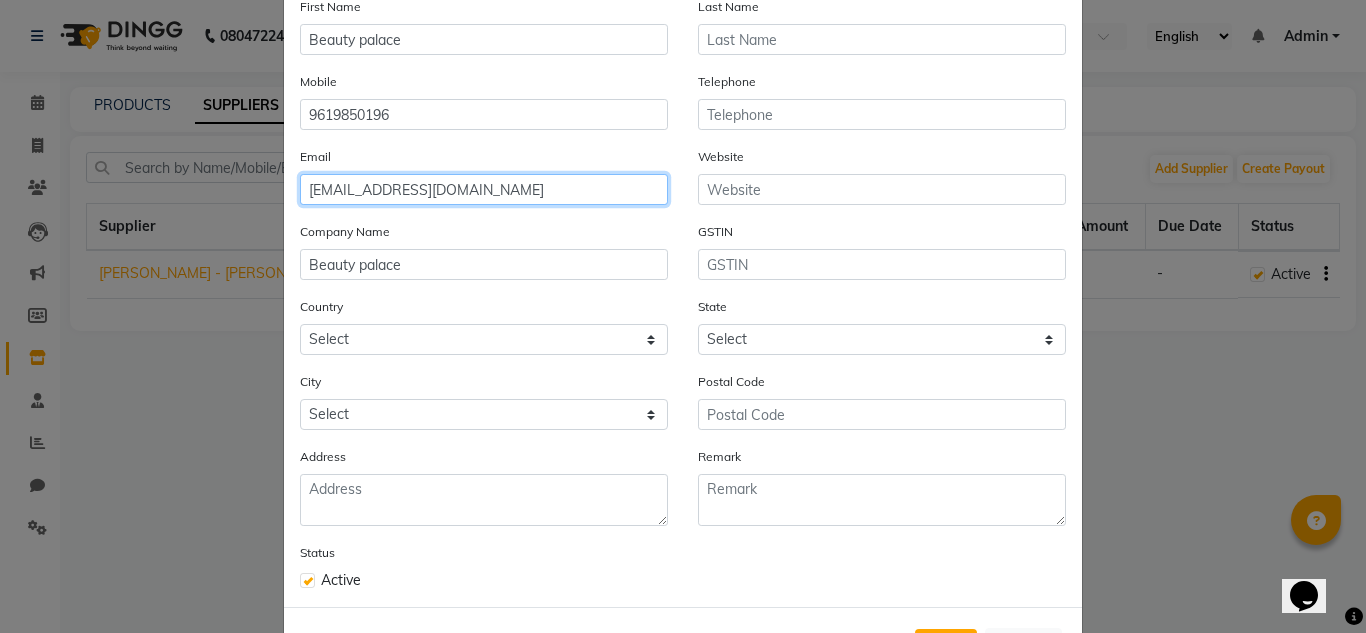 type on "[EMAIL_ADDRESS][DOMAIN_NAME]" 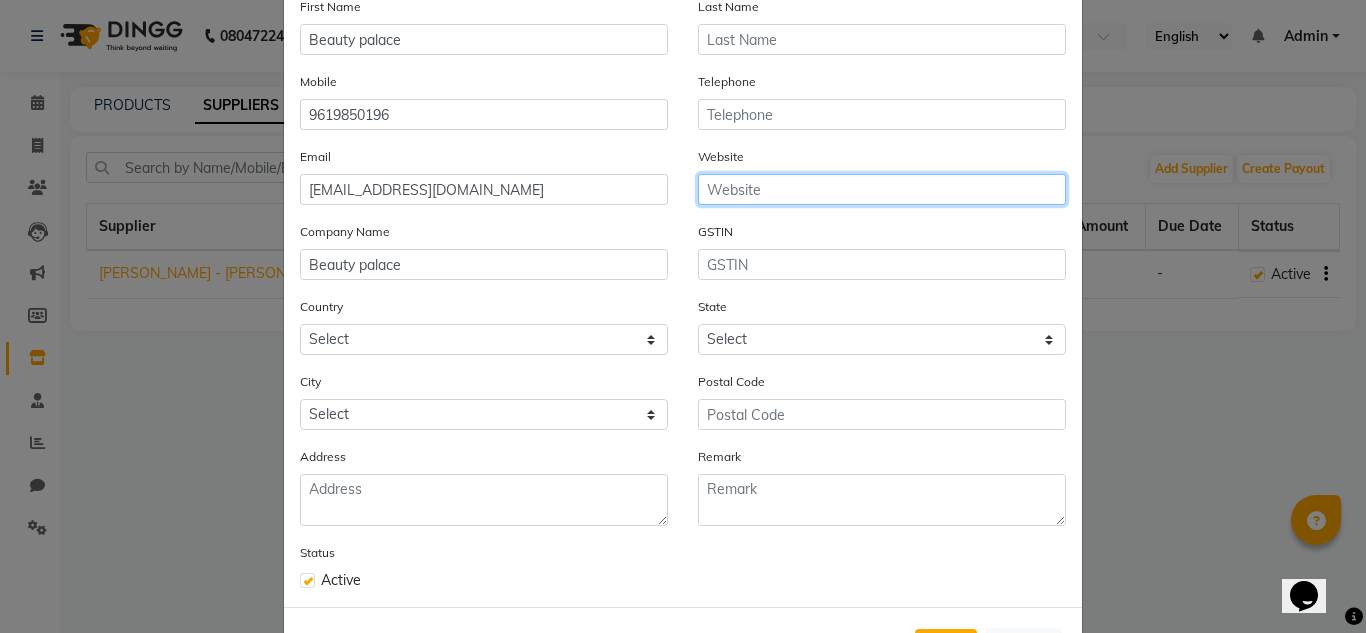 click 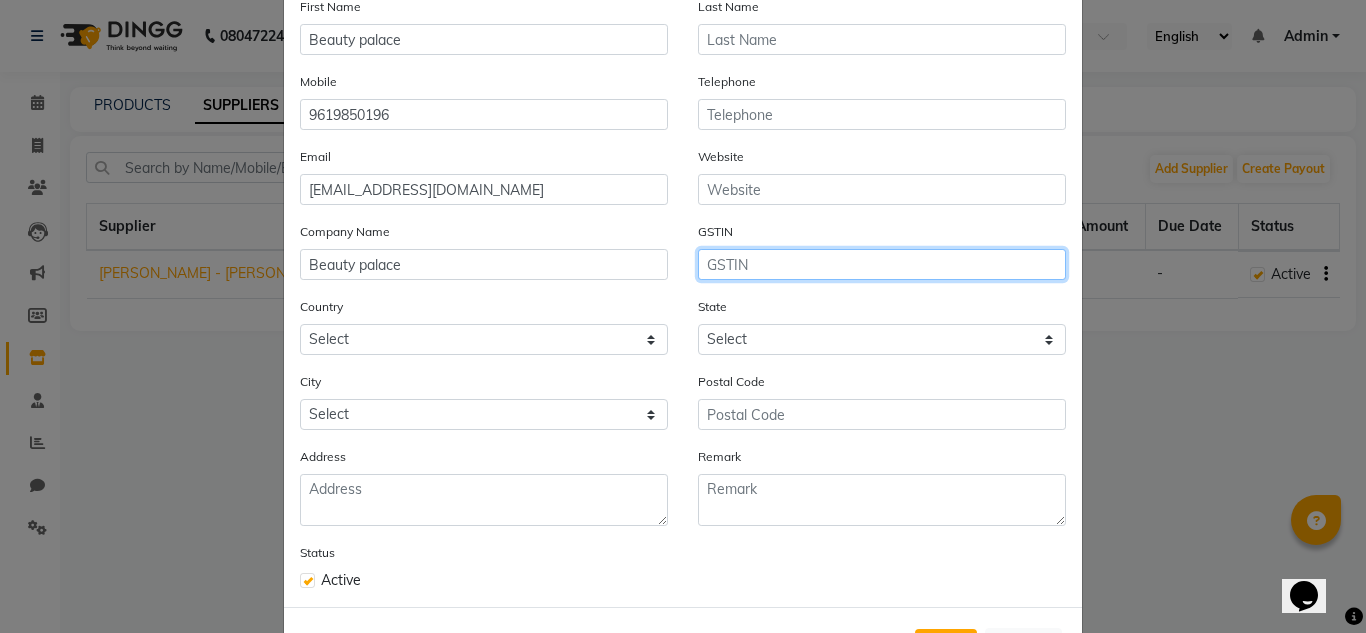 click 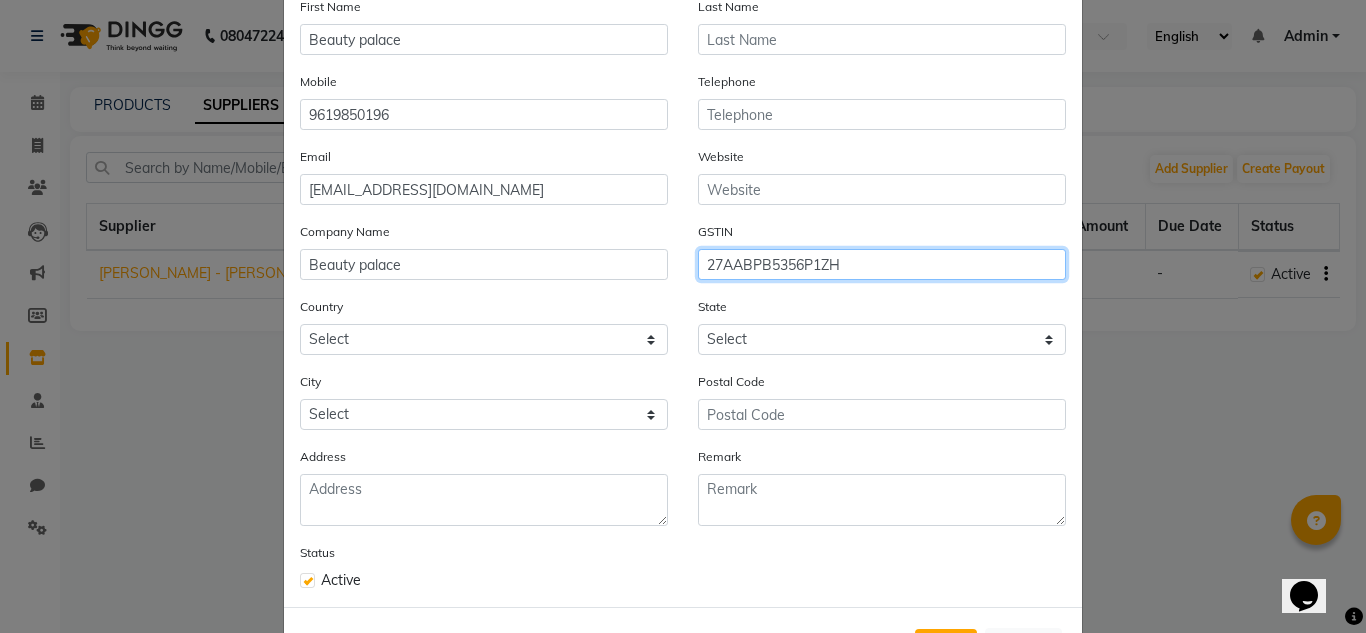 type on "27AABPB5356P1ZH" 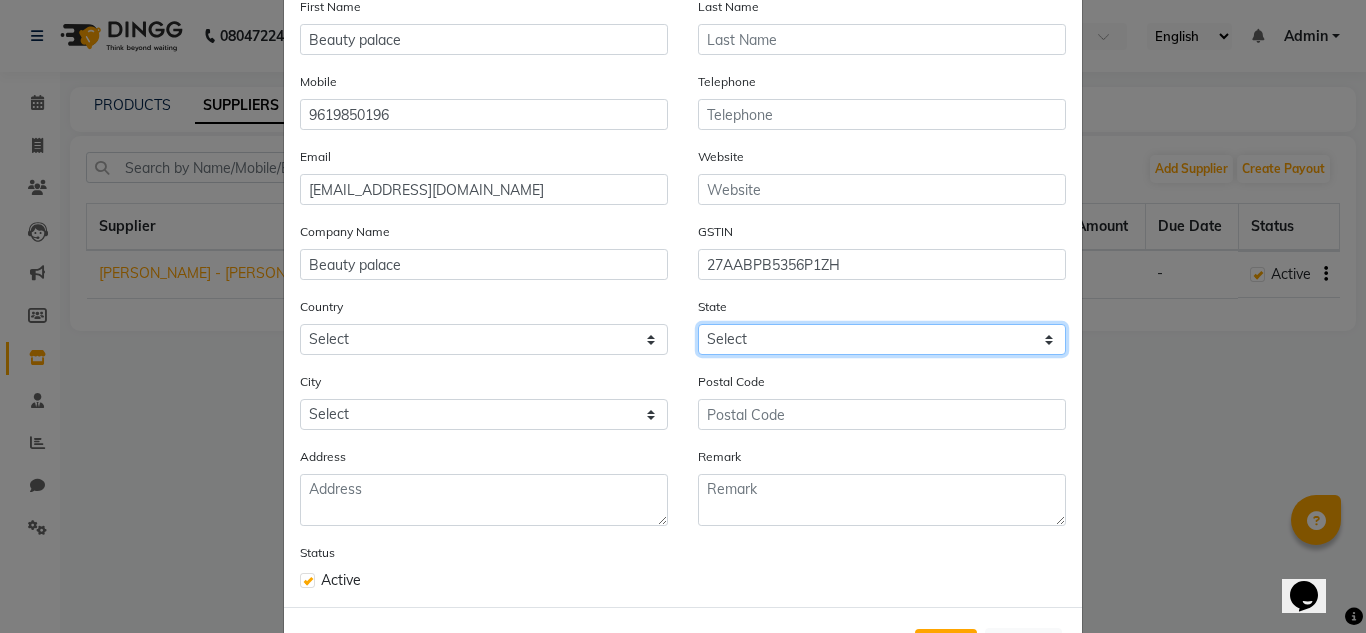 click on "Select" 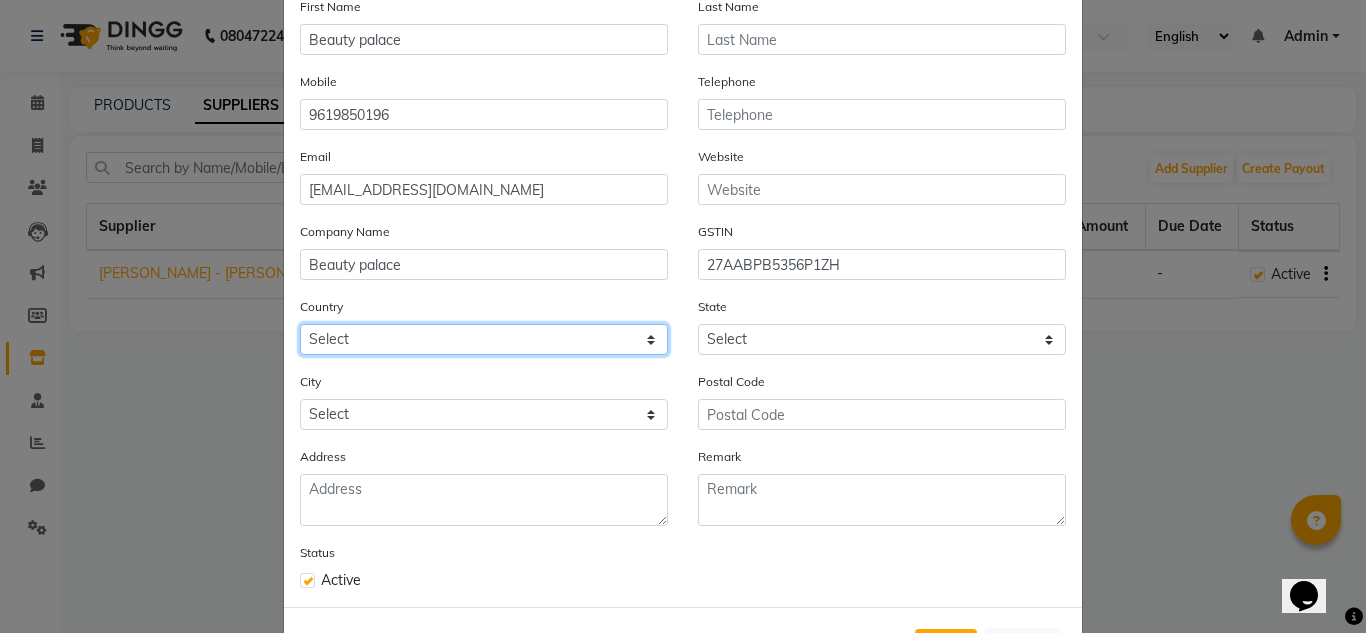 click on "Select [GEOGRAPHIC_DATA] [GEOGRAPHIC_DATA] [GEOGRAPHIC_DATA] [US_STATE] [GEOGRAPHIC_DATA] [GEOGRAPHIC_DATA] [GEOGRAPHIC_DATA] [GEOGRAPHIC_DATA] [GEOGRAPHIC_DATA] [GEOGRAPHIC_DATA] [GEOGRAPHIC_DATA] [GEOGRAPHIC_DATA] [GEOGRAPHIC_DATA] [GEOGRAPHIC_DATA] [GEOGRAPHIC_DATA] [GEOGRAPHIC_DATA] [GEOGRAPHIC_DATA] [GEOGRAPHIC_DATA] [GEOGRAPHIC_DATA] [GEOGRAPHIC_DATA] [GEOGRAPHIC_DATA] [GEOGRAPHIC_DATA] [GEOGRAPHIC_DATA] [GEOGRAPHIC_DATA] [GEOGRAPHIC_DATA] [GEOGRAPHIC_DATA] [GEOGRAPHIC_DATA] [GEOGRAPHIC_DATA] [GEOGRAPHIC_DATA] [GEOGRAPHIC_DATA] [GEOGRAPHIC_DATA] [GEOGRAPHIC_DATA] [GEOGRAPHIC_DATA] [GEOGRAPHIC_DATA] [GEOGRAPHIC_DATA] [GEOGRAPHIC_DATA] [GEOGRAPHIC_DATA] [GEOGRAPHIC_DATA] [GEOGRAPHIC_DATA] [GEOGRAPHIC_DATA] [GEOGRAPHIC_DATA] [GEOGRAPHIC_DATA] [GEOGRAPHIC_DATA] [GEOGRAPHIC_DATA] [GEOGRAPHIC_DATA] [GEOGRAPHIC_DATA] [GEOGRAPHIC_DATA] [GEOGRAPHIC_DATA] [GEOGRAPHIC_DATA] [GEOGRAPHIC_DATA], [GEOGRAPHIC_DATA] [GEOGRAPHIC_DATA] [GEOGRAPHIC_DATA] [GEOGRAPHIC_DATA] D'Ivoire [GEOGRAPHIC_DATA] [GEOGRAPHIC_DATA] [GEOGRAPHIC_DATA] [GEOGRAPHIC_DATA] [GEOGRAPHIC_DATA] [GEOGRAPHIC_DATA] [GEOGRAPHIC_DATA] [GEOGRAPHIC_DATA] [GEOGRAPHIC_DATA] [GEOGRAPHIC_DATA] [GEOGRAPHIC_DATA] [GEOGRAPHIC_DATA] [GEOGRAPHIC_DATA] [GEOGRAPHIC_DATA] [GEOGRAPHIC_DATA] [GEOGRAPHIC_DATA] ([GEOGRAPHIC_DATA]) [GEOGRAPHIC_DATA] [GEOGRAPHIC_DATA] [GEOGRAPHIC_DATA] [GEOGRAPHIC_DATA] [GEOGRAPHIC_DATA] [GEOGRAPHIC_DATA] [GEOGRAPHIC_DATA] [GEOGRAPHIC_DATA] [GEOGRAPHIC_DATA] [US_STATE] [GEOGRAPHIC_DATA] [GEOGRAPHIC_DATA] [GEOGRAPHIC_DATA] [GEOGRAPHIC_DATA] [GEOGRAPHIC_DATA] [GEOGRAPHIC_DATA] [GEOGRAPHIC_DATA] [US_STATE] [GEOGRAPHIC_DATA] [GEOGRAPHIC_DATA] [GEOGRAPHIC_DATA] [GEOGRAPHIC_DATA] [GEOGRAPHIC_DATA] [GEOGRAPHIC_DATA] [GEOGRAPHIC_DATA]" 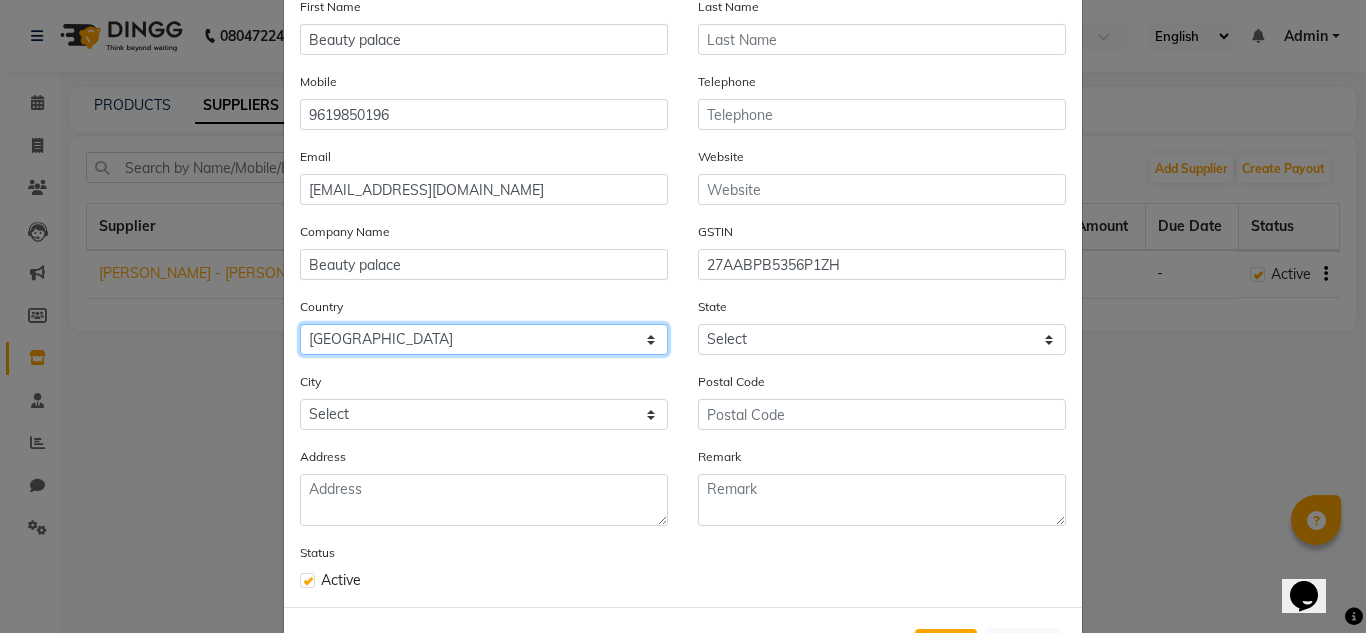 click on "Select [GEOGRAPHIC_DATA] [GEOGRAPHIC_DATA] [GEOGRAPHIC_DATA] [US_STATE] [GEOGRAPHIC_DATA] [GEOGRAPHIC_DATA] [GEOGRAPHIC_DATA] [GEOGRAPHIC_DATA] [GEOGRAPHIC_DATA] [GEOGRAPHIC_DATA] [GEOGRAPHIC_DATA] [GEOGRAPHIC_DATA] [GEOGRAPHIC_DATA] [GEOGRAPHIC_DATA] [GEOGRAPHIC_DATA] [GEOGRAPHIC_DATA] [GEOGRAPHIC_DATA] [GEOGRAPHIC_DATA] [GEOGRAPHIC_DATA] [GEOGRAPHIC_DATA] [GEOGRAPHIC_DATA] [GEOGRAPHIC_DATA] [GEOGRAPHIC_DATA] [GEOGRAPHIC_DATA] [GEOGRAPHIC_DATA] [GEOGRAPHIC_DATA] [GEOGRAPHIC_DATA] [GEOGRAPHIC_DATA] [GEOGRAPHIC_DATA] [GEOGRAPHIC_DATA] [GEOGRAPHIC_DATA] [GEOGRAPHIC_DATA] [GEOGRAPHIC_DATA] [GEOGRAPHIC_DATA] [GEOGRAPHIC_DATA] [GEOGRAPHIC_DATA] [GEOGRAPHIC_DATA] [GEOGRAPHIC_DATA] [GEOGRAPHIC_DATA] [GEOGRAPHIC_DATA] [GEOGRAPHIC_DATA] [GEOGRAPHIC_DATA] [GEOGRAPHIC_DATA] [GEOGRAPHIC_DATA] [GEOGRAPHIC_DATA] [GEOGRAPHIC_DATA] [GEOGRAPHIC_DATA] [GEOGRAPHIC_DATA] [GEOGRAPHIC_DATA] [GEOGRAPHIC_DATA], [GEOGRAPHIC_DATA] [GEOGRAPHIC_DATA] [GEOGRAPHIC_DATA] [GEOGRAPHIC_DATA] D'Ivoire [GEOGRAPHIC_DATA] [GEOGRAPHIC_DATA] [GEOGRAPHIC_DATA] [GEOGRAPHIC_DATA] [GEOGRAPHIC_DATA] [GEOGRAPHIC_DATA] [GEOGRAPHIC_DATA] [GEOGRAPHIC_DATA] [GEOGRAPHIC_DATA] [GEOGRAPHIC_DATA] [GEOGRAPHIC_DATA] [GEOGRAPHIC_DATA] [GEOGRAPHIC_DATA] [GEOGRAPHIC_DATA] [GEOGRAPHIC_DATA] [GEOGRAPHIC_DATA] ([GEOGRAPHIC_DATA]) [GEOGRAPHIC_DATA] [GEOGRAPHIC_DATA] [GEOGRAPHIC_DATA] [GEOGRAPHIC_DATA] [GEOGRAPHIC_DATA] [GEOGRAPHIC_DATA] [GEOGRAPHIC_DATA] [GEOGRAPHIC_DATA] [GEOGRAPHIC_DATA] [US_STATE] [GEOGRAPHIC_DATA] [GEOGRAPHIC_DATA] [GEOGRAPHIC_DATA] [GEOGRAPHIC_DATA] [GEOGRAPHIC_DATA] [GEOGRAPHIC_DATA] [GEOGRAPHIC_DATA] [US_STATE] [GEOGRAPHIC_DATA] [GEOGRAPHIC_DATA] [GEOGRAPHIC_DATA] [GEOGRAPHIC_DATA] [GEOGRAPHIC_DATA] [GEOGRAPHIC_DATA] [GEOGRAPHIC_DATA]" 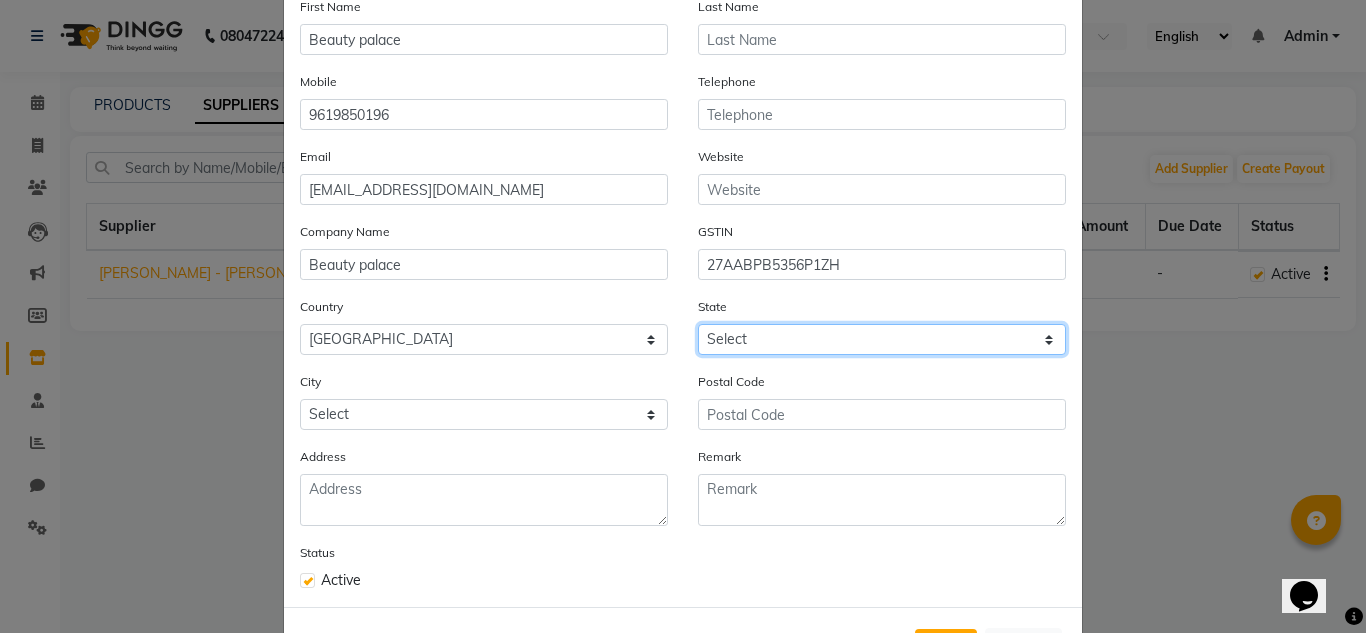 click on "Select [GEOGRAPHIC_DATA] [GEOGRAPHIC_DATA] [GEOGRAPHIC_DATA] [GEOGRAPHIC_DATA] [GEOGRAPHIC_DATA] [GEOGRAPHIC_DATA] [GEOGRAPHIC_DATA] [GEOGRAPHIC_DATA] and [GEOGRAPHIC_DATA] [GEOGRAPHIC_DATA] [GEOGRAPHIC_DATA] [GEOGRAPHIC_DATA] [GEOGRAPHIC_DATA] [GEOGRAPHIC_DATA] [GEOGRAPHIC_DATA] [GEOGRAPHIC_DATA] [GEOGRAPHIC_DATA] [GEOGRAPHIC_DATA] [GEOGRAPHIC_DATA] [GEOGRAPHIC_DATA] [GEOGRAPHIC_DATA] [GEOGRAPHIC_DATA] [GEOGRAPHIC_DATA] [GEOGRAPHIC_DATA] [GEOGRAPHIC_DATA] [GEOGRAPHIC_DATA] [GEOGRAPHIC_DATA] [GEOGRAPHIC_DATA] [GEOGRAPHIC_DATA] [GEOGRAPHIC_DATA] [GEOGRAPHIC_DATA] [GEOGRAPHIC_DATA] [GEOGRAPHIC_DATA] [GEOGRAPHIC_DATA] [GEOGRAPHIC_DATA] [GEOGRAPHIC_DATA] [GEOGRAPHIC_DATA] [GEOGRAPHIC_DATA] Other Territory Centre Jurisdiction" 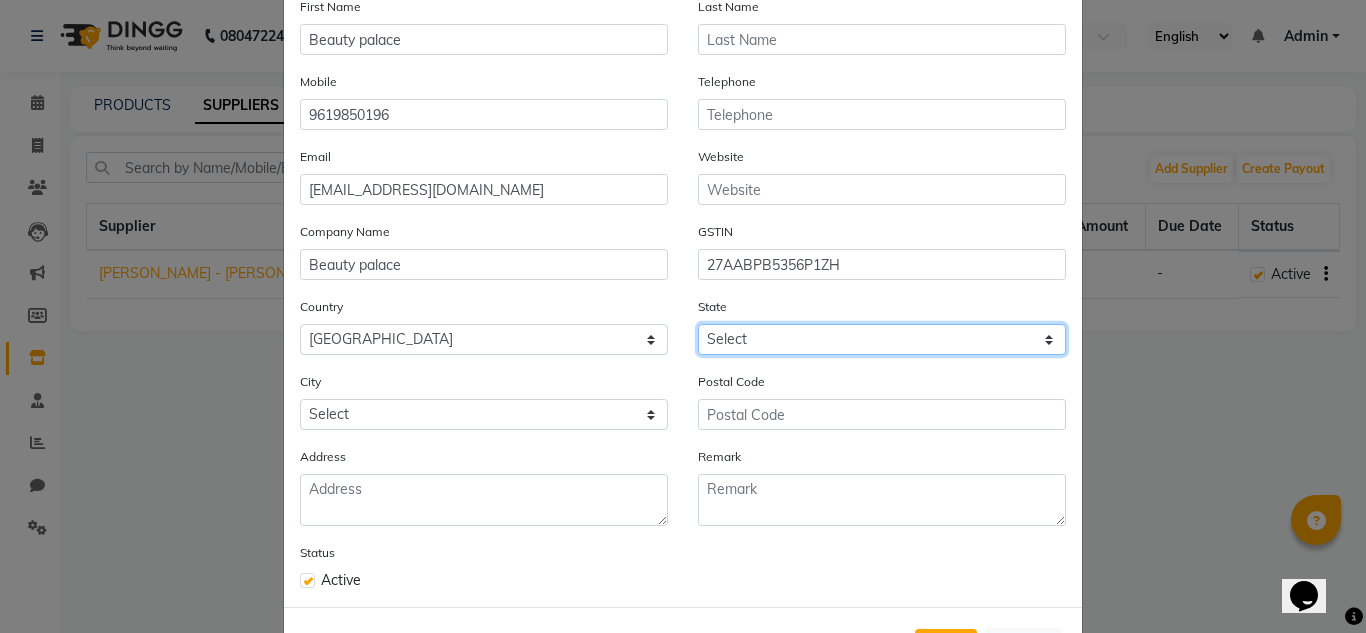 select on "22" 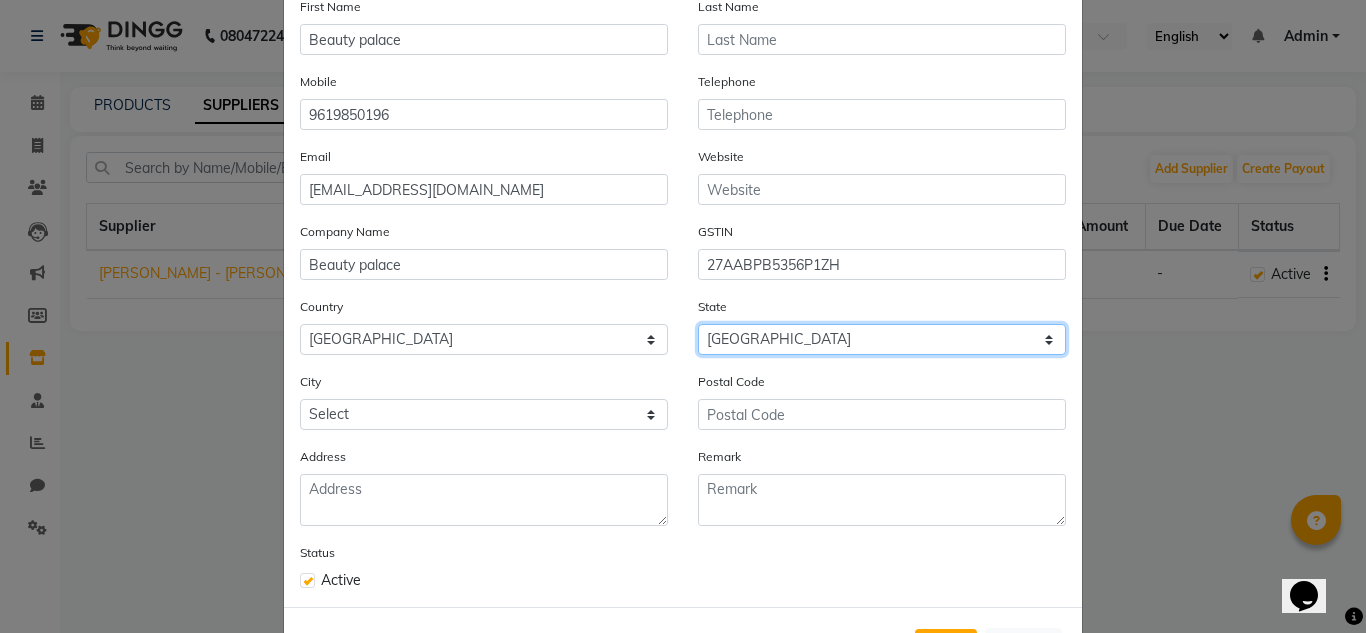 click on "Select [GEOGRAPHIC_DATA] [GEOGRAPHIC_DATA] [GEOGRAPHIC_DATA] [GEOGRAPHIC_DATA] [GEOGRAPHIC_DATA] [GEOGRAPHIC_DATA] [GEOGRAPHIC_DATA] [GEOGRAPHIC_DATA] and [GEOGRAPHIC_DATA] [GEOGRAPHIC_DATA] [GEOGRAPHIC_DATA] [GEOGRAPHIC_DATA] [GEOGRAPHIC_DATA] [GEOGRAPHIC_DATA] [GEOGRAPHIC_DATA] [GEOGRAPHIC_DATA] [GEOGRAPHIC_DATA] [GEOGRAPHIC_DATA] [GEOGRAPHIC_DATA] [GEOGRAPHIC_DATA] [GEOGRAPHIC_DATA] [GEOGRAPHIC_DATA] [GEOGRAPHIC_DATA] [GEOGRAPHIC_DATA] [GEOGRAPHIC_DATA] [GEOGRAPHIC_DATA] [GEOGRAPHIC_DATA] [GEOGRAPHIC_DATA] [GEOGRAPHIC_DATA] [GEOGRAPHIC_DATA] [GEOGRAPHIC_DATA] [GEOGRAPHIC_DATA] [GEOGRAPHIC_DATA] [GEOGRAPHIC_DATA] [GEOGRAPHIC_DATA] [GEOGRAPHIC_DATA] [GEOGRAPHIC_DATA] [GEOGRAPHIC_DATA] Other Territory Centre Jurisdiction" 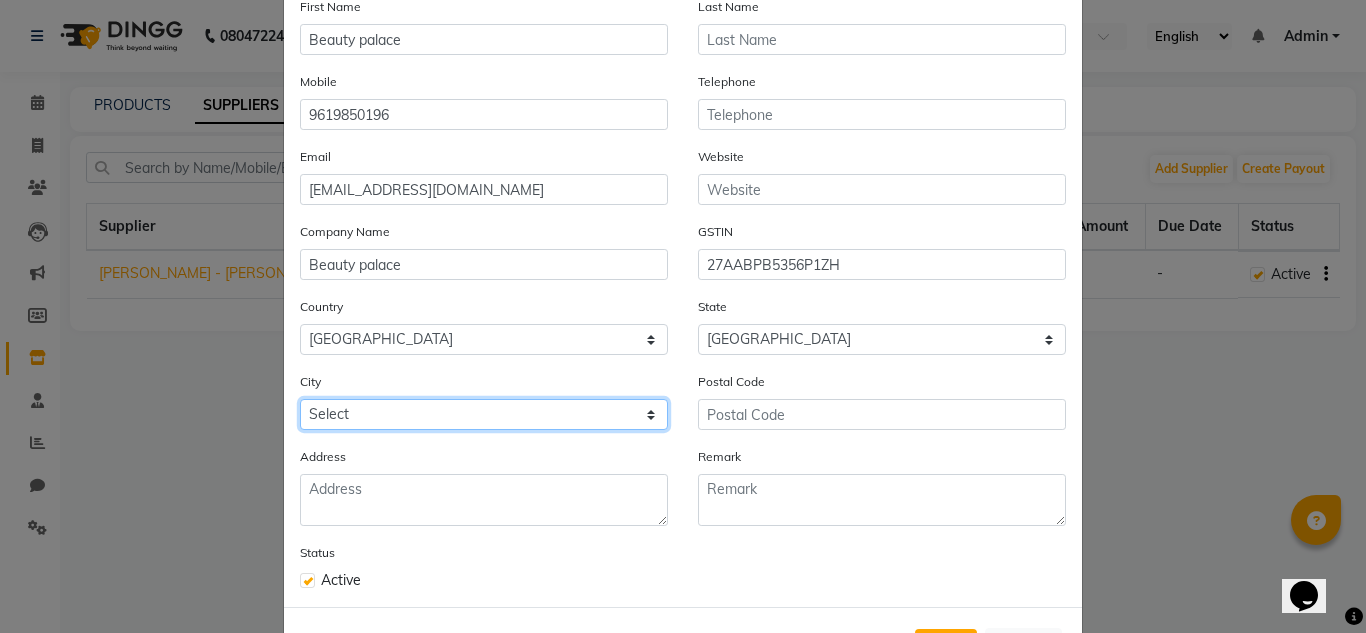 click on "Select Achalpur Aheri [GEOGRAPHIC_DATA] Cantonment [GEOGRAPHIC_DATA] [GEOGRAPHIC_DATA] [GEOGRAPHIC_DATA] [GEOGRAPHIC_DATA] [GEOGRAPHIC_DATA] [GEOGRAPHIC_DATA] [GEOGRAPHIC_DATA] [GEOGRAPHIC_DATA] Alibag Allapalli Alore Amalner Ambad [GEOGRAPHIC_DATA] [GEOGRAPHIC_DATA] [GEOGRAPHIC_DATA] [GEOGRAPHIC_DATA] [GEOGRAPHIC_DATA] [GEOGRAPHIC_DATA] [GEOGRAPHIC_DATA] [GEOGRAPHIC_DATA] [GEOGRAPHIC_DATA] [GEOGRAPHIC_DATA] [GEOGRAPHIC_DATA] [GEOGRAPHIC_DATA] [GEOGRAPHIC_DATA] [GEOGRAPHIC_DATA] [GEOGRAPHIC_DATA] [GEOGRAPHIC_DATA] [GEOGRAPHIC_DATA] [GEOGRAPHIC_DATA] [GEOGRAPHIC_DATA] [GEOGRAPHIC_DATA] [GEOGRAPHIC_DATA] [GEOGRAPHIC_DATA][PERSON_NAME][GEOGRAPHIC_DATA] [GEOGRAPHIC_DATA] [GEOGRAPHIC_DATA] [GEOGRAPHIC_DATA] [GEOGRAPHIC_DATA] Bhingar Bhiwandi Bhokhardan Bhor Bhosari Bhum Bhusawal Bid Biloli [GEOGRAPHIC_DATA] [GEOGRAPHIC_DATA] [GEOGRAPHIC_DATA] Khel [GEOGRAPHIC_DATA] [GEOGRAPHIC_DATA] [GEOGRAPHIC_DATA] [GEOGRAPHIC_DATA] [GEOGRAPHIC_DATA] [GEOGRAPHIC_DATA] [GEOGRAPHIC_DATA] [GEOGRAPHIC_DATA] [GEOGRAPHIC_DATA] [GEOGRAPHIC_DATA] [GEOGRAPHIC_DATA] [GEOGRAPHIC_DATA] [GEOGRAPHIC_DATA] [GEOGRAPHIC_DATA] [GEOGRAPHIC_DATA] [GEOGRAPHIC_DATA] [GEOGRAPHIC_DATA] [GEOGRAPHIC_DATA] [GEOGRAPHIC_DATA] [GEOGRAPHIC_DATA] [GEOGRAPHIC_DATA] [GEOGRAPHIC_DATA] [GEOGRAPHIC_DATA] [GEOGRAPHIC_DATA] Camp [GEOGRAPHIC_DATA] [GEOGRAPHIC_DATA] [GEOGRAPHIC_DATA] [GEOGRAPHIC_DATA] [GEOGRAPHIC_DATA] [GEOGRAPHIC_DATA] [GEOGRAPHIC_DATA] [GEOGRAPHIC_DATA] [GEOGRAPHIC_DATA] [GEOGRAPHIC_DATA] Deoli Desaiganj [GEOGRAPHIC_DATA] [DATE][GEOGRAPHIC_DATA] [GEOGRAPHIC_DATA] [GEOGRAPHIC_DATA] Dhatau Dhule Digdoh Diglur Digras Dombivli [GEOGRAPHIC_DATA] [GEOGRAPHIC_DATA] [GEOGRAPHIC_DATA] [GEOGRAPHIC_DATA] [GEOGRAPHIC_DATA] [GEOGRAPHIC_DATA] [GEOGRAPHIC_DATA] Fekari [GEOGRAPHIC_DATA] [GEOGRAPHIC_DATA][PERSON_NAME][GEOGRAPHIC_DATA] [GEOGRAPHIC_DATA] [GEOGRAPHIC_DATA] Gangapur Gevrai Ghatanji Ghoti Ghugus" 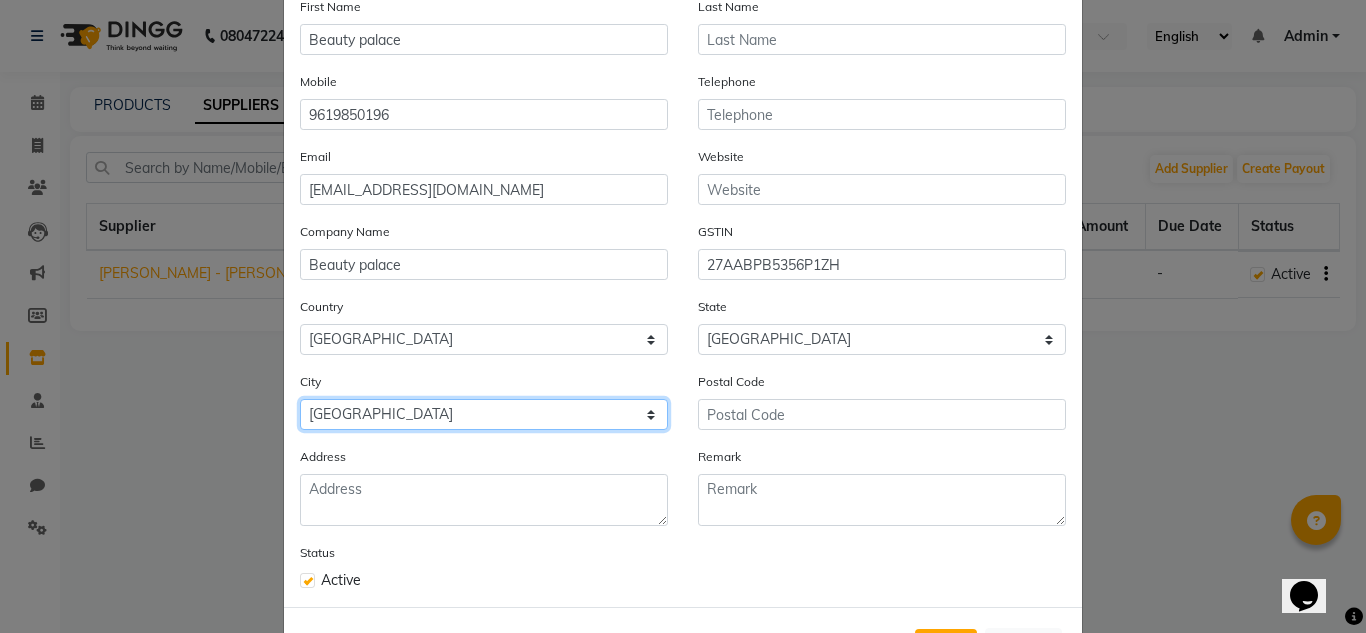 click on "Select Achalpur Aheri [GEOGRAPHIC_DATA] Cantonment [GEOGRAPHIC_DATA] [GEOGRAPHIC_DATA] [GEOGRAPHIC_DATA] [GEOGRAPHIC_DATA] [GEOGRAPHIC_DATA] [GEOGRAPHIC_DATA] [GEOGRAPHIC_DATA] [GEOGRAPHIC_DATA] Alibag Allapalli Alore Amalner Ambad [GEOGRAPHIC_DATA] [GEOGRAPHIC_DATA] [GEOGRAPHIC_DATA] [GEOGRAPHIC_DATA] [GEOGRAPHIC_DATA] [GEOGRAPHIC_DATA] [GEOGRAPHIC_DATA] [GEOGRAPHIC_DATA] [GEOGRAPHIC_DATA] [GEOGRAPHIC_DATA] [GEOGRAPHIC_DATA] [GEOGRAPHIC_DATA] [GEOGRAPHIC_DATA] [GEOGRAPHIC_DATA] [GEOGRAPHIC_DATA] [GEOGRAPHIC_DATA] [GEOGRAPHIC_DATA] [GEOGRAPHIC_DATA] [GEOGRAPHIC_DATA] [GEOGRAPHIC_DATA] [GEOGRAPHIC_DATA] [GEOGRAPHIC_DATA][PERSON_NAME][GEOGRAPHIC_DATA] [GEOGRAPHIC_DATA] [GEOGRAPHIC_DATA] [GEOGRAPHIC_DATA] [GEOGRAPHIC_DATA] Bhingar Bhiwandi Bhokhardan Bhor Bhosari Bhum Bhusawal Bid Biloli [GEOGRAPHIC_DATA] [GEOGRAPHIC_DATA] [GEOGRAPHIC_DATA] Khel [GEOGRAPHIC_DATA] [GEOGRAPHIC_DATA] [GEOGRAPHIC_DATA] [GEOGRAPHIC_DATA] [GEOGRAPHIC_DATA] [GEOGRAPHIC_DATA] [GEOGRAPHIC_DATA] [GEOGRAPHIC_DATA] [GEOGRAPHIC_DATA] [GEOGRAPHIC_DATA] [GEOGRAPHIC_DATA] [GEOGRAPHIC_DATA] [GEOGRAPHIC_DATA] [GEOGRAPHIC_DATA] [GEOGRAPHIC_DATA] [GEOGRAPHIC_DATA] [GEOGRAPHIC_DATA] [GEOGRAPHIC_DATA] [GEOGRAPHIC_DATA] [GEOGRAPHIC_DATA] [GEOGRAPHIC_DATA] [GEOGRAPHIC_DATA] [GEOGRAPHIC_DATA] [GEOGRAPHIC_DATA] Camp [GEOGRAPHIC_DATA] [GEOGRAPHIC_DATA] [GEOGRAPHIC_DATA] [GEOGRAPHIC_DATA] [GEOGRAPHIC_DATA] [GEOGRAPHIC_DATA] [GEOGRAPHIC_DATA] [GEOGRAPHIC_DATA] [GEOGRAPHIC_DATA] [GEOGRAPHIC_DATA] Deoli Desaiganj [GEOGRAPHIC_DATA] [DATE][GEOGRAPHIC_DATA] [GEOGRAPHIC_DATA] [GEOGRAPHIC_DATA] Dhatau Dhule Digdoh Diglur Digras Dombivli [GEOGRAPHIC_DATA] [GEOGRAPHIC_DATA] [GEOGRAPHIC_DATA] [GEOGRAPHIC_DATA] [GEOGRAPHIC_DATA] [GEOGRAPHIC_DATA] [GEOGRAPHIC_DATA] Fekari [GEOGRAPHIC_DATA] [GEOGRAPHIC_DATA][PERSON_NAME][GEOGRAPHIC_DATA] [GEOGRAPHIC_DATA] [GEOGRAPHIC_DATA] Gangapur Gevrai Ghatanji Ghoti Ghugus" 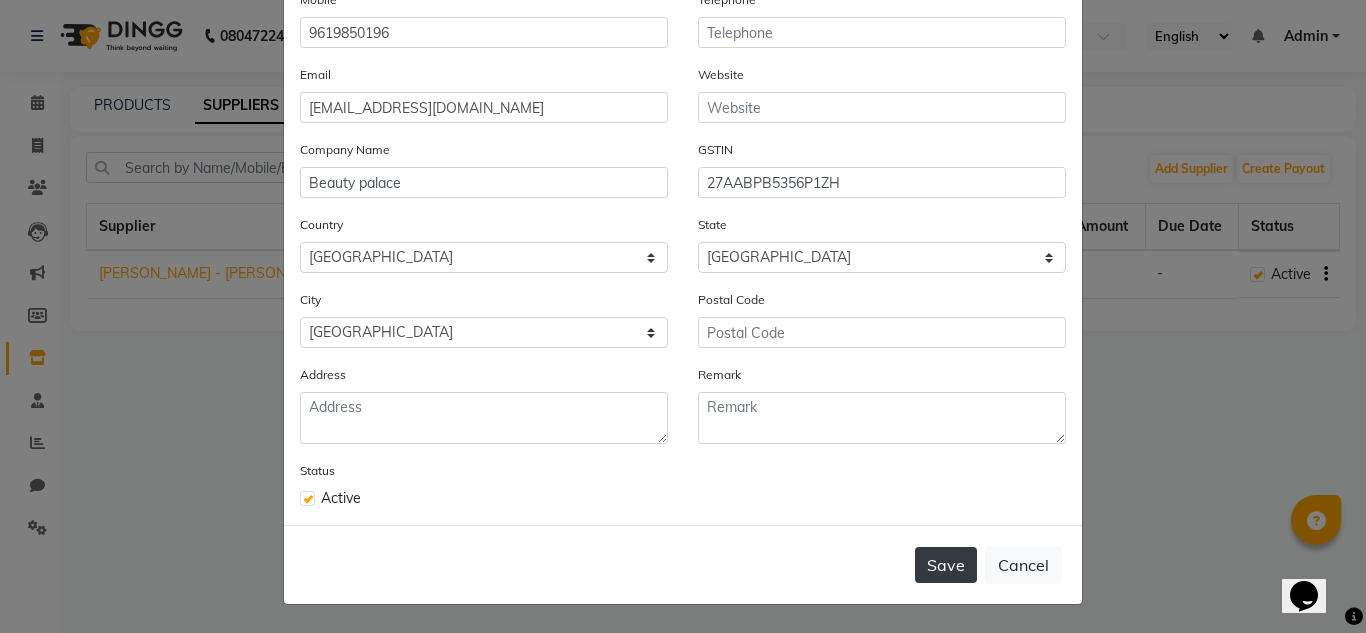 click on "Save" 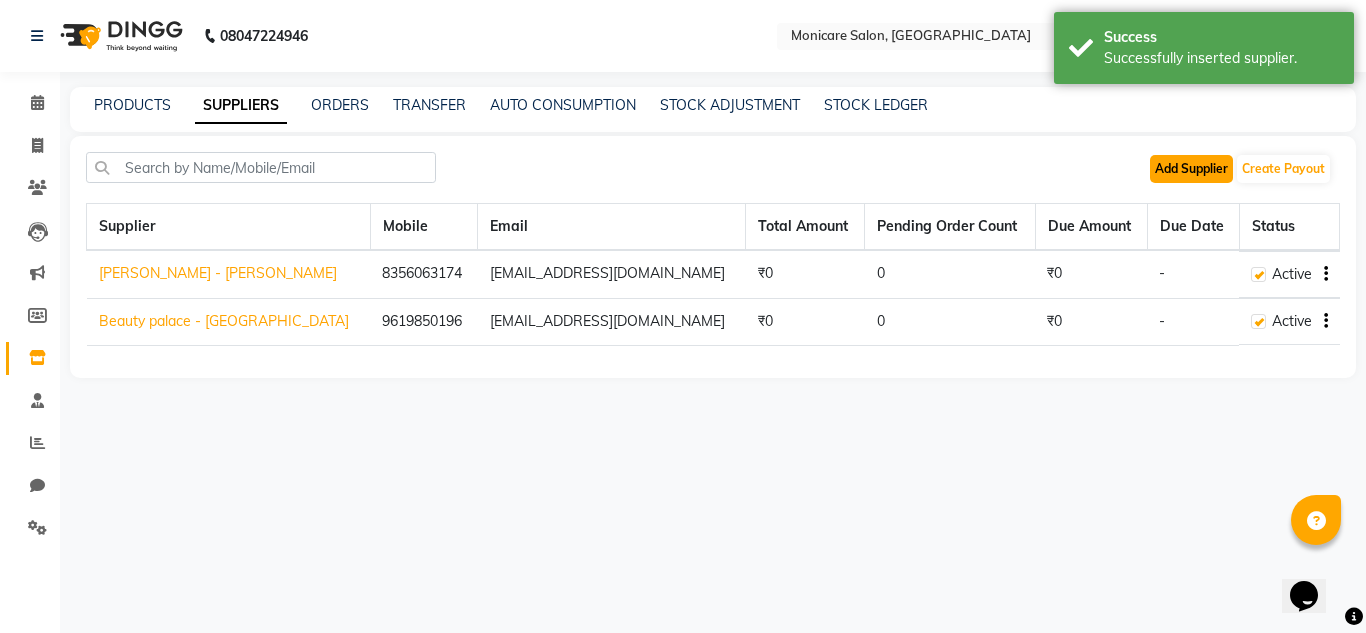 click on "Add Supplier" 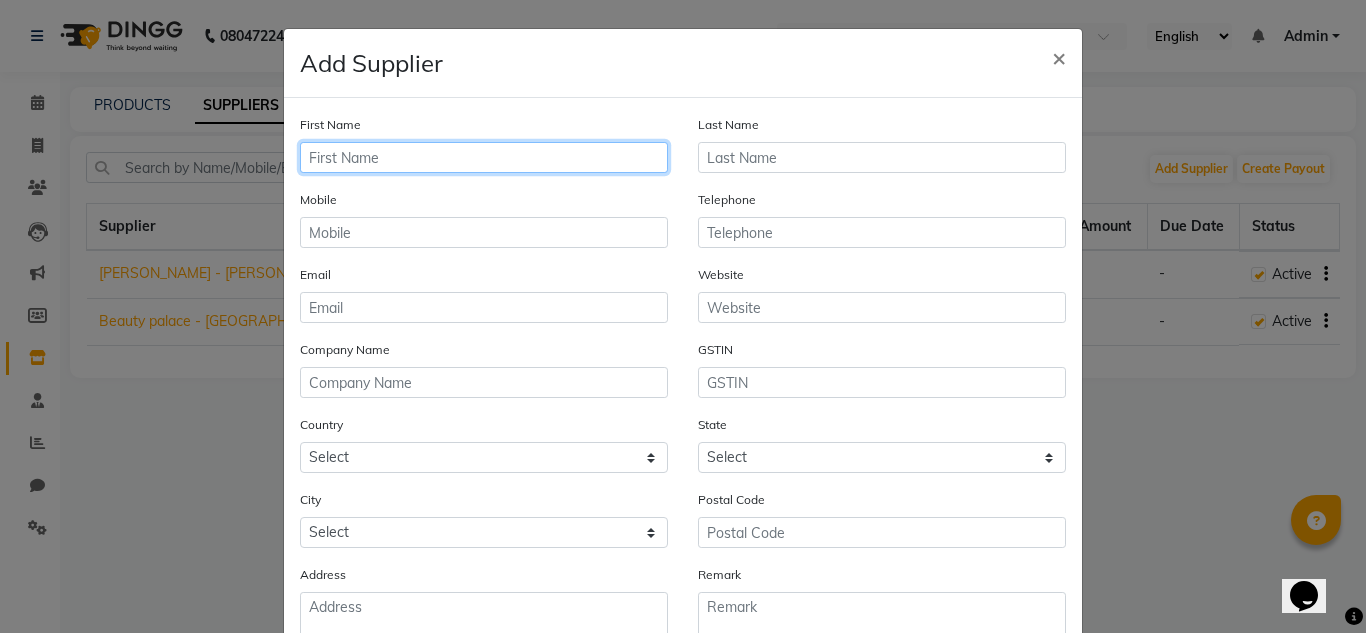 click 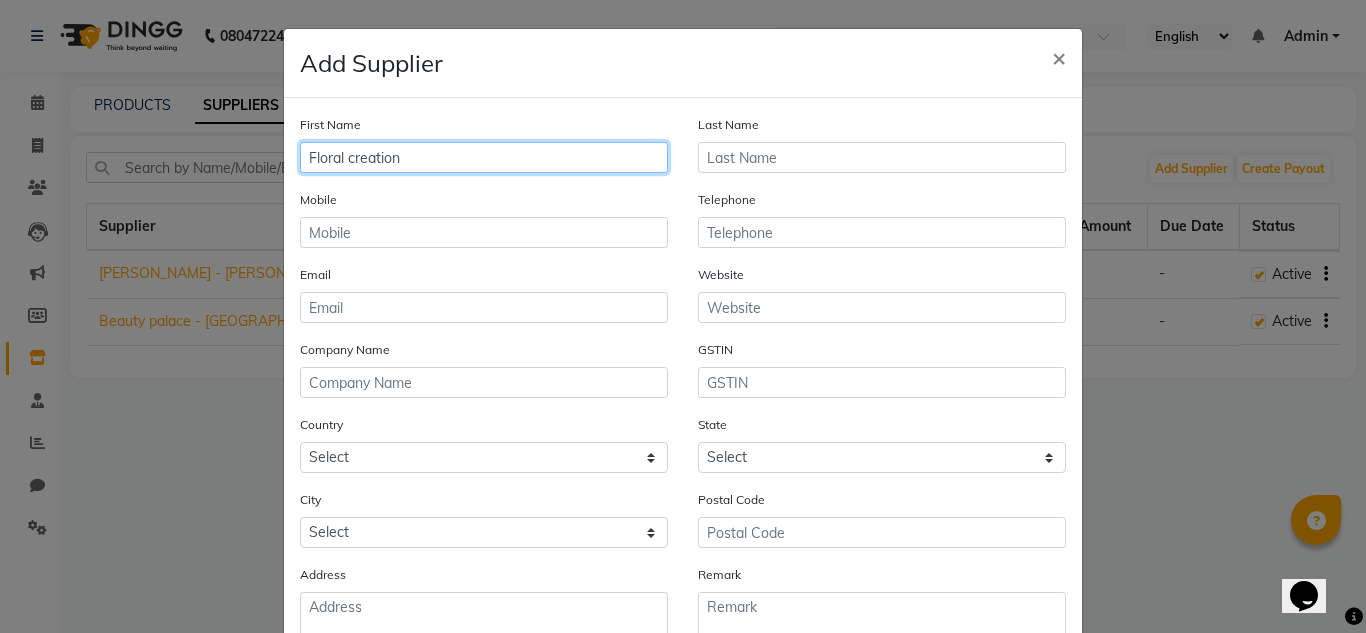 type on "Floral creation" 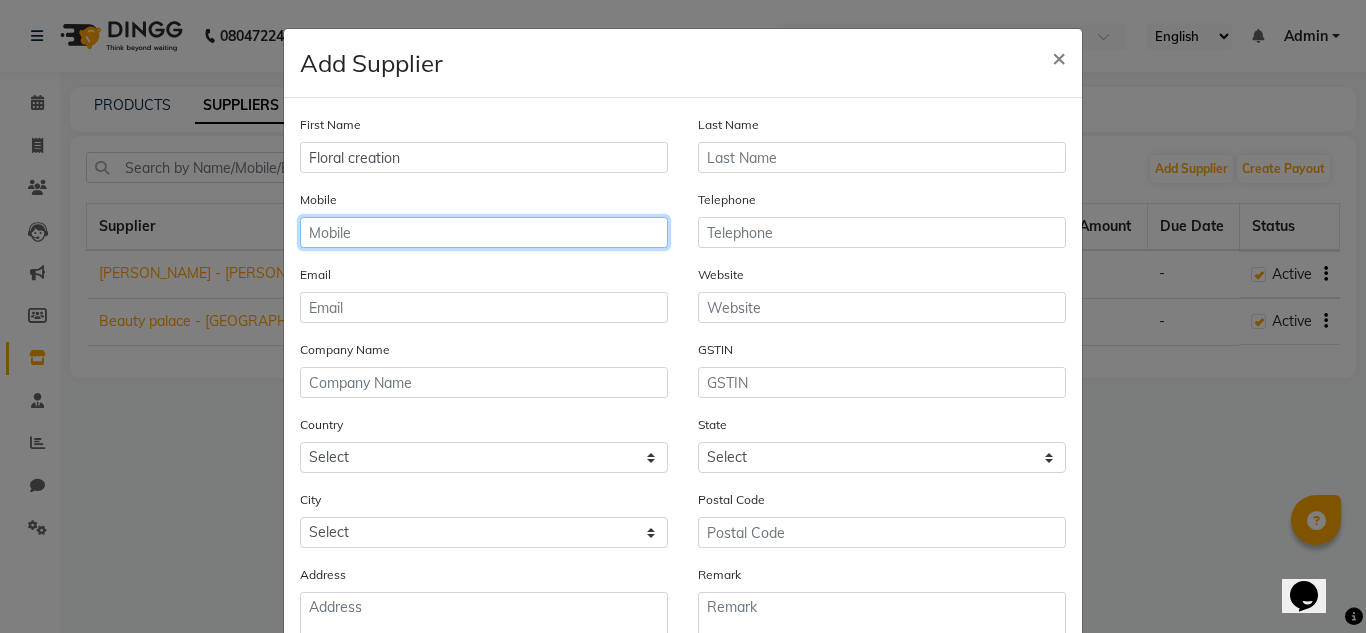 click 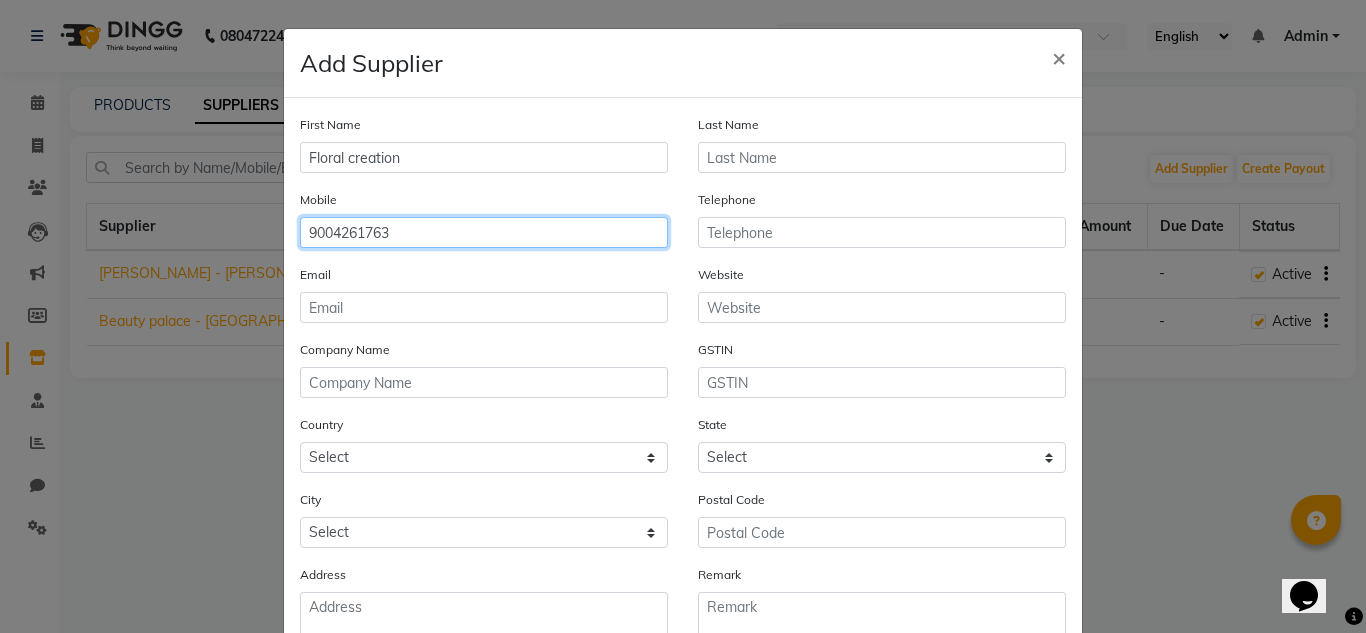 type on "9004261763" 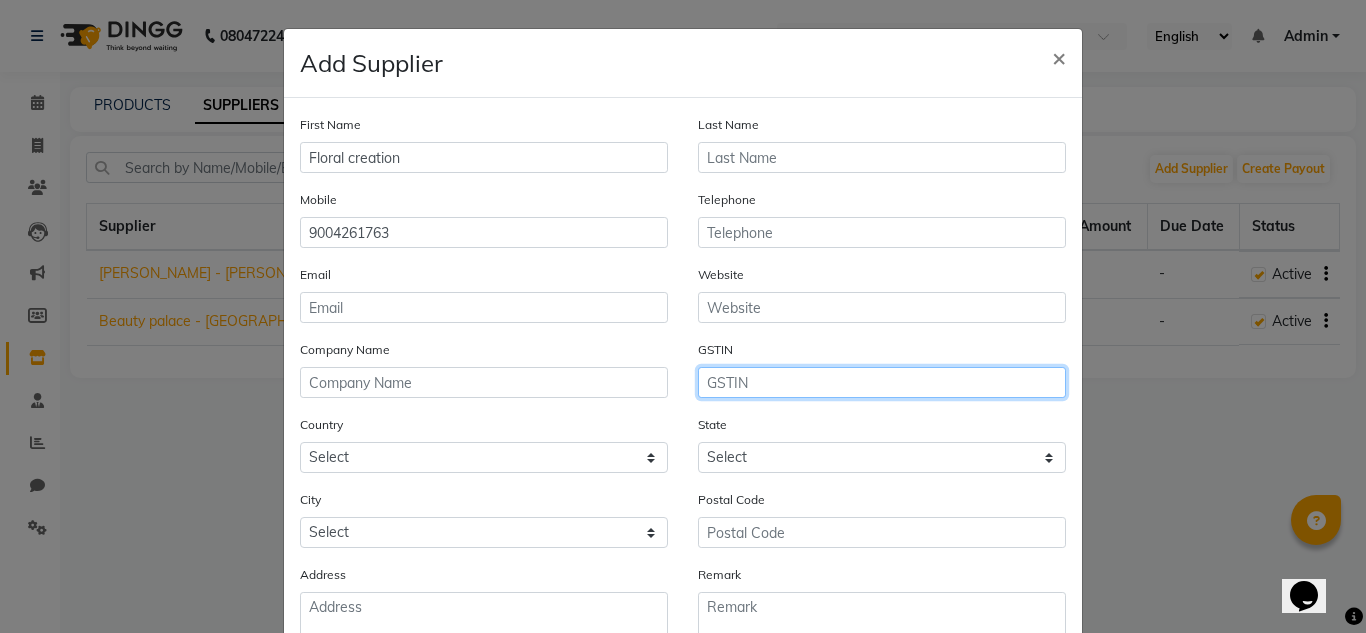 click 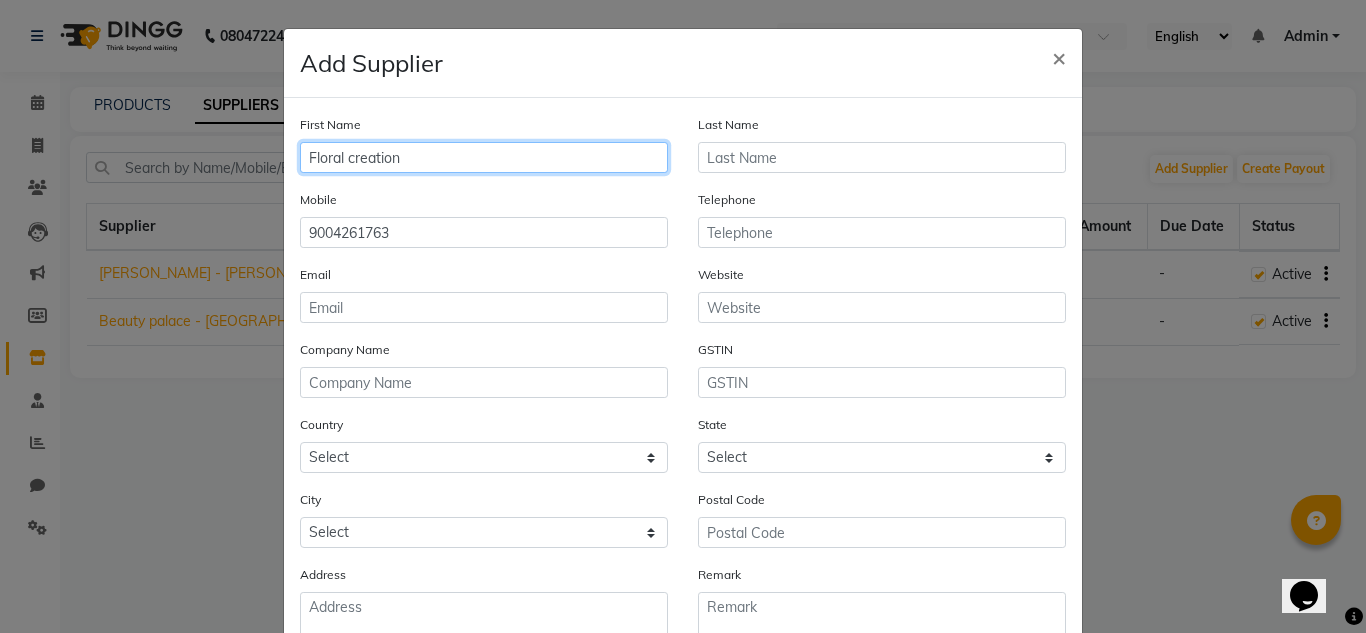 click on "Floral creation" 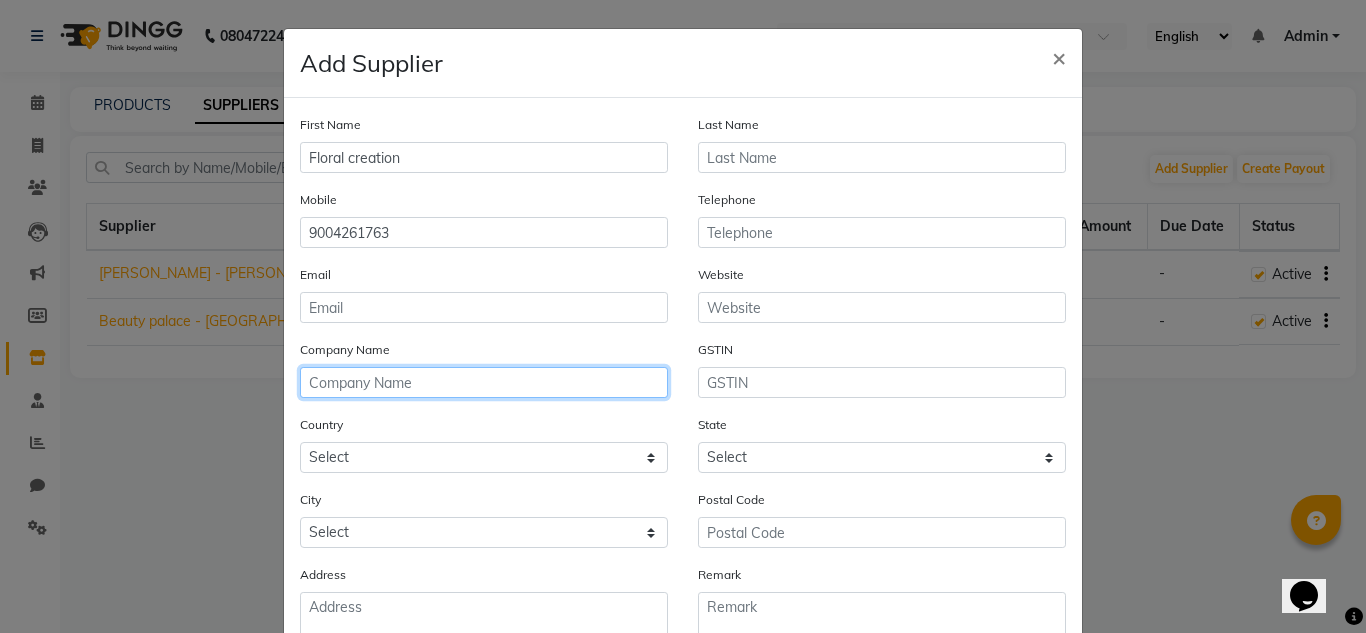 click 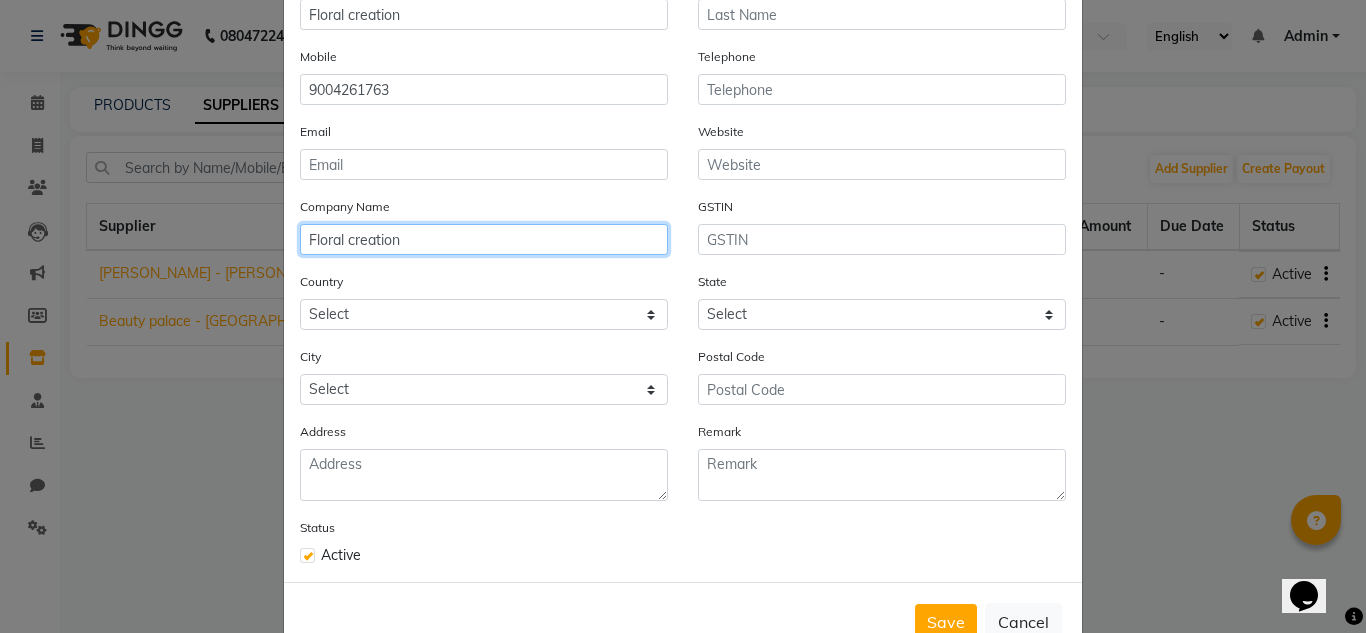scroll, scrollTop: 145, scrollLeft: 0, axis: vertical 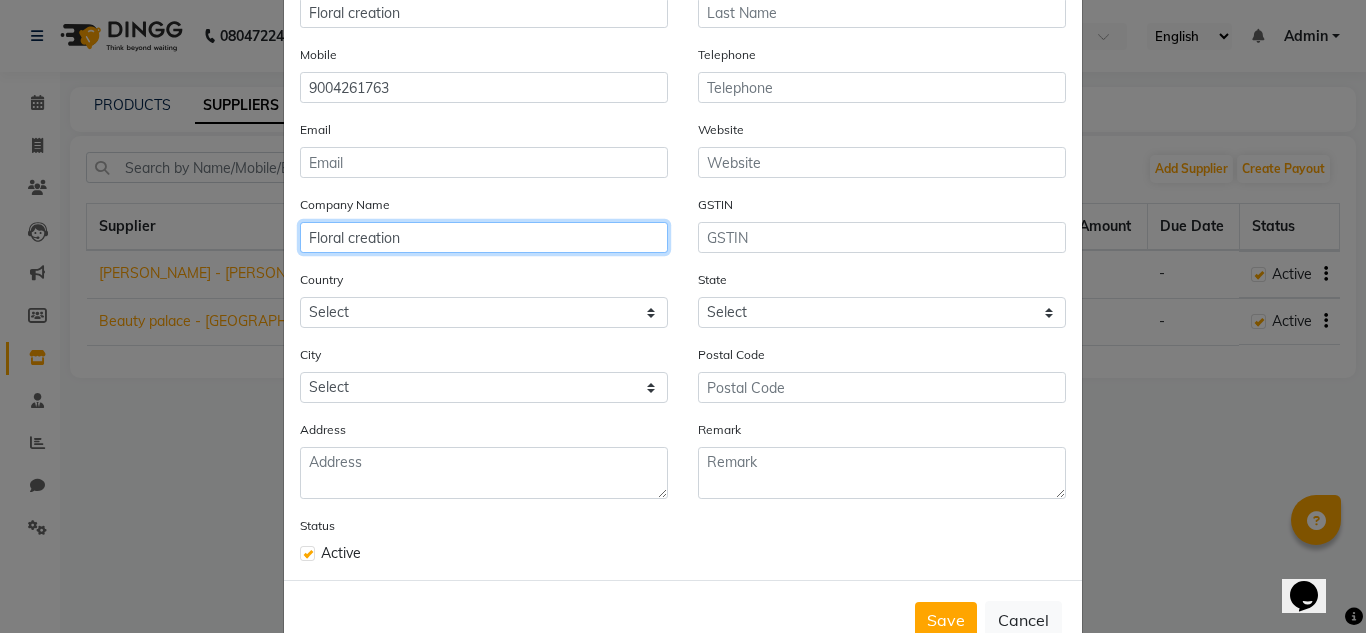 type on "Floral creation" 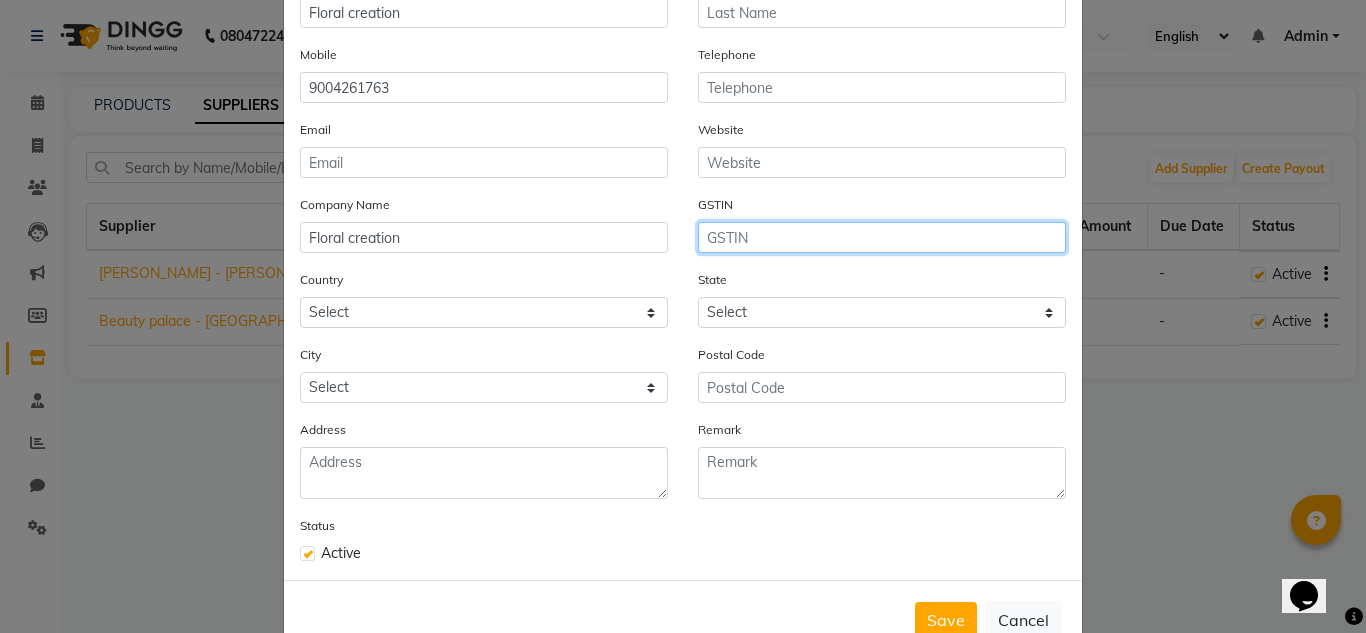 click 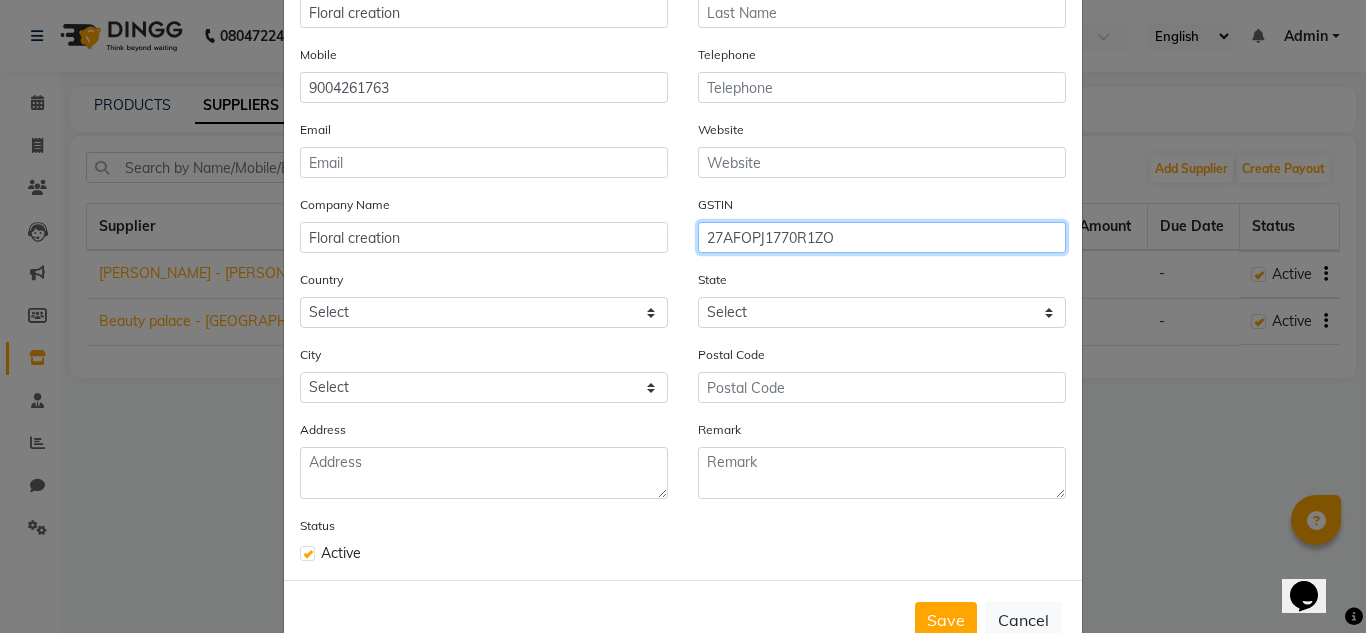 type on "27AFOPJ1770R1ZO" 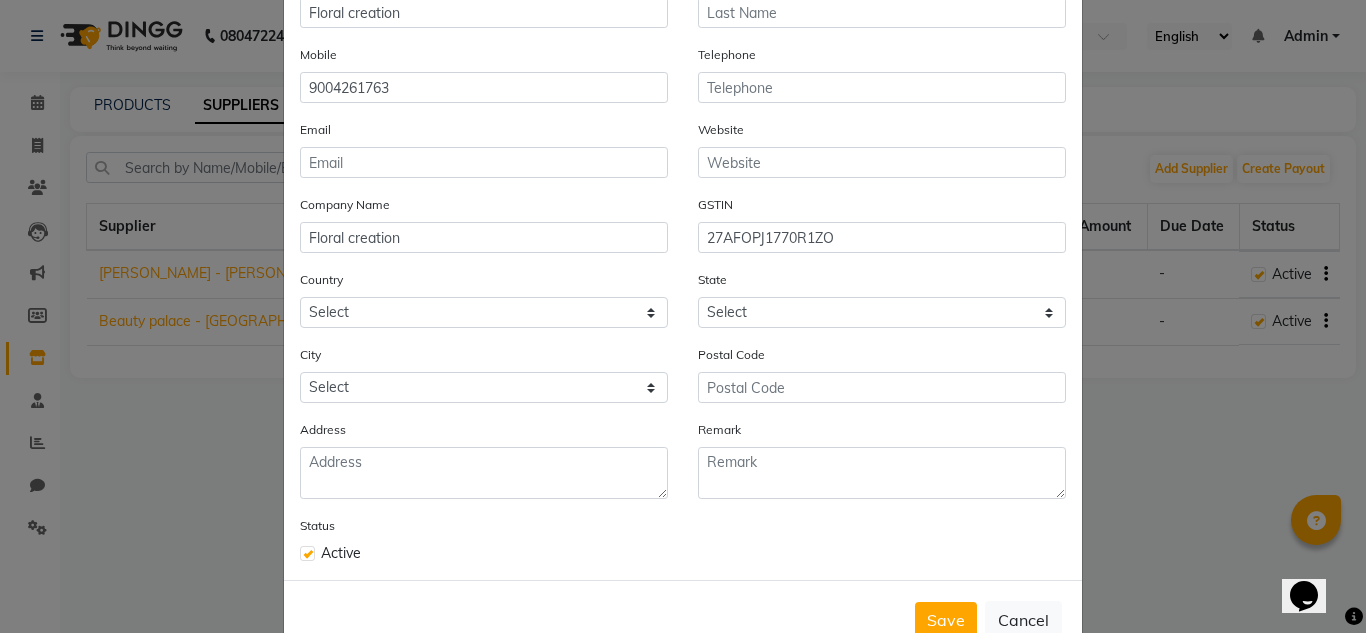 click on "State Select [GEOGRAPHIC_DATA] [GEOGRAPHIC_DATA] [GEOGRAPHIC_DATA] [GEOGRAPHIC_DATA] [GEOGRAPHIC_DATA] [GEOGRAPHIC_DATA] [GEOGRAPHIC_DATA] [GEOGRAPHIC_DATA] and [GEOGRAPHIC_DATA] [GEOGRAPHIC_DATA] [GEOGRAPHIC_DATA] [GEOGRAPHIC_DATA] [GEOGRAPHIC_DATA] [GEOGRAPHIC_DATA] [GEOGRAPHIC_DATA] [GEOGRAPHIC_DATA] [GEOGRAPHIC_DATA] [GEOGRAPHIC_DATA] [GEOGRAPHIC_DATA] [GEOGRAPHIC_DATA] [GEOGRAPHIC_DATA] [GEOGRAPHIC_DATA] [GEOGRAPHIC_DATA] [GEOGRAPHIC_DATA] [GEOGRAPHIC_DATA] [GEOGRAPHIC_DATA] [GEOGRAPHIC_DATA] [GEOGRAPHIC_DATA] [GEOGRAPHIC_DATA] [GEOGRAPHIC_DATA] [GEOGRAPHIC_DATA] [GEOGRAPHIC_DATA] [GEOGRAPHIC_DATA] [GEOGRAPHIC_DATA] [GEOGRAPHIC_DATA] [GEOGRAPHIC_DATA] [GEOGRAPHIC_DATA] [GEOGRAPHIC_DATA] Other Territory Centre Jurisdiction" 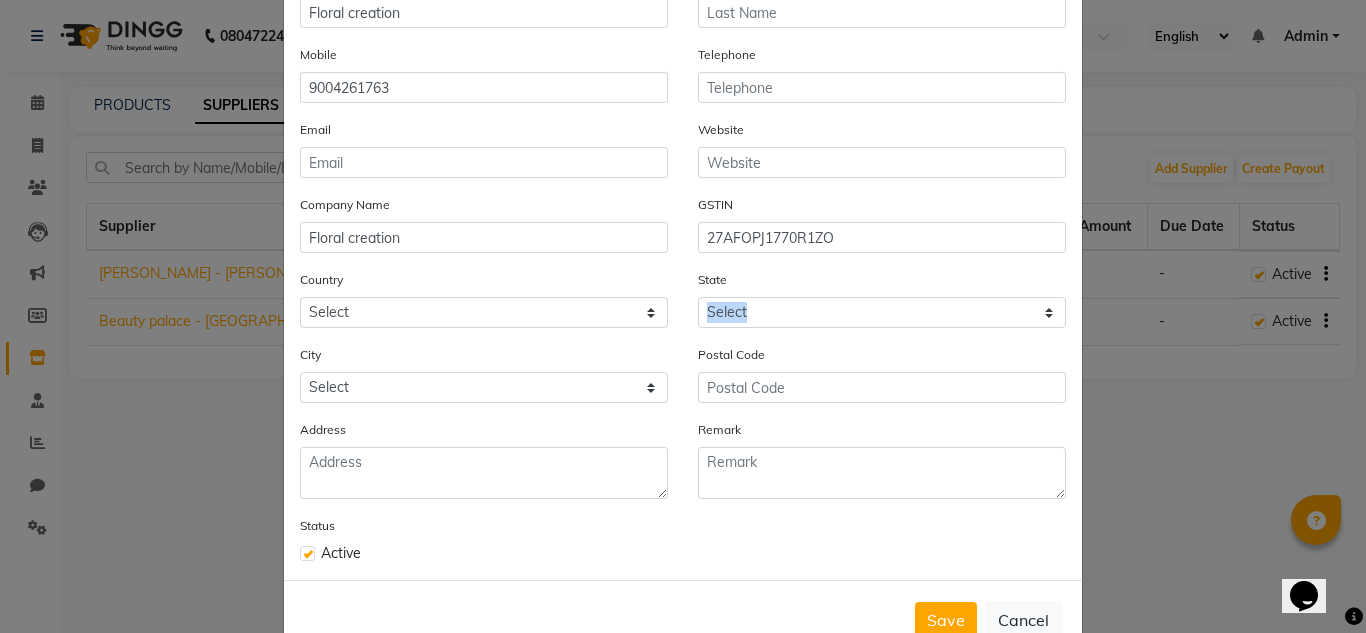 click on "State Select [GEOGRAPHIC_DATA] [GEOGRAPHIC_DATA] [GEOGRAPHIC_DATA] [GEOGRAPHIC_DATA] [GEOGRAPHIC_DATA] [GEOGRAPHIC_DATA] [GEOGRAPHIC_DATA] [GEOGRAPHIC_DATA] and [GEOGRAPHIC_DATA] [GEOGRAPHIC_DATA] [GEOGRAPHIC_DATA] [GEOGRAPHIC_DATA] [GEOGRAPHIC_DATA] [GEOGRAPHIC_DATA] [GEOGRAPHIC_DATA] [GEOGRAPHIC_DATA] [GEOGRAPHIC_DATA] [GEOGRAPHIC_DATA] [GEOGRAPHIC_DATA] [GEOGRAPHIC_DATA] [GEOGRAPHIC_DATA] [GEOGRAPHIC_DATA] [GEOGRAPHIC_DATA] [GEOGRAPHIC_DATA] [GEOGRAPHIC_DATA] [GEOGRAPHIC_DATA] [GEOGRAPHIC_DATA] [GEOGRAPHIC_DATA] [GEOGRAPHIC_DATA] [GEOGRAPHIC_DATA] [GEOGRAPHIC_DATA] [GEOGRAPHIC_DATA] [GEOGRAPHIC_DATA] [GEOGRAPHIC_DATA] [GEOGRAPHIC_DATA] [GEOGRAPHIC_DATA] [GEOGRAPHIC_DATA] [GEOGRAPHIC_DATA] Other Territory Centre Jurisdiction" 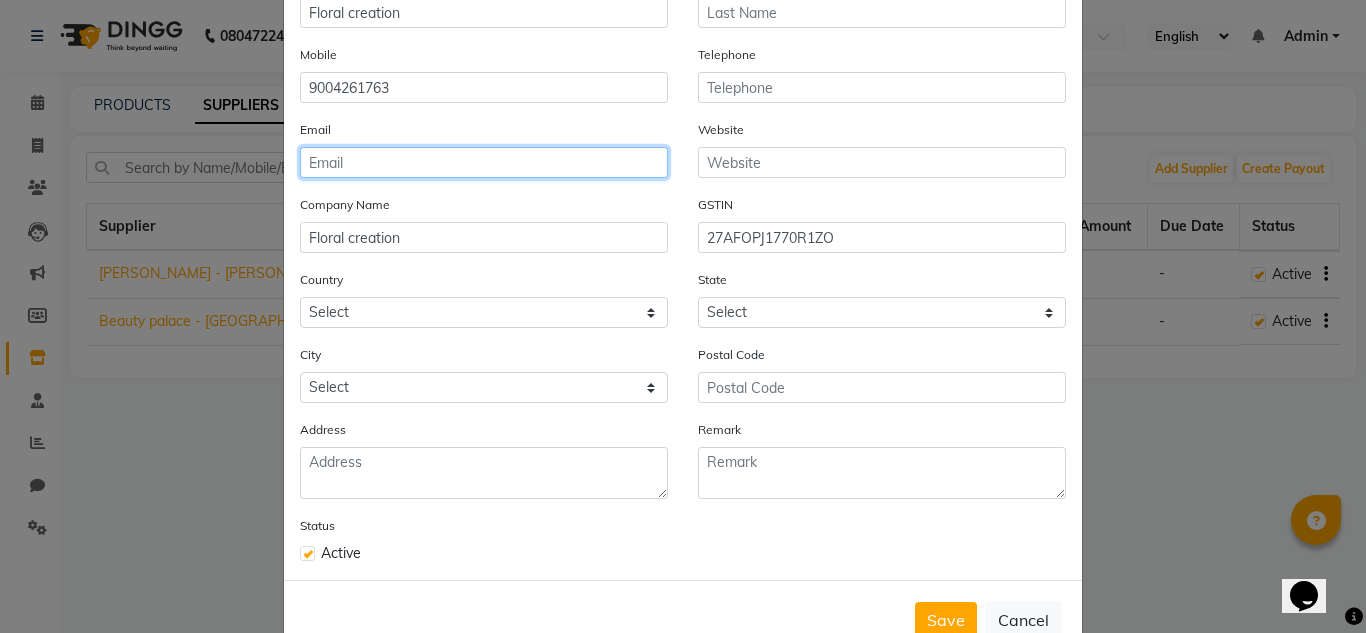 click 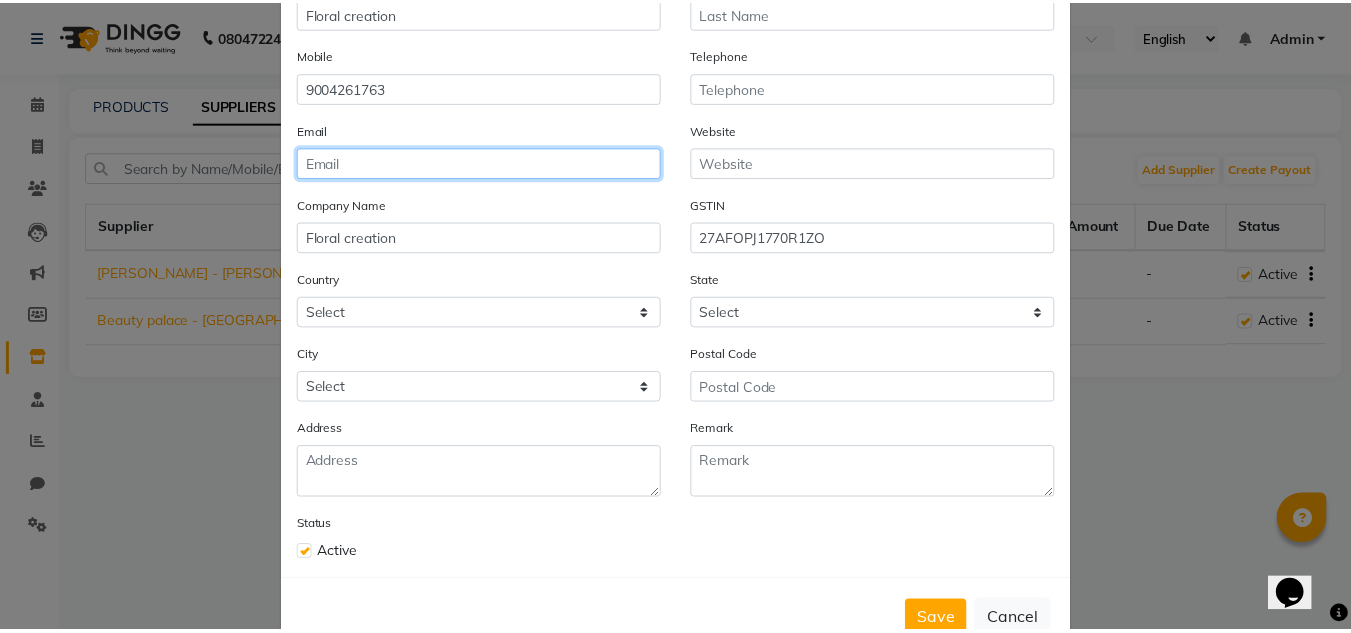 scroll, scrollTop: 200, scrollLeft: 0, axis: vertical 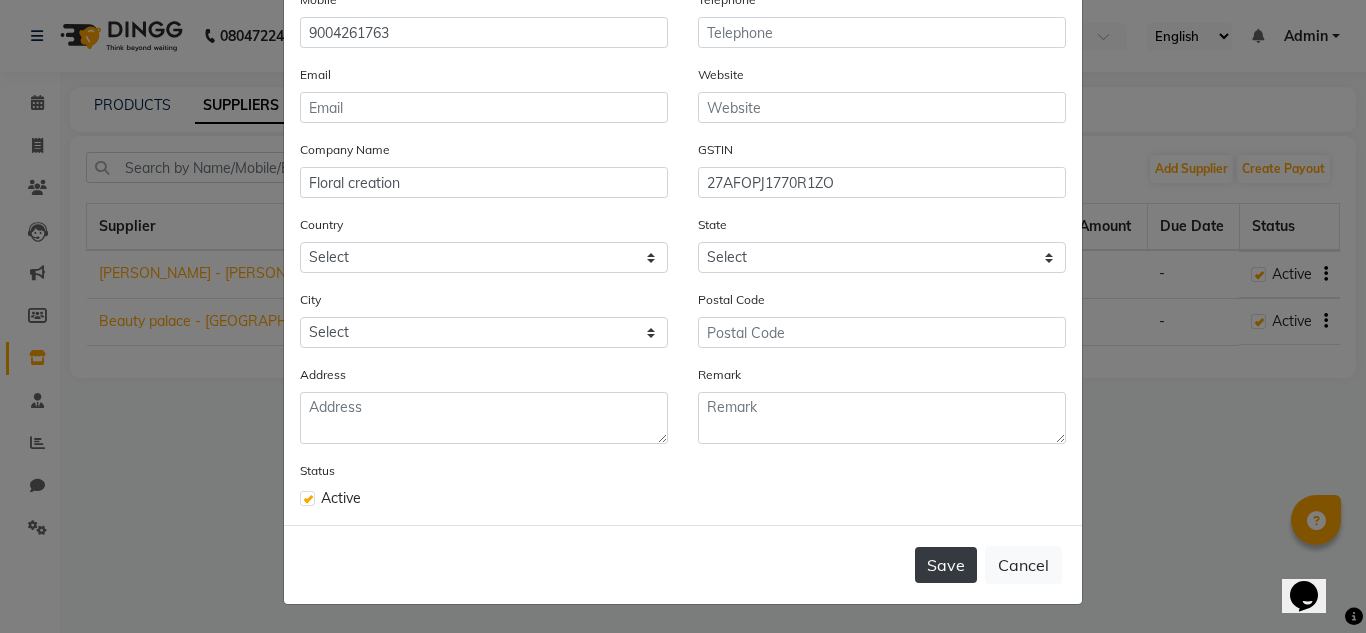 click on "Save" 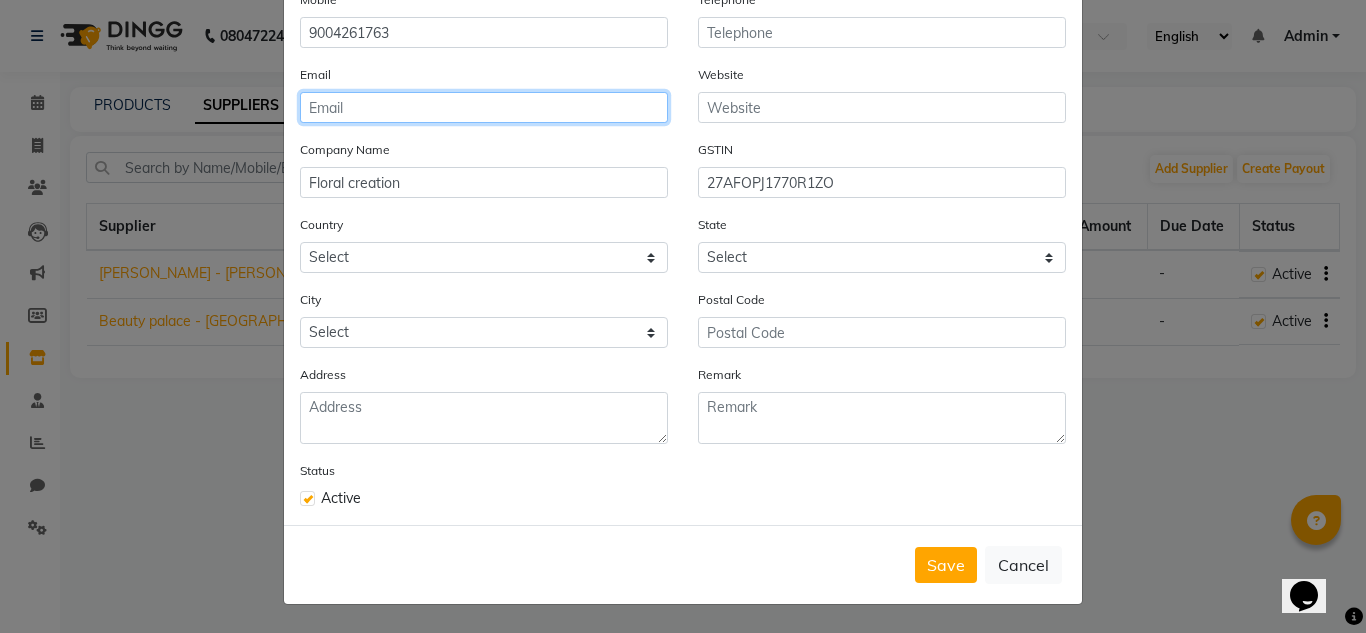 click 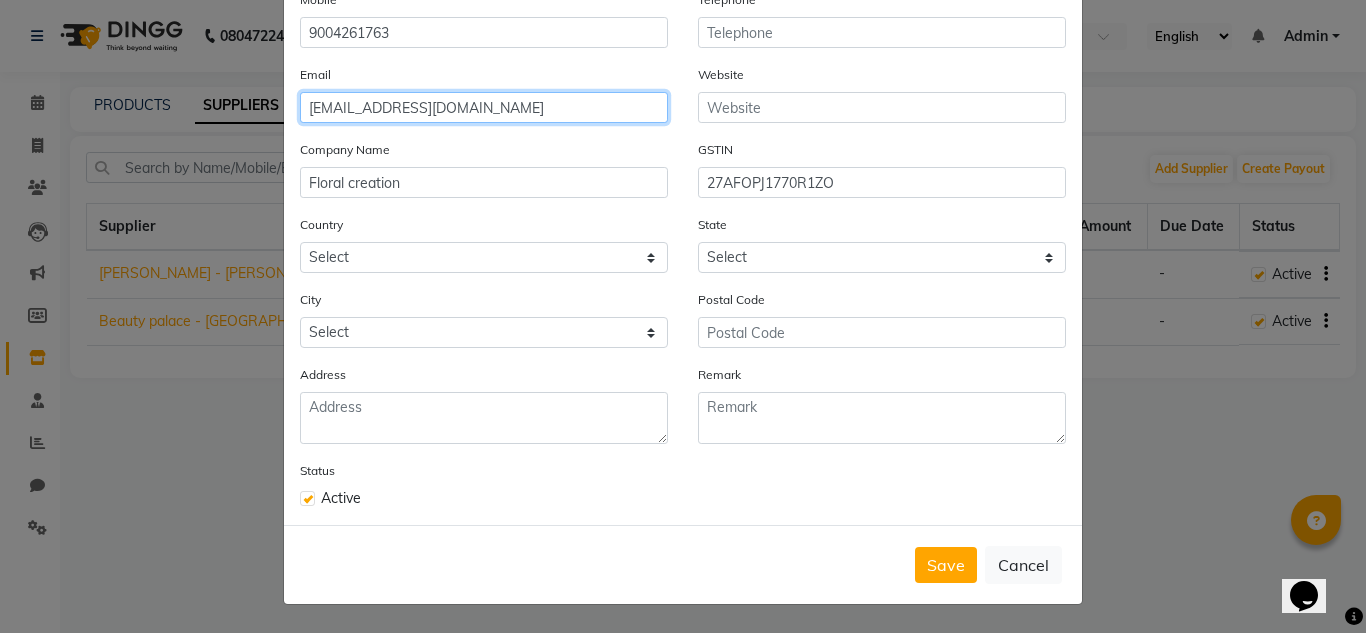 click on "[EMAIL_ADDRESS][DOMAIN_NAME]" 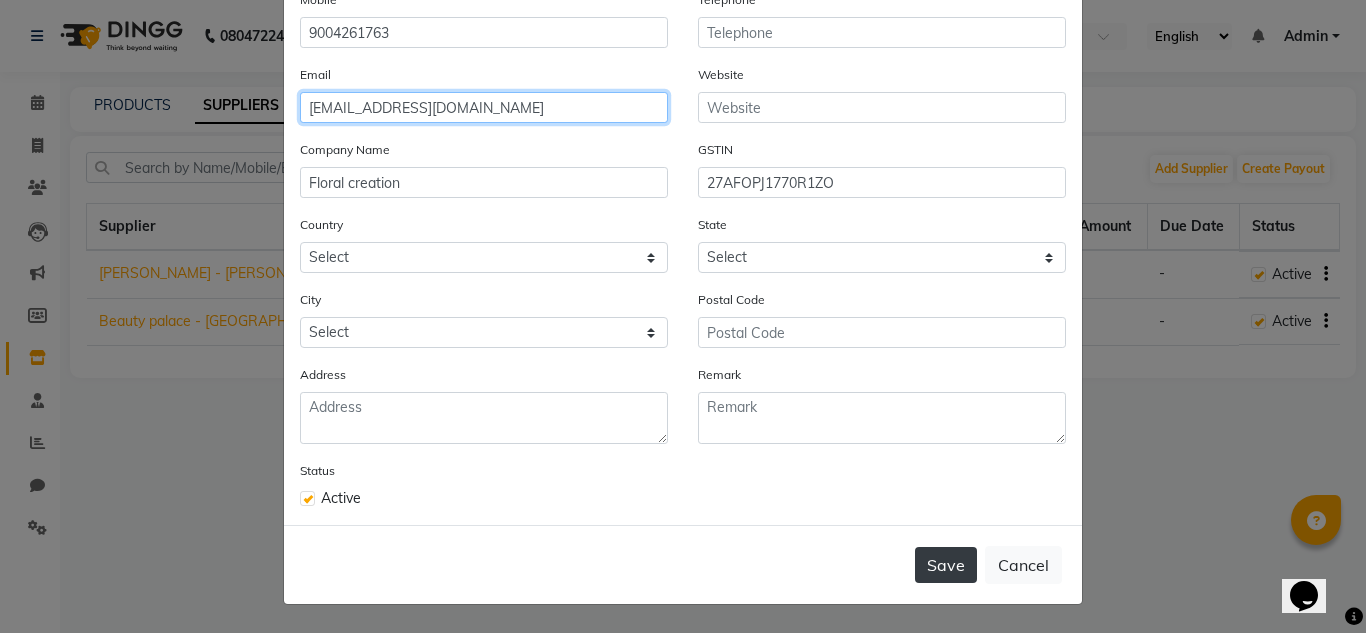 type on "[EMAIL_ADDRESS][DOMAIN_NAME]" 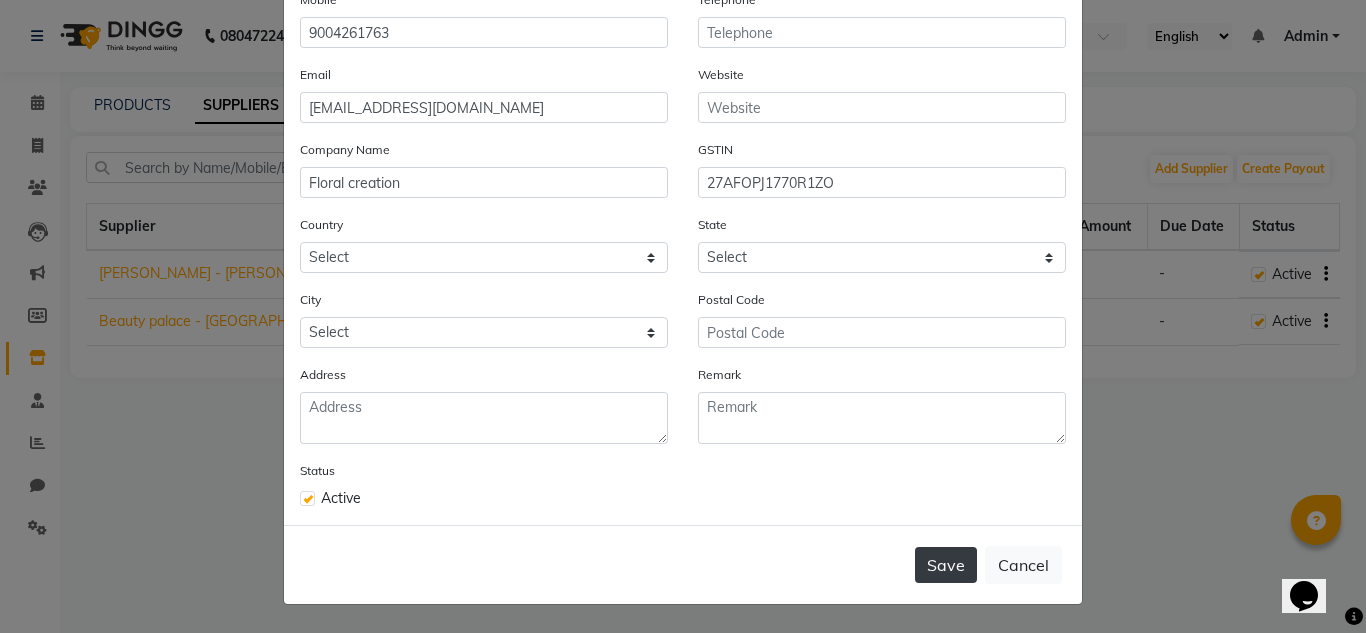 click on "Save" 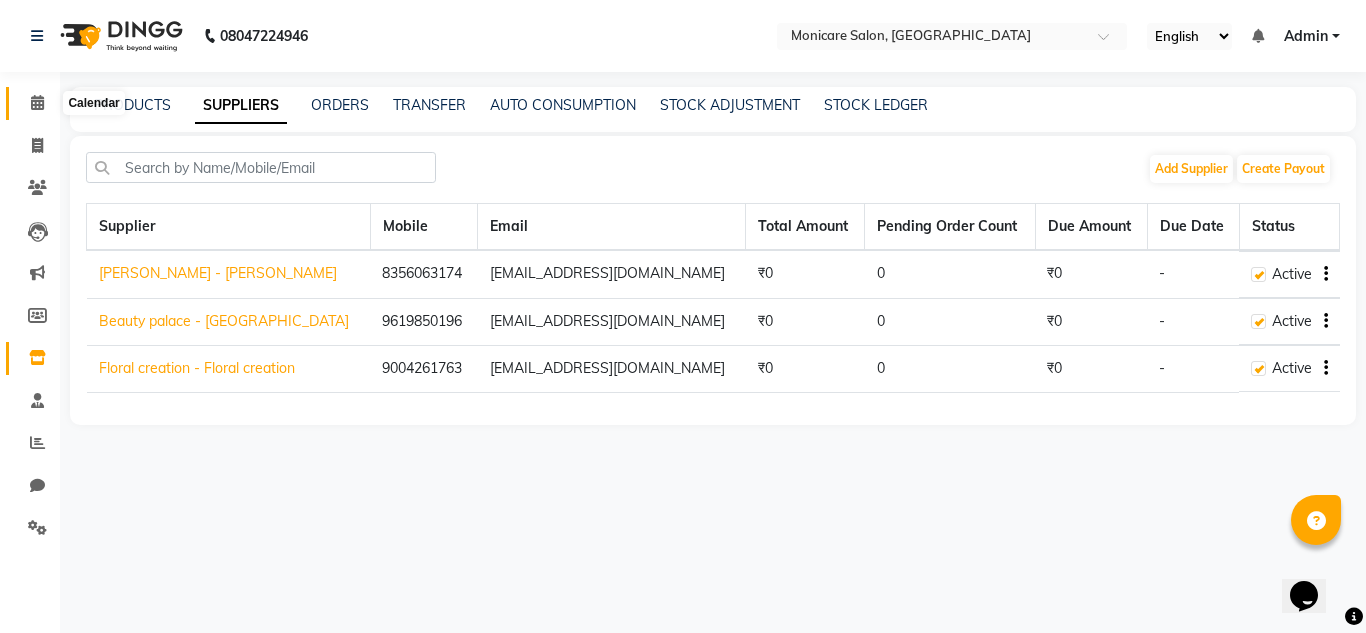click 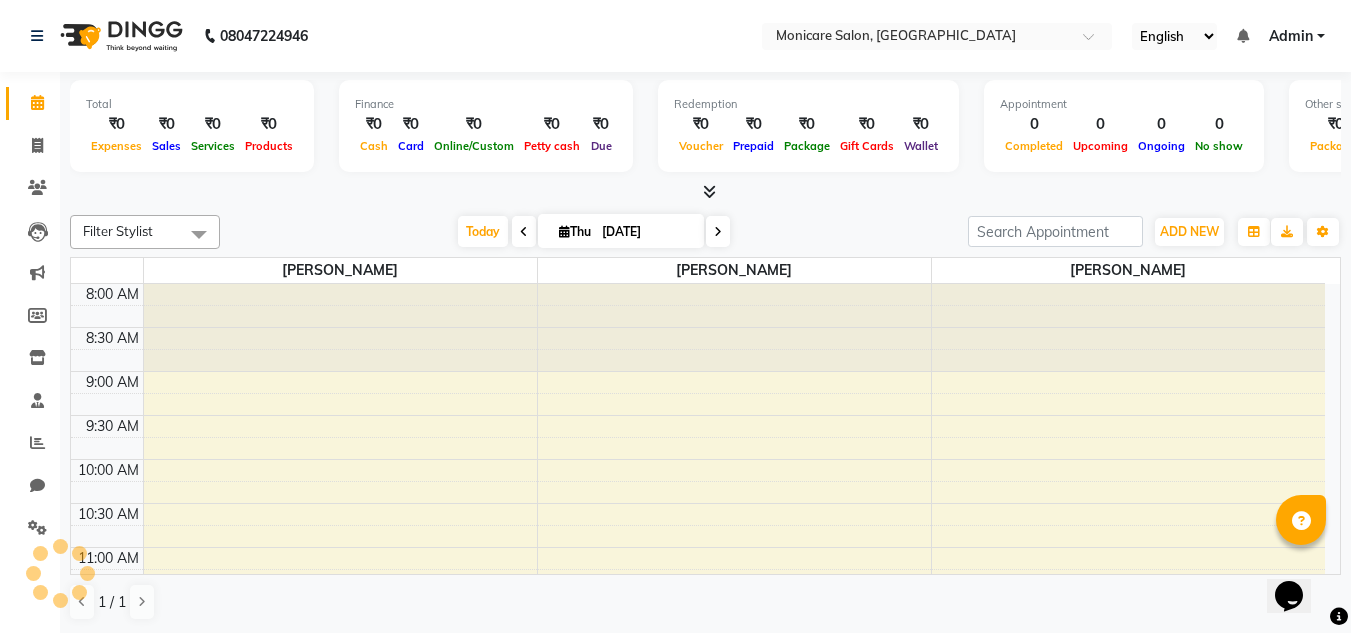 scroll, scrollTop: 0, scrollLeft: 0, axis: both 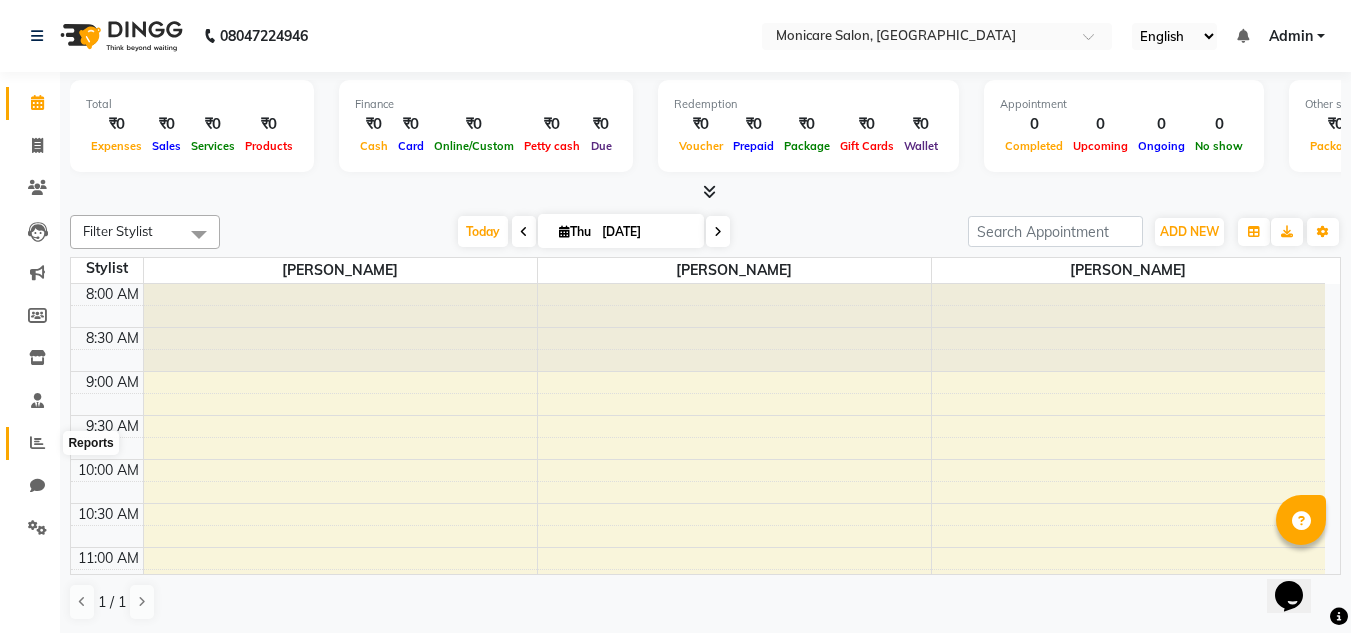 click 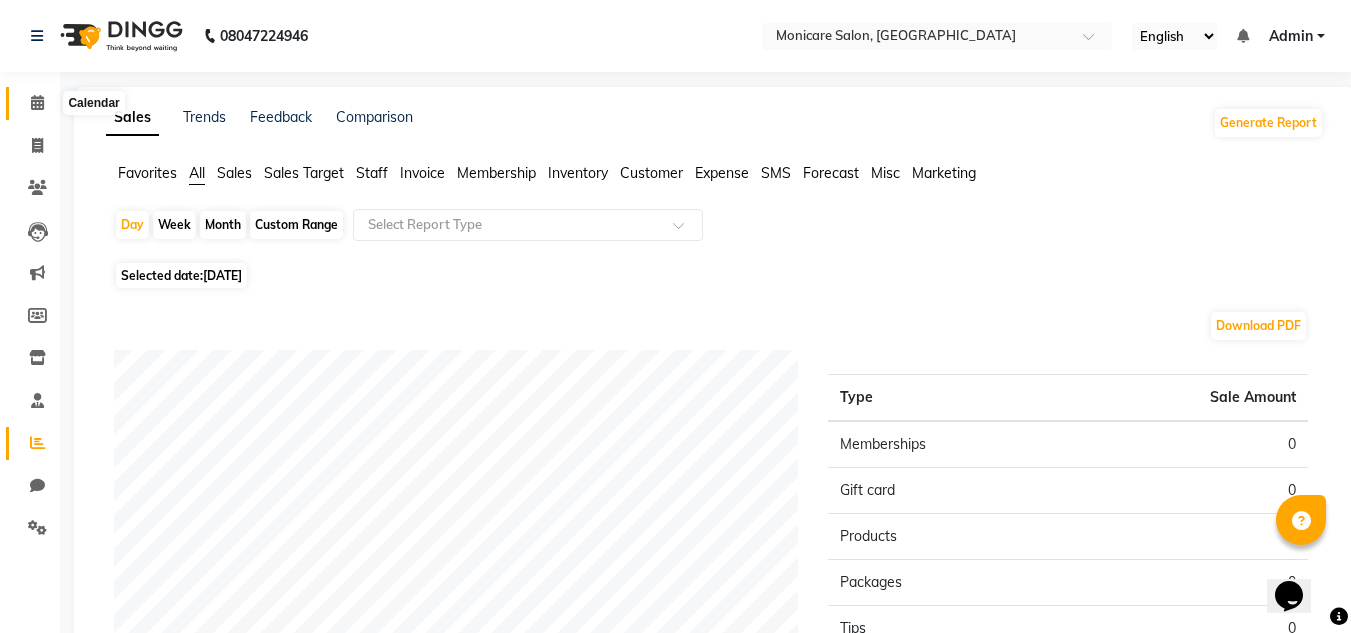 click 